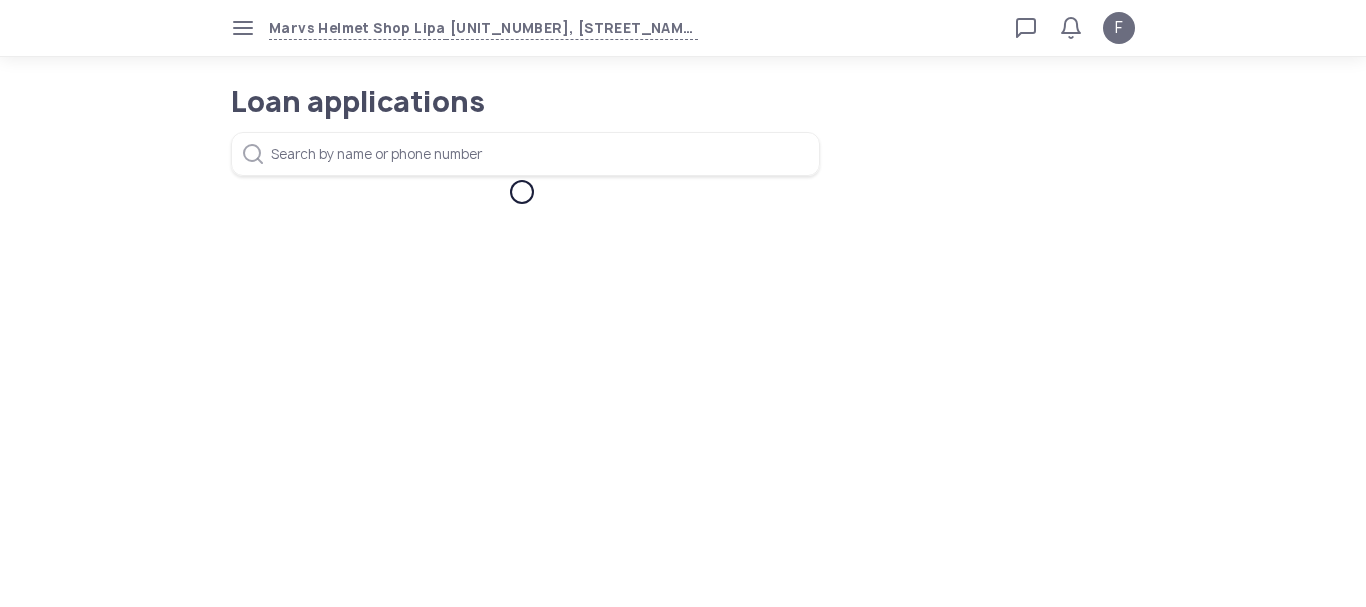 scroll, scrollTop: 0, scrollLeft: 0, axis: both 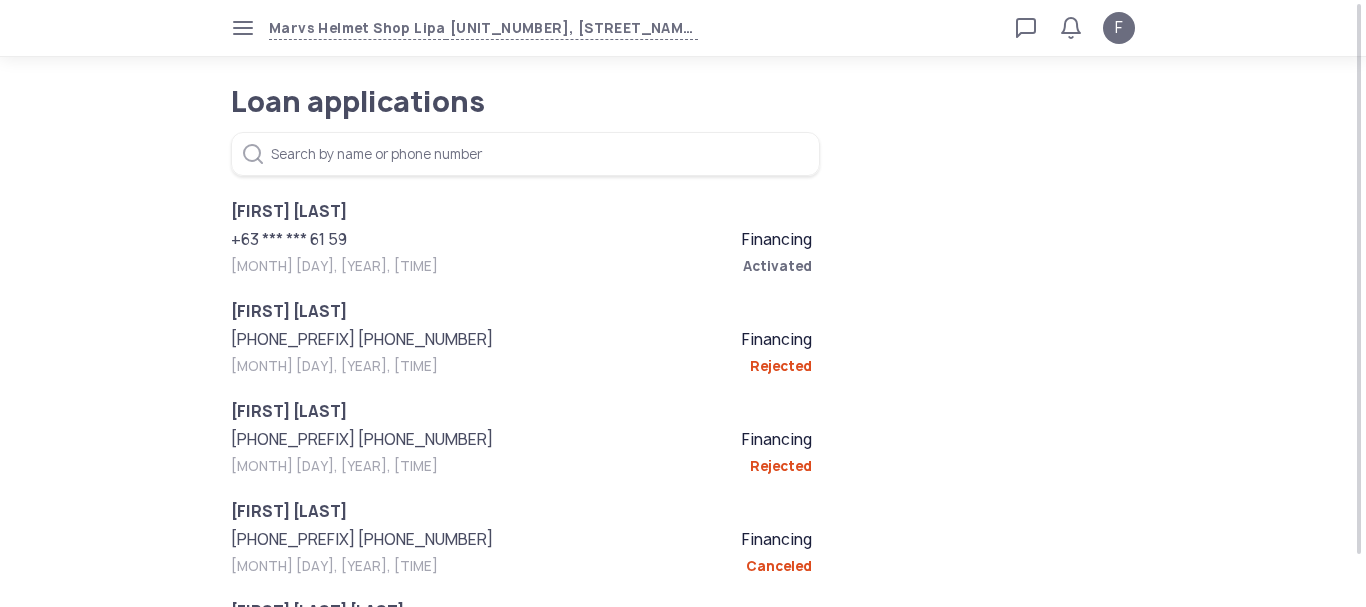 click 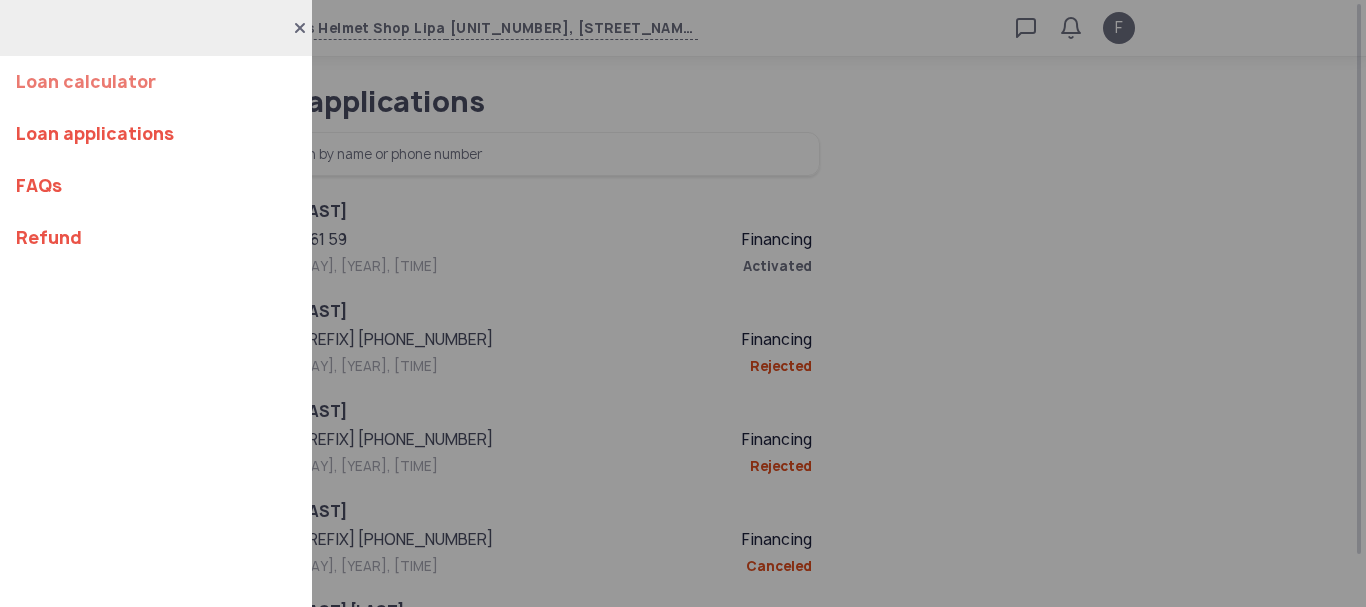 click on "Loan calculator" 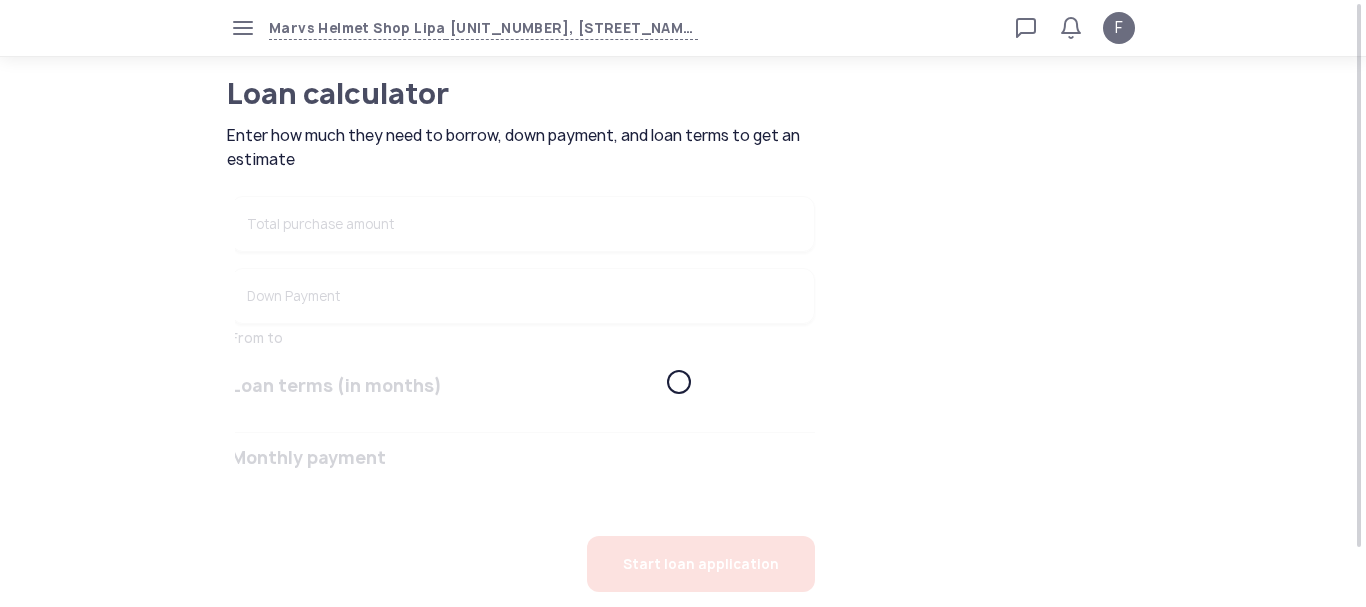type on "******" 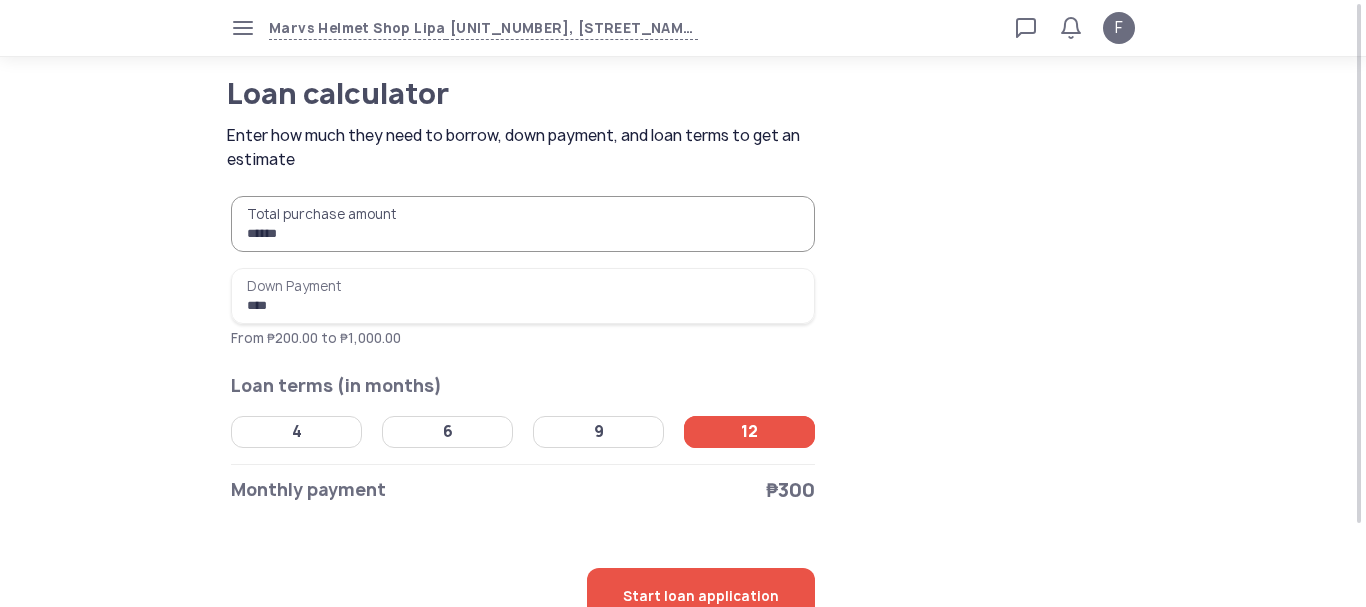 type on "******" 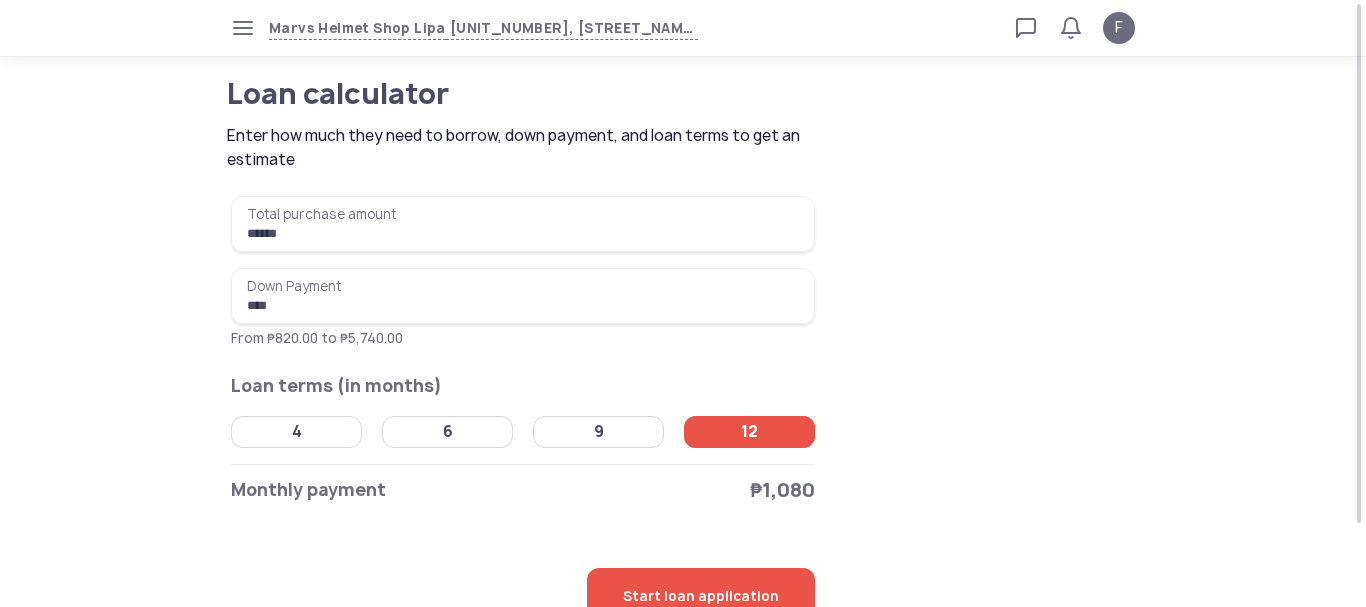 click on "4" 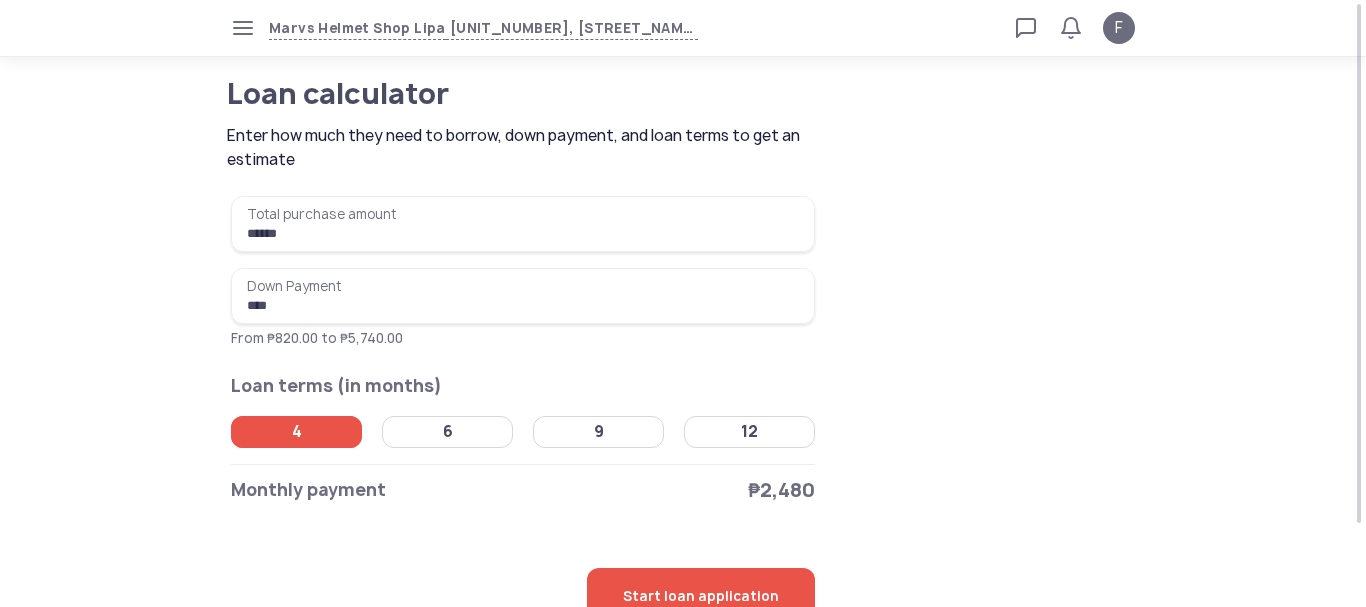 click on "****" at bounding box center [523, 296] 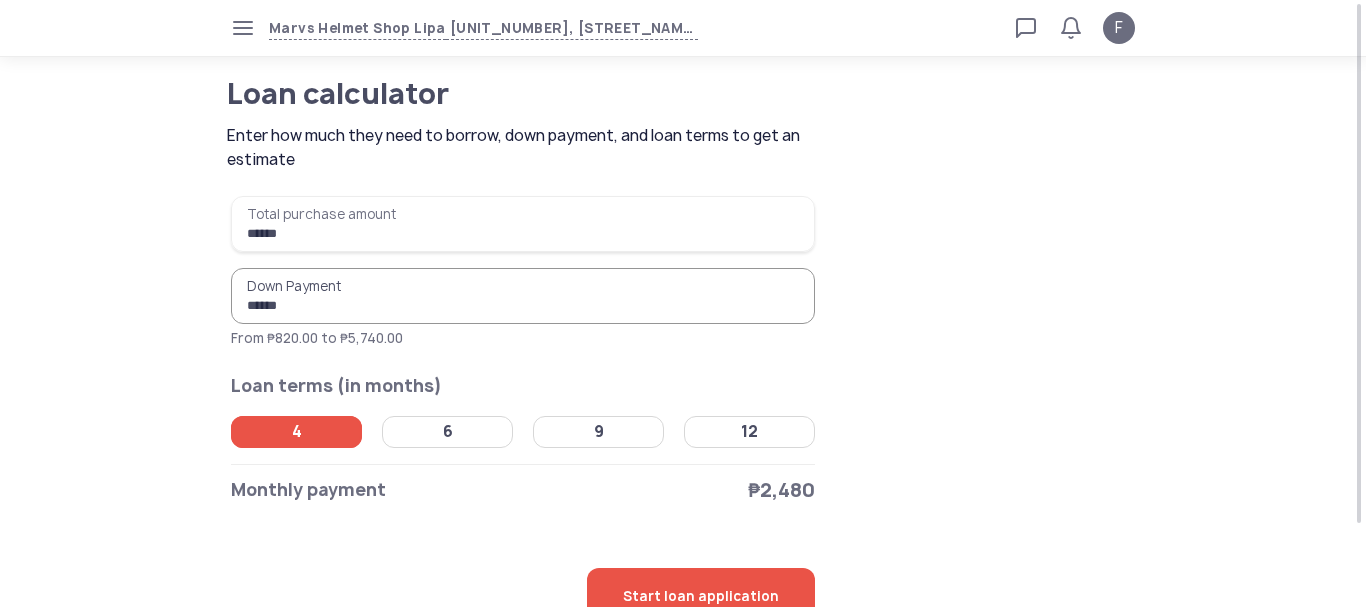 type on "******" 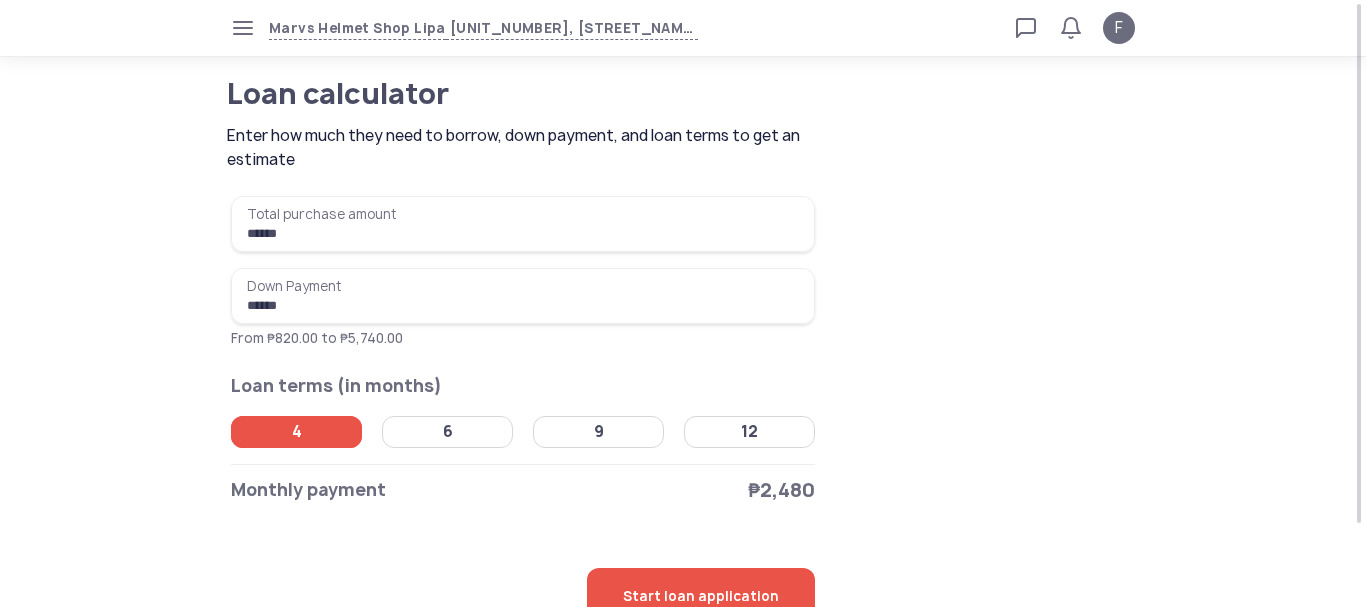 click on "Loan calculator  Enter how much they need to borrow, down payment, and loan terms to get an estimate ******  Total purchase amount  ₱8,200 ******  Down Payment  ₱2,000  From ₱820.00 to ₱5,740.00  Loan terms (in months)  4   6   9   12   Monthly payment   ₱2,480   Start loan application" 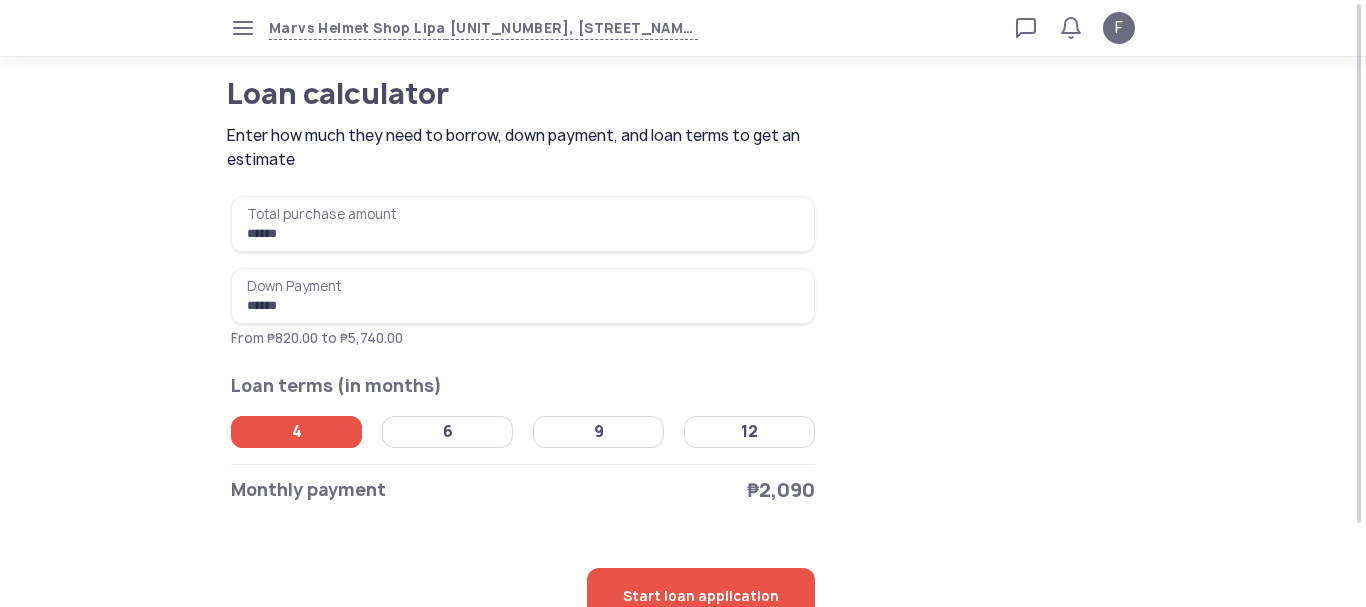 click on "******" at bounding box center [523, 224] 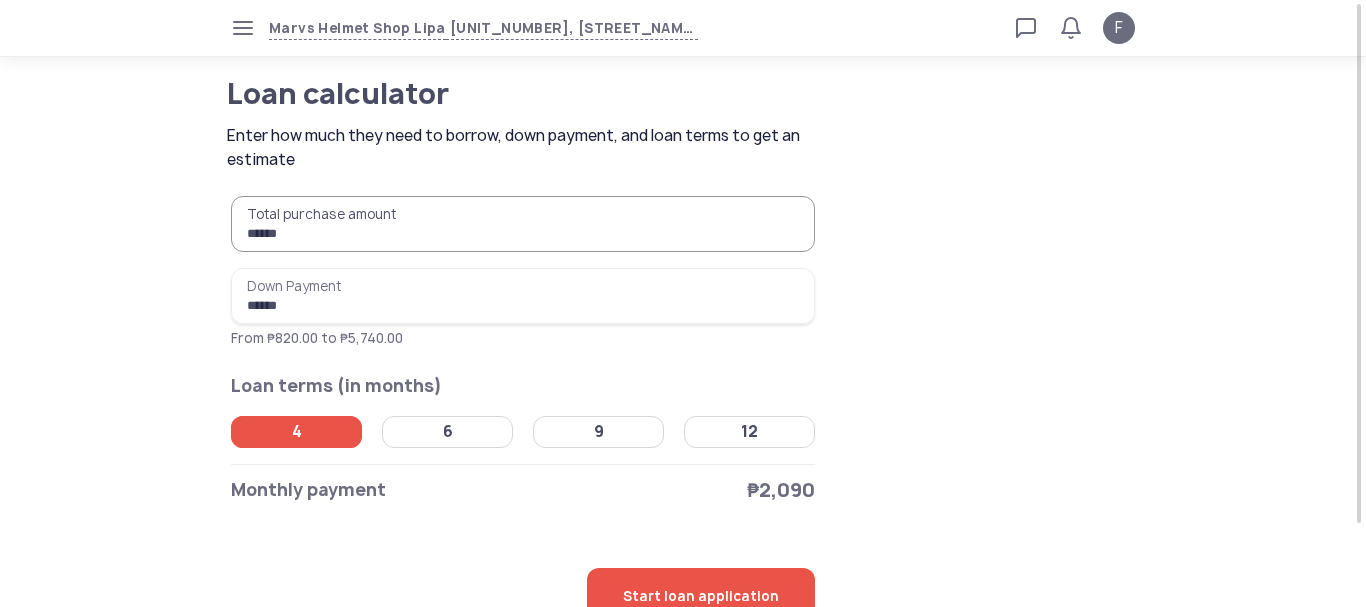 type on "******" 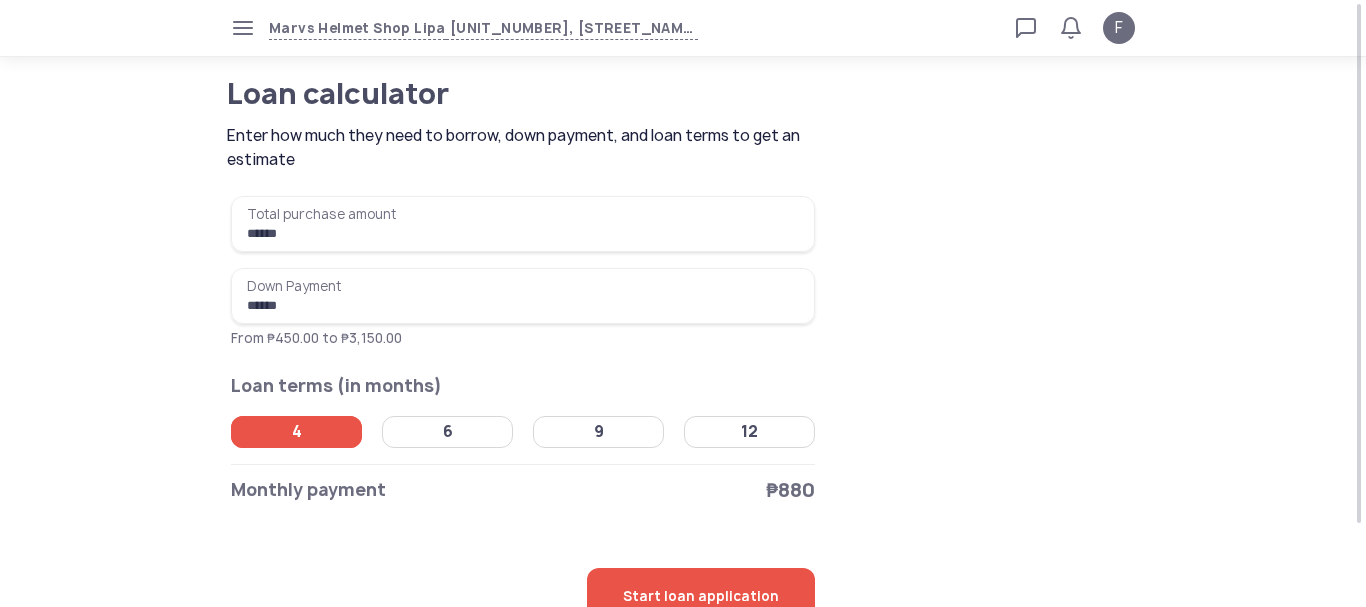 click on "******" at bounding box center (523, 296) 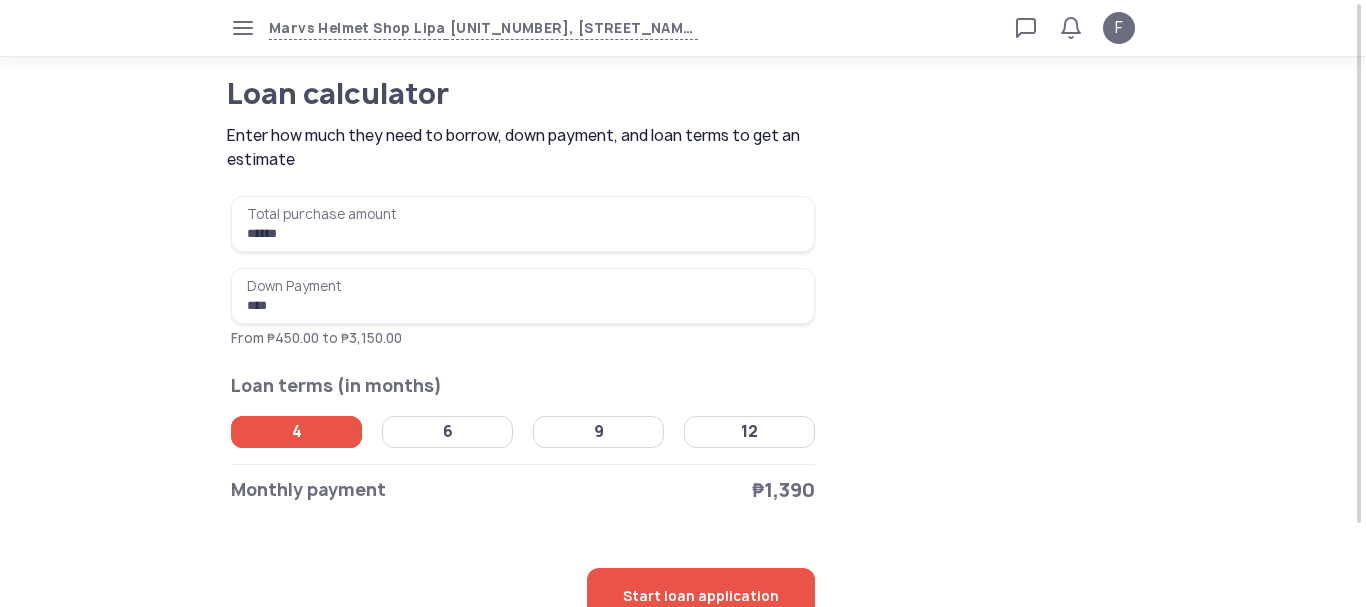 scroll, scrollTop: 93, scrollLeft: 0, axis: vertical 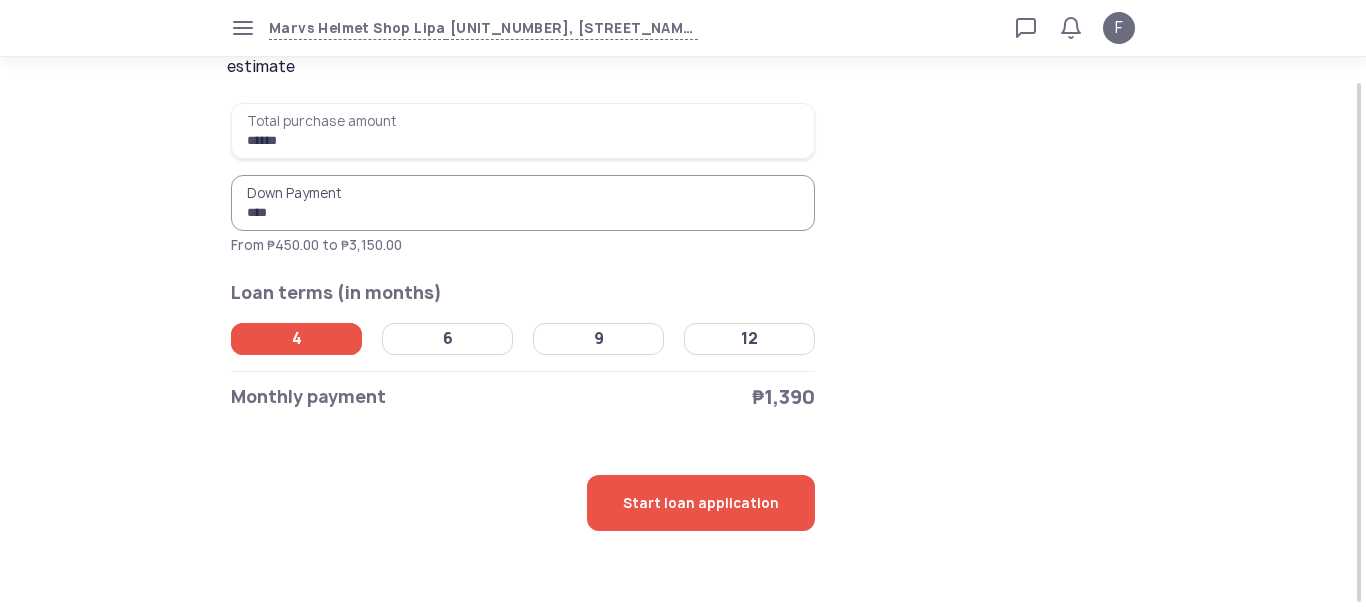 drag, startPoint x: 292, startPoint y: 204, endPoint x: 227, endPoint y: 229, distance: 69.641945 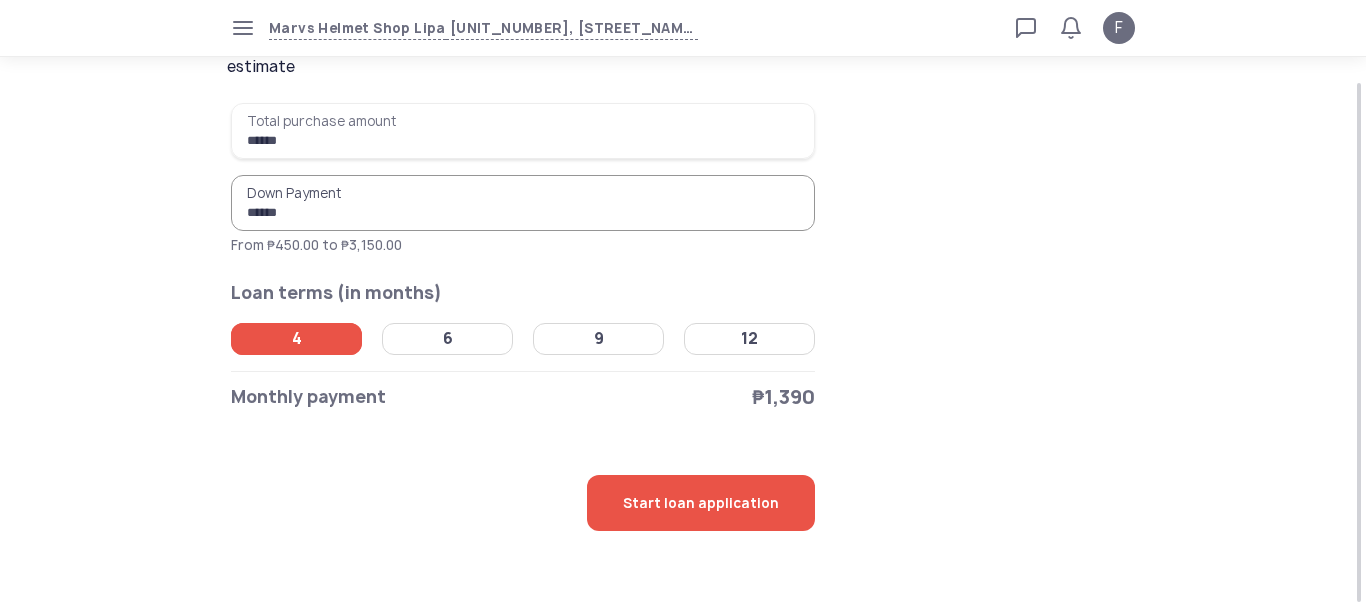 type on "******" 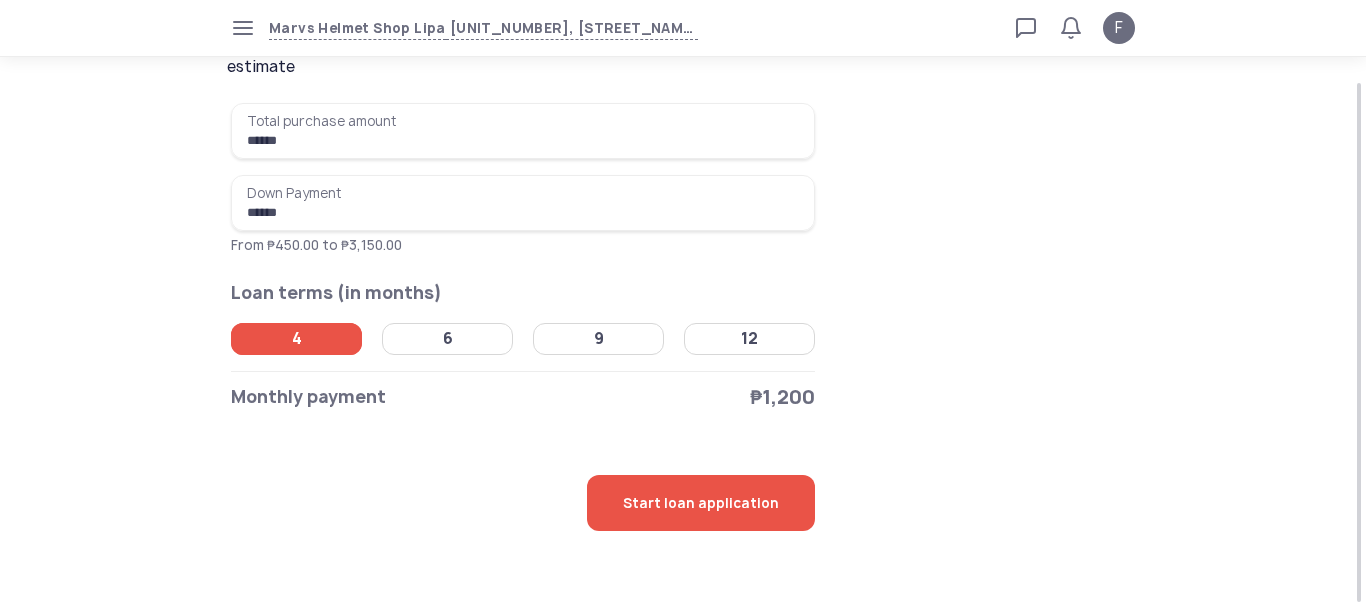 click on "Start loan application" 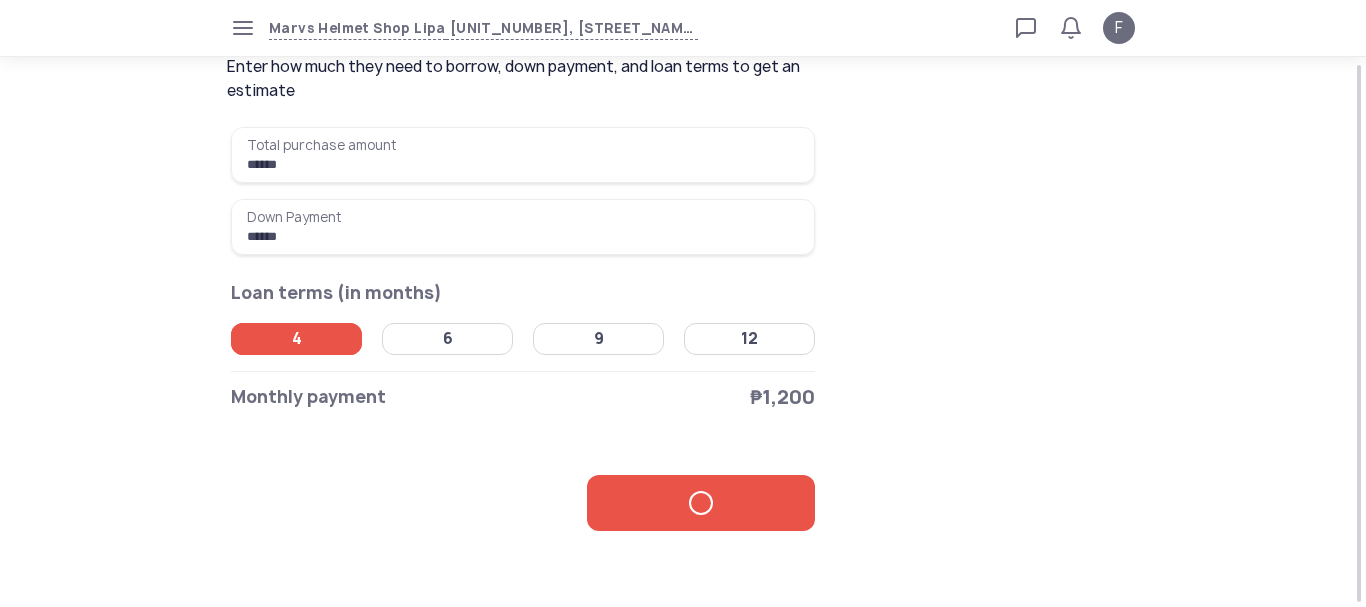 scroll, scrollTop: 69, scrollLeft: 0, axis: vertical 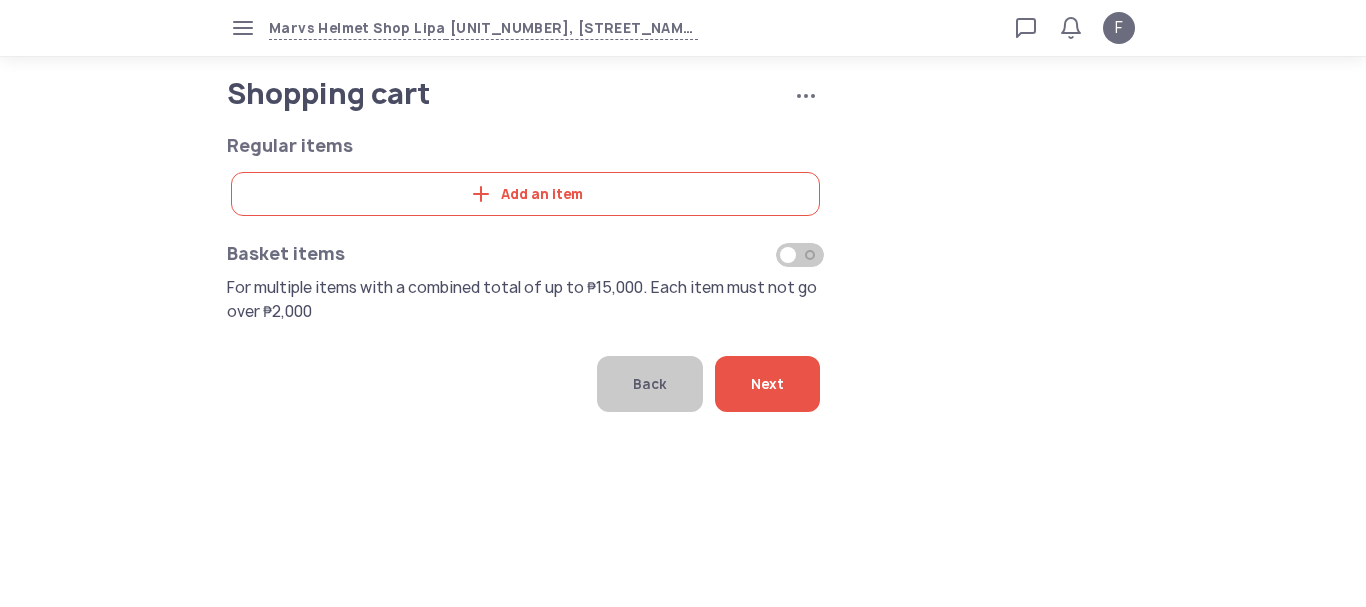 click 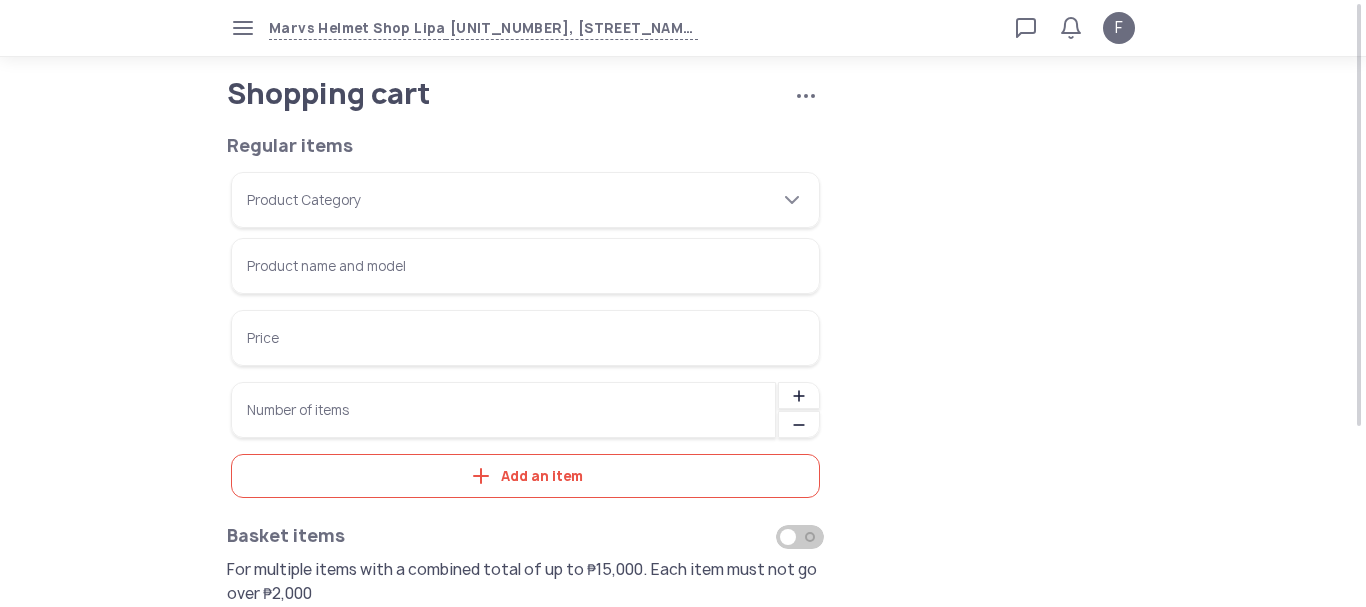 click on "Product Category" at bounding box center [525, 200] 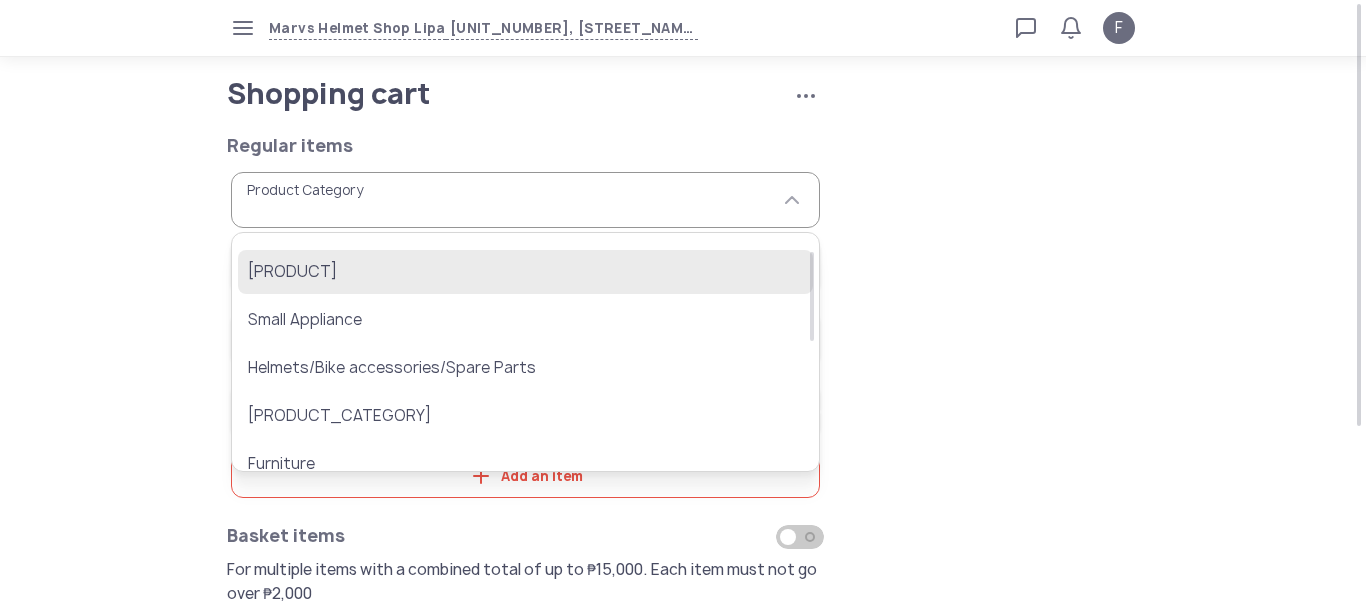 scroll, scrollTop: 300, scrollLeft: 0, axis: vertical 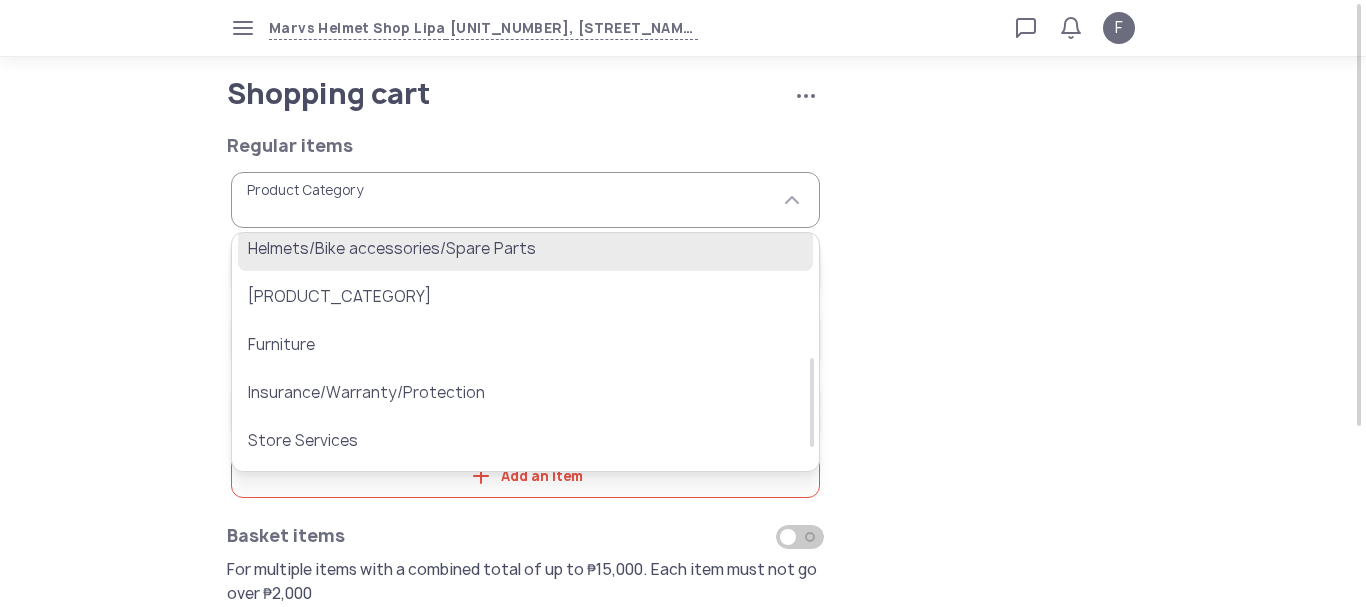 click on "Helmets/Bike accessories/Spare Parts" 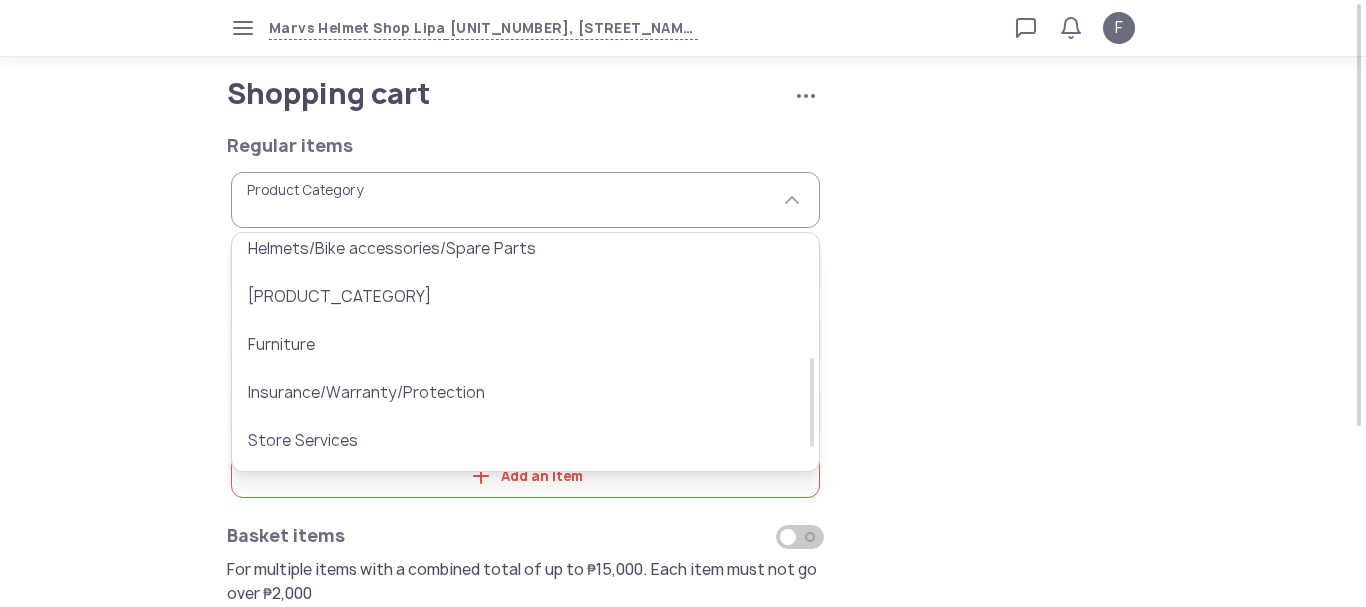 type on "**********" 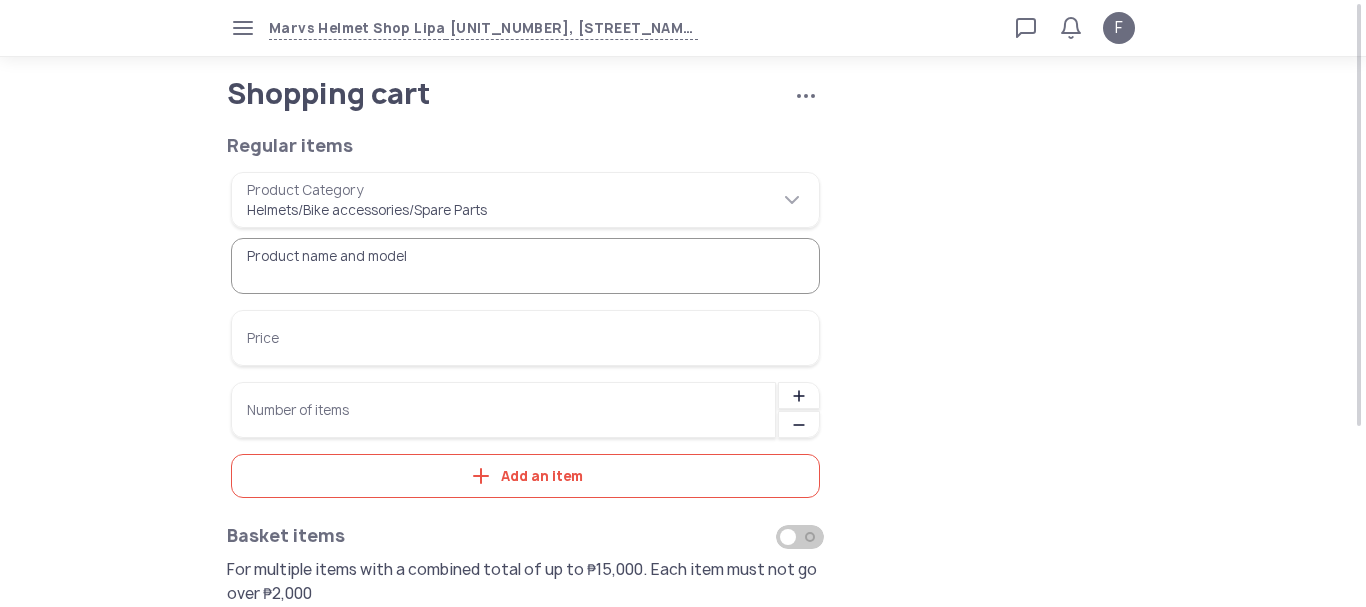 click on "Product name and model" at bounding box center [525, 266] 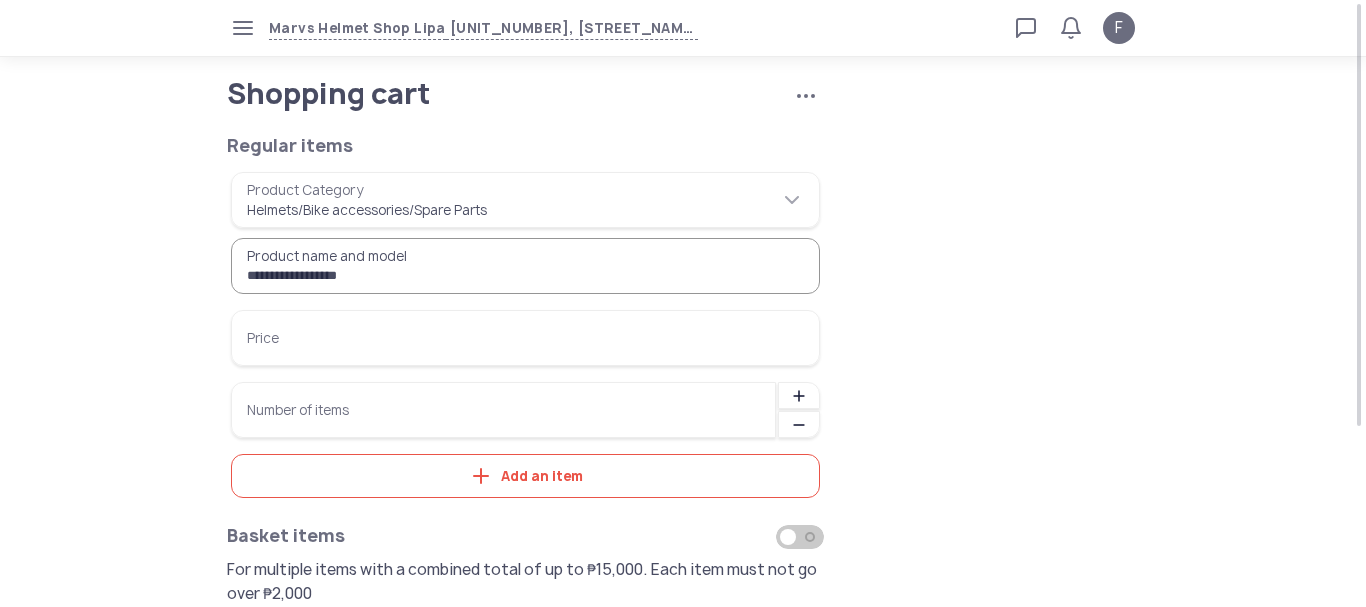 type on "**********" 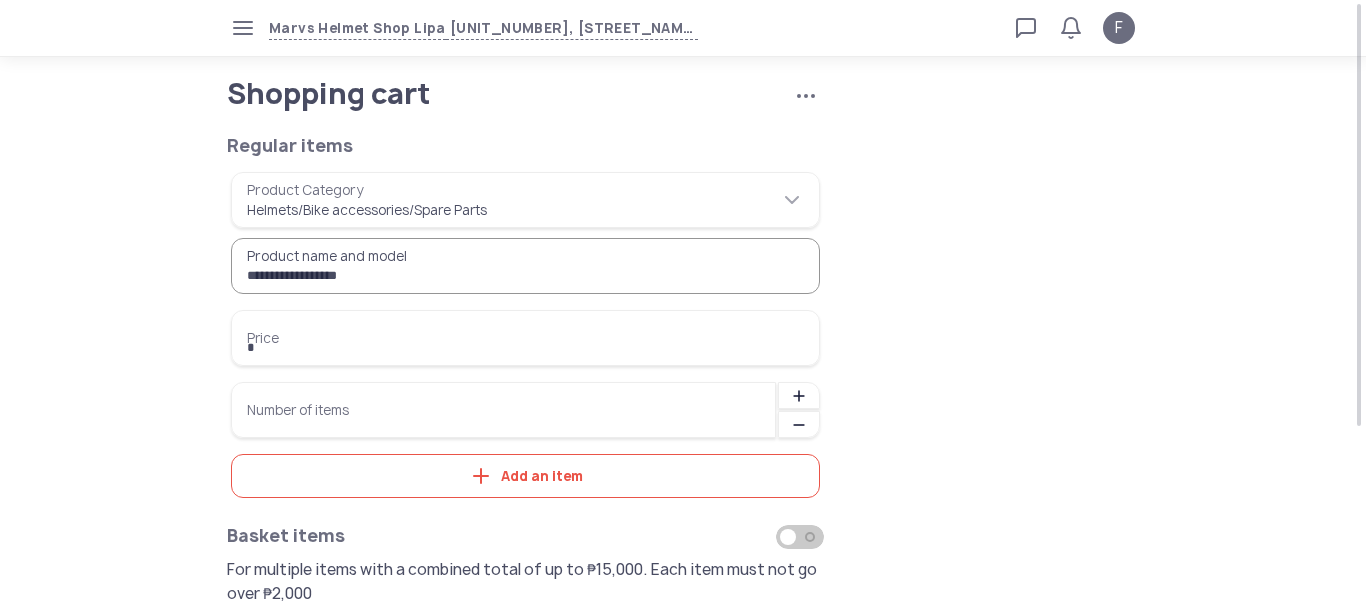 click on "*" at bounding box center (525, 338) 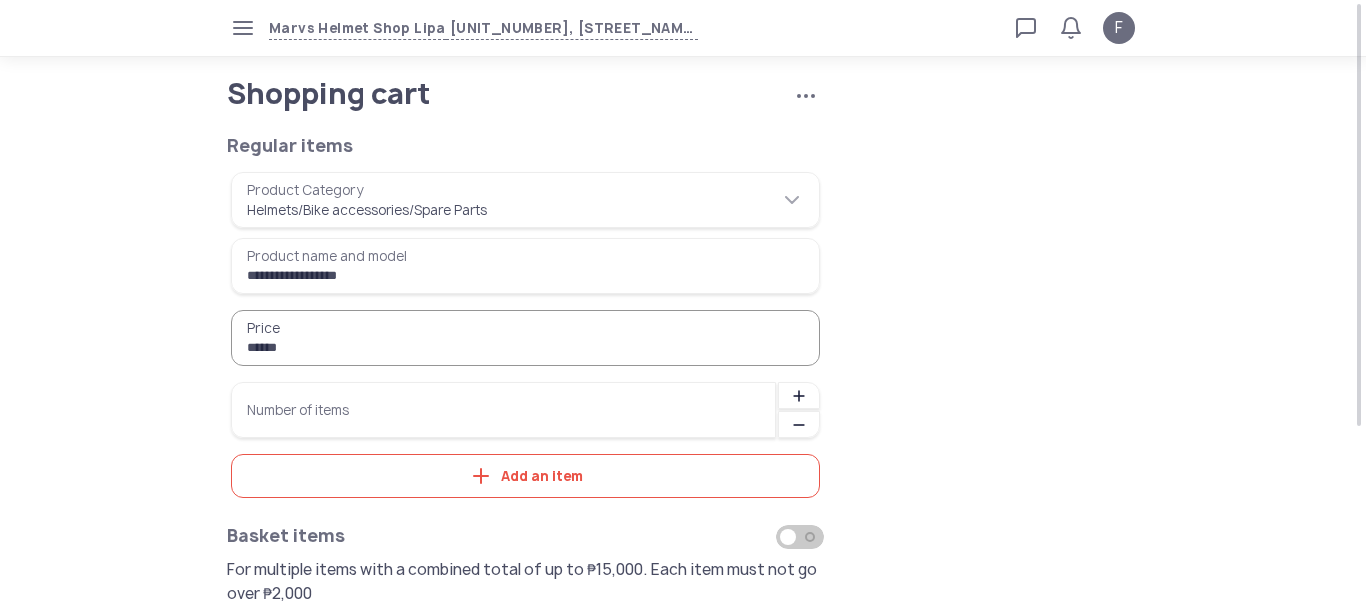 type on "******" 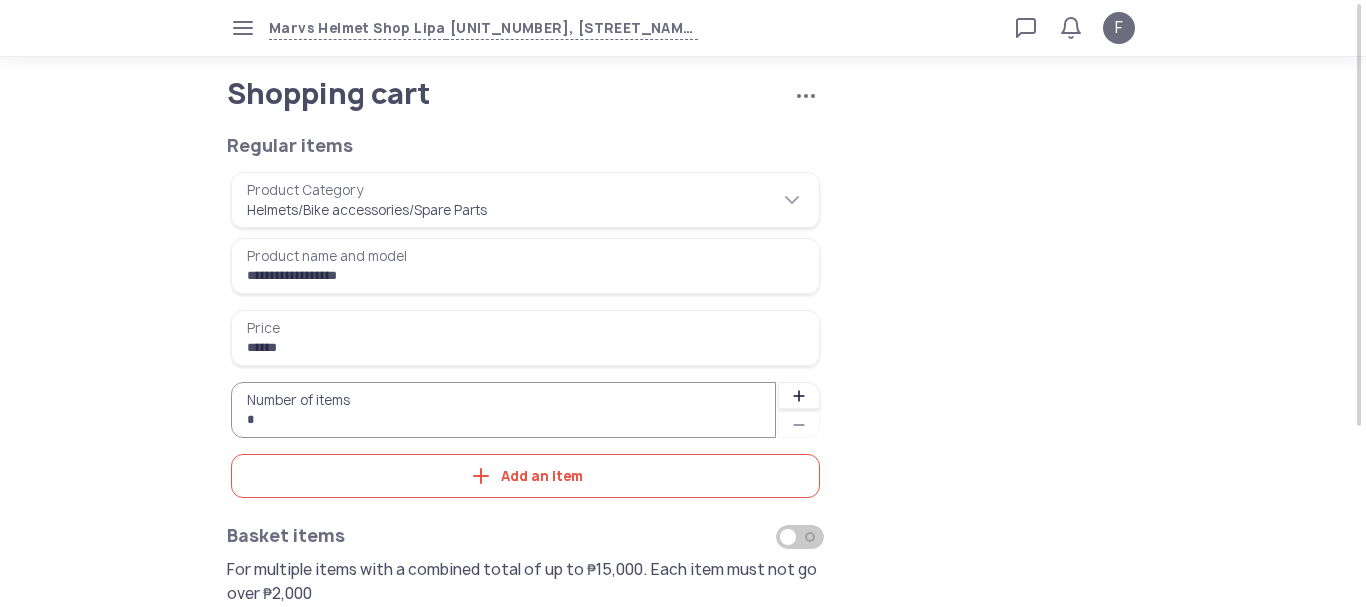 click on "Add an item" 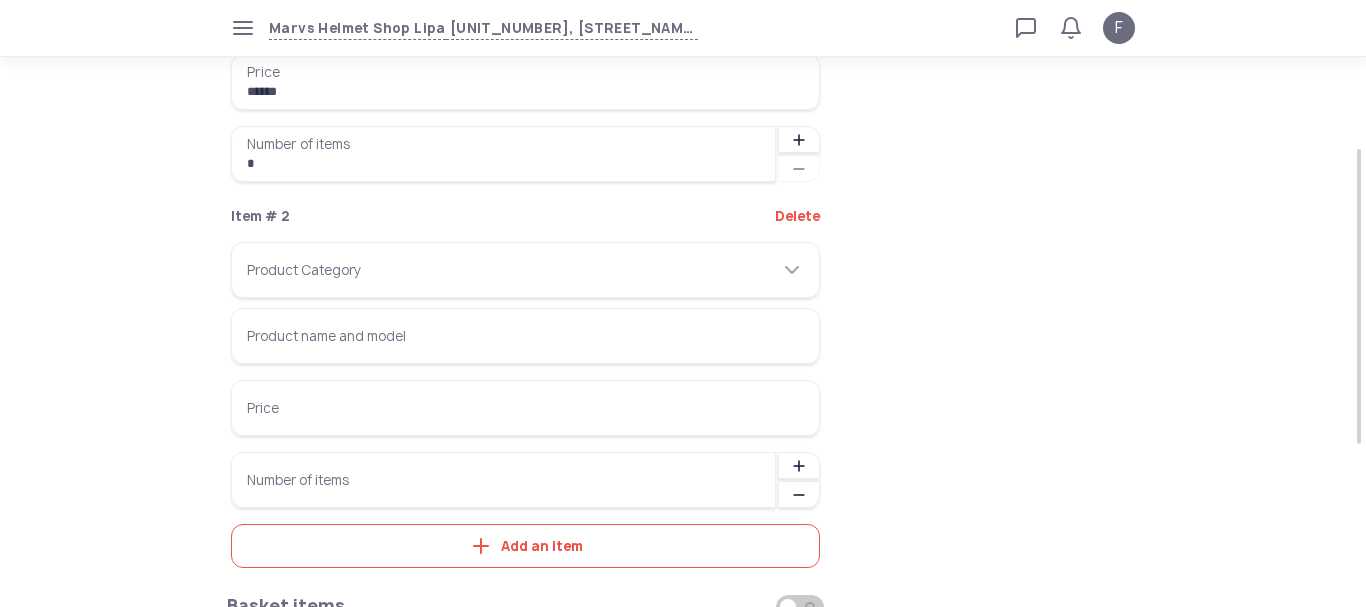 click on "Delete" 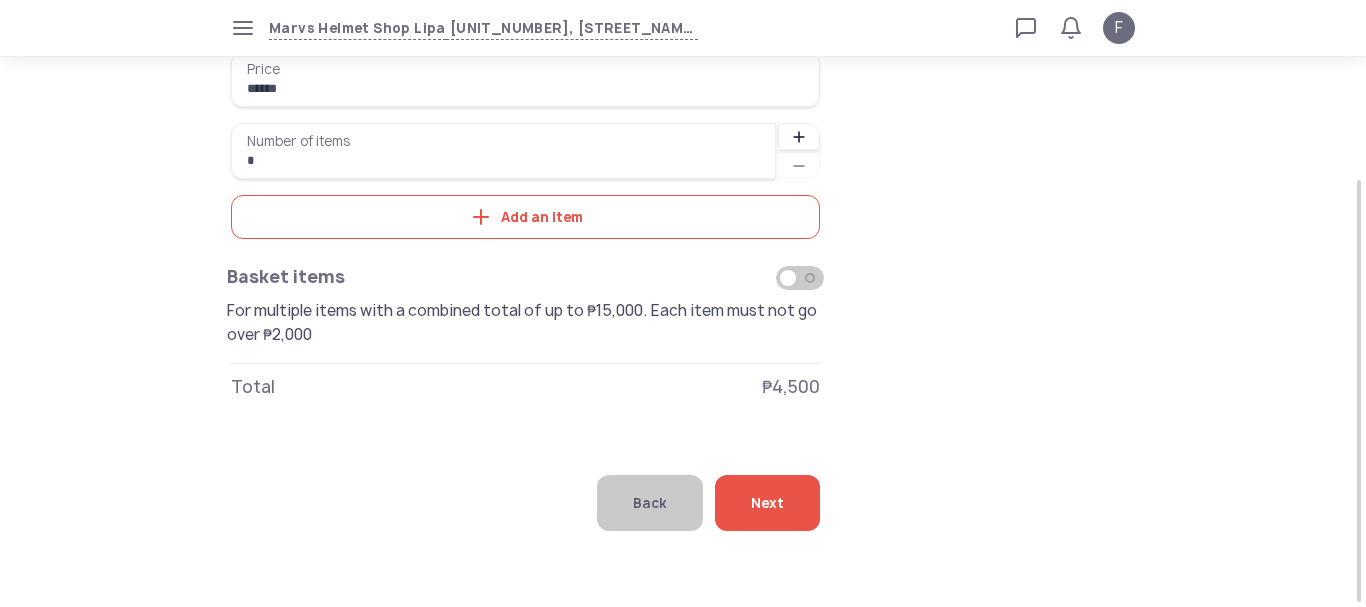 scroll, scrollTop: 259, scrollLeft: 0, axis: vertical 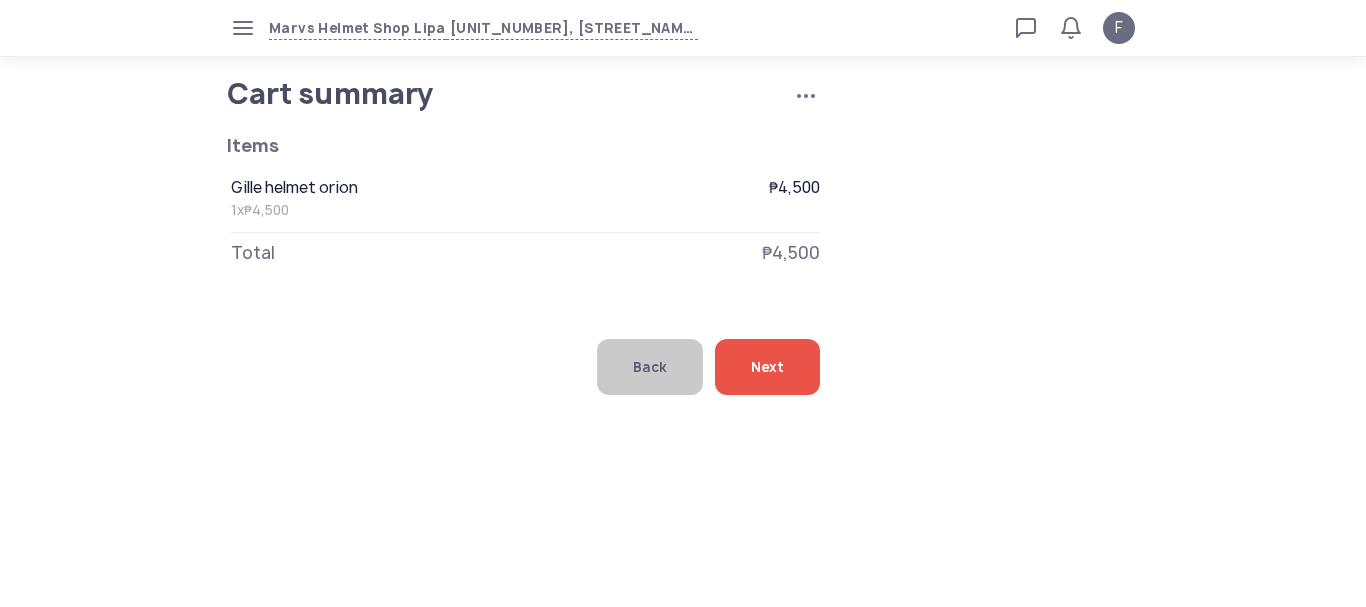 click on "Next" 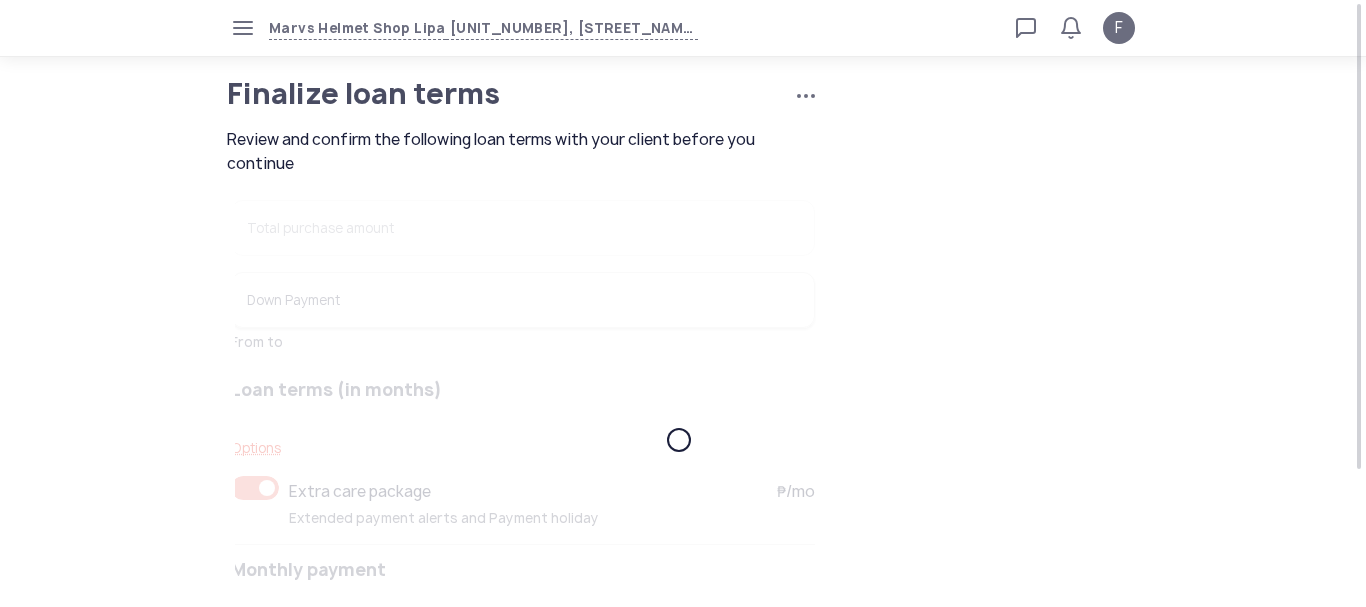 type on "******" 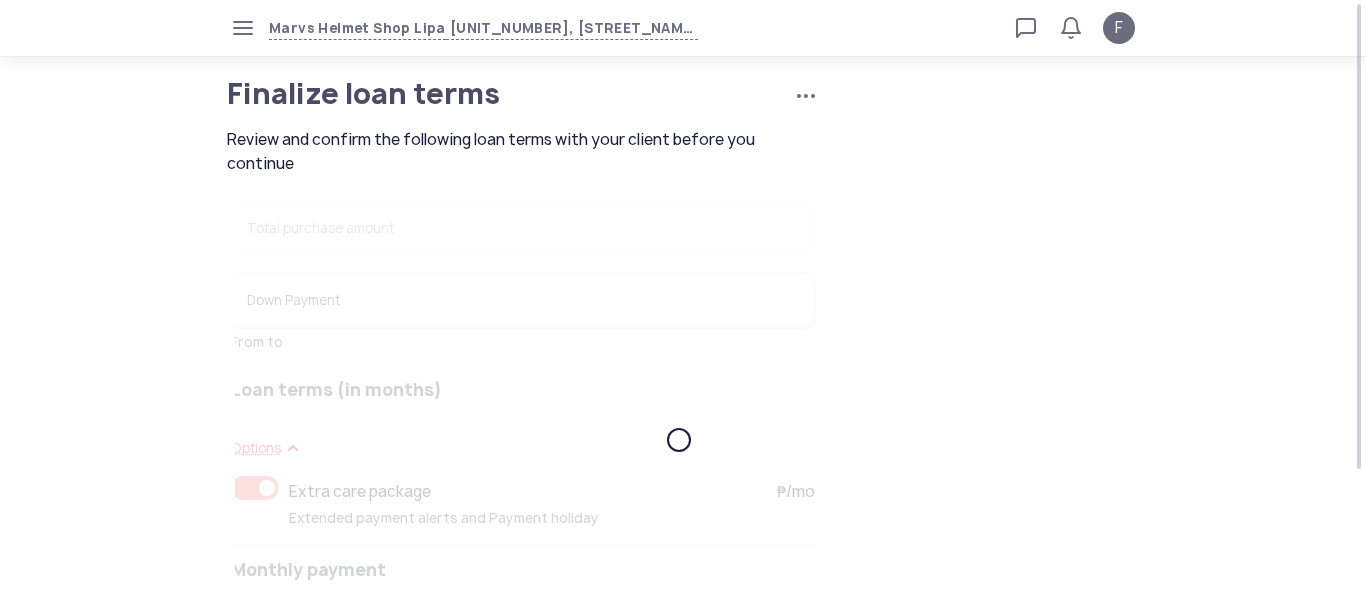 type on "****" 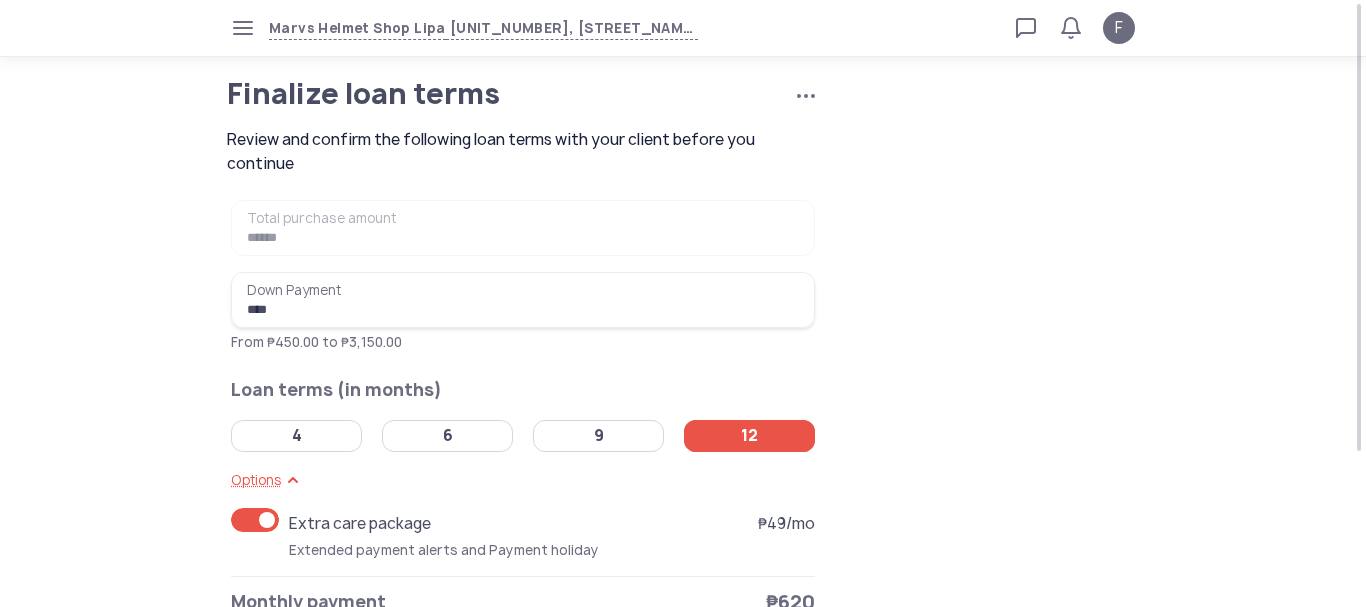 click on "4" 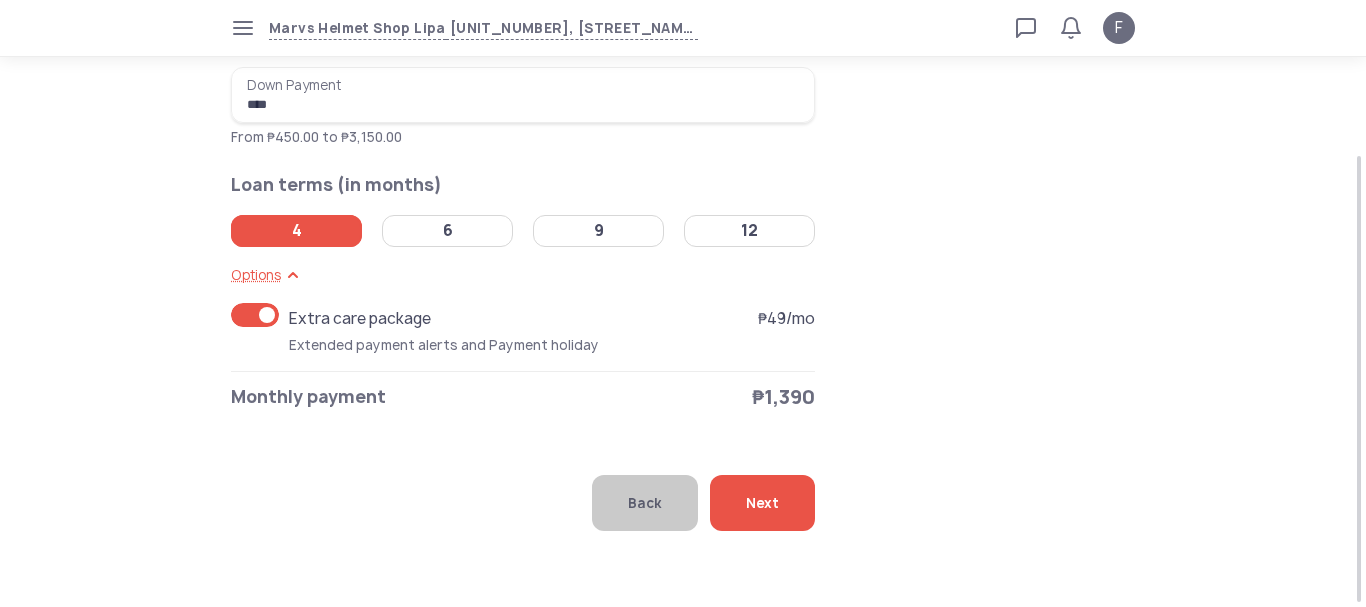 click on "Next" 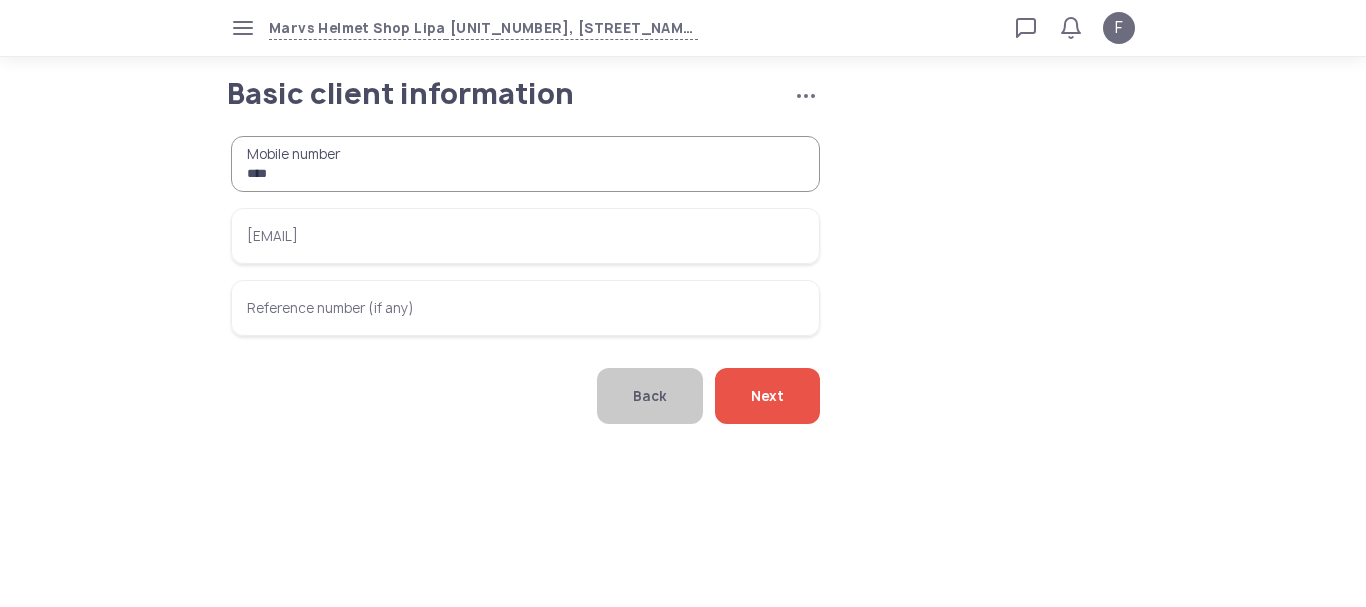 scroll, scrollTop: 0, scrollLeft: 0, axis: both 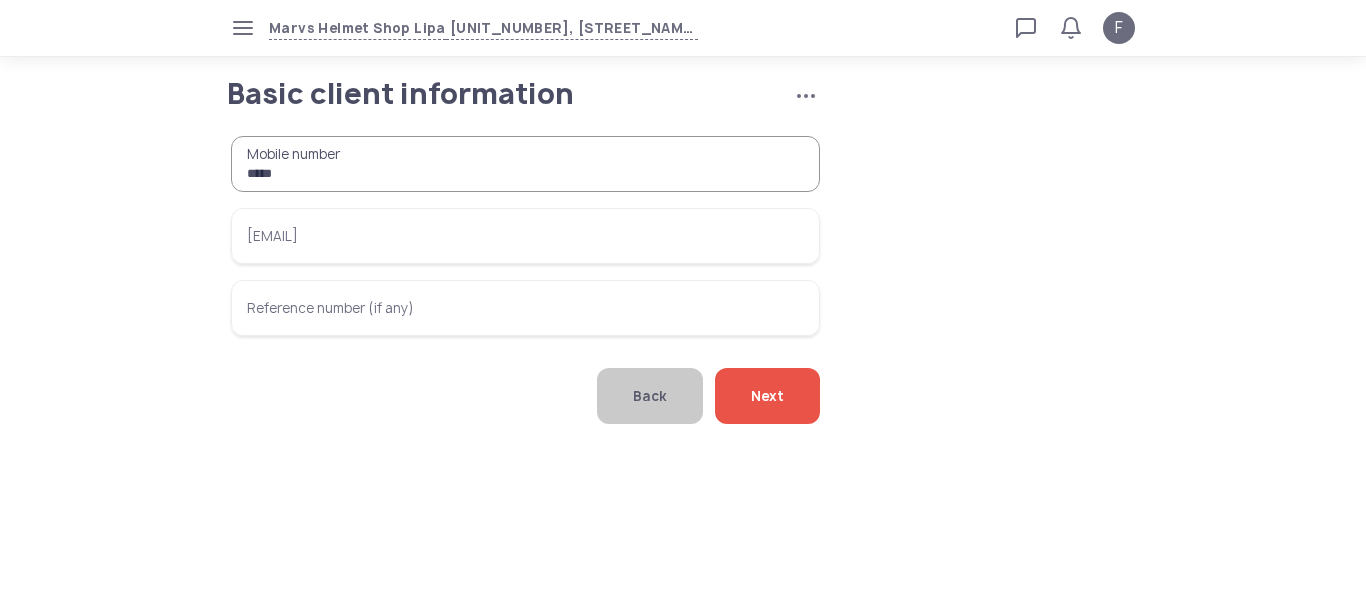 click on "*****" at bounding box center [525, 164] 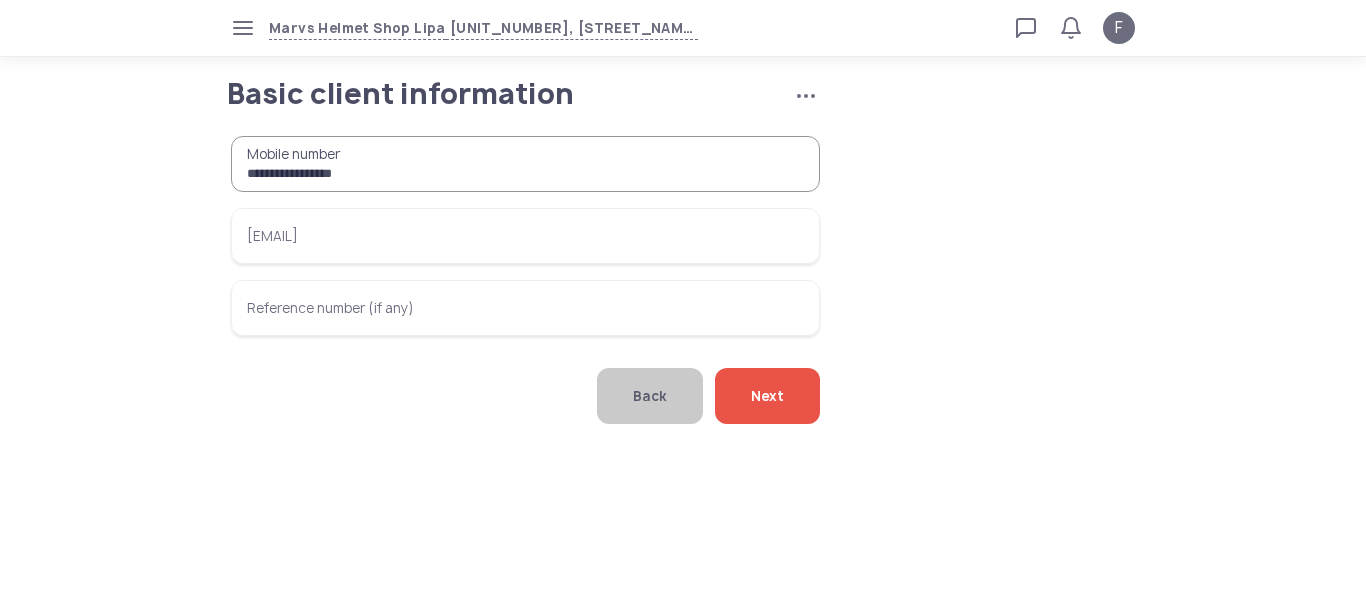 type on "**********" 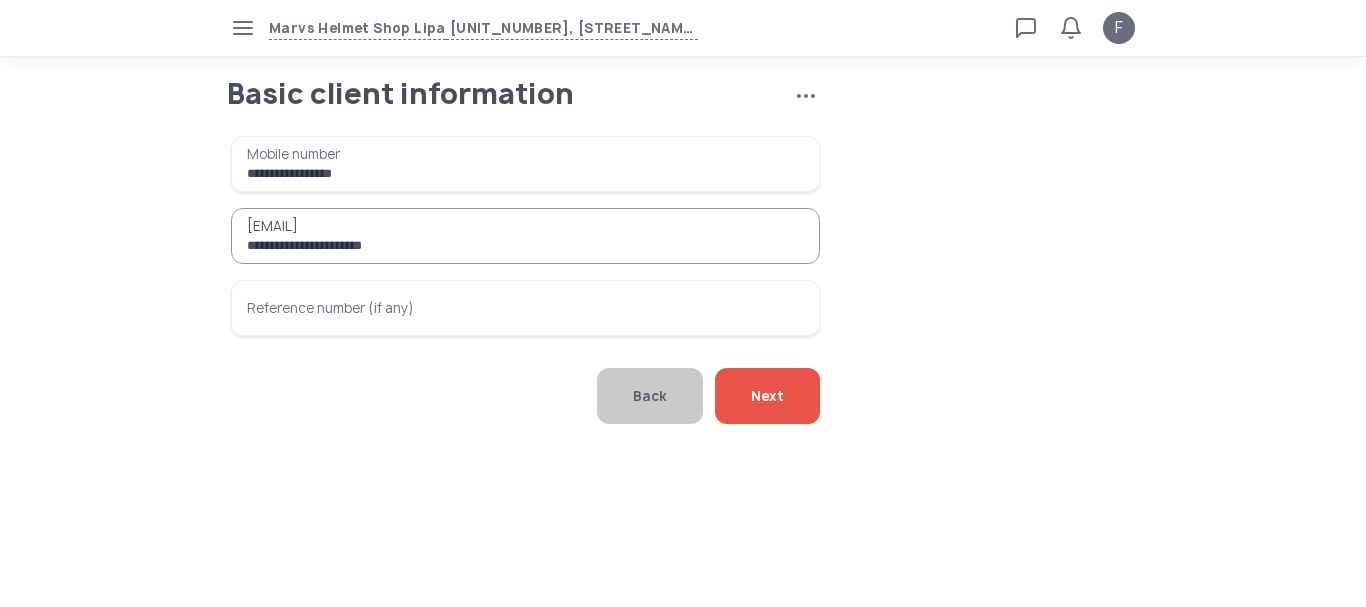 type on "**********" 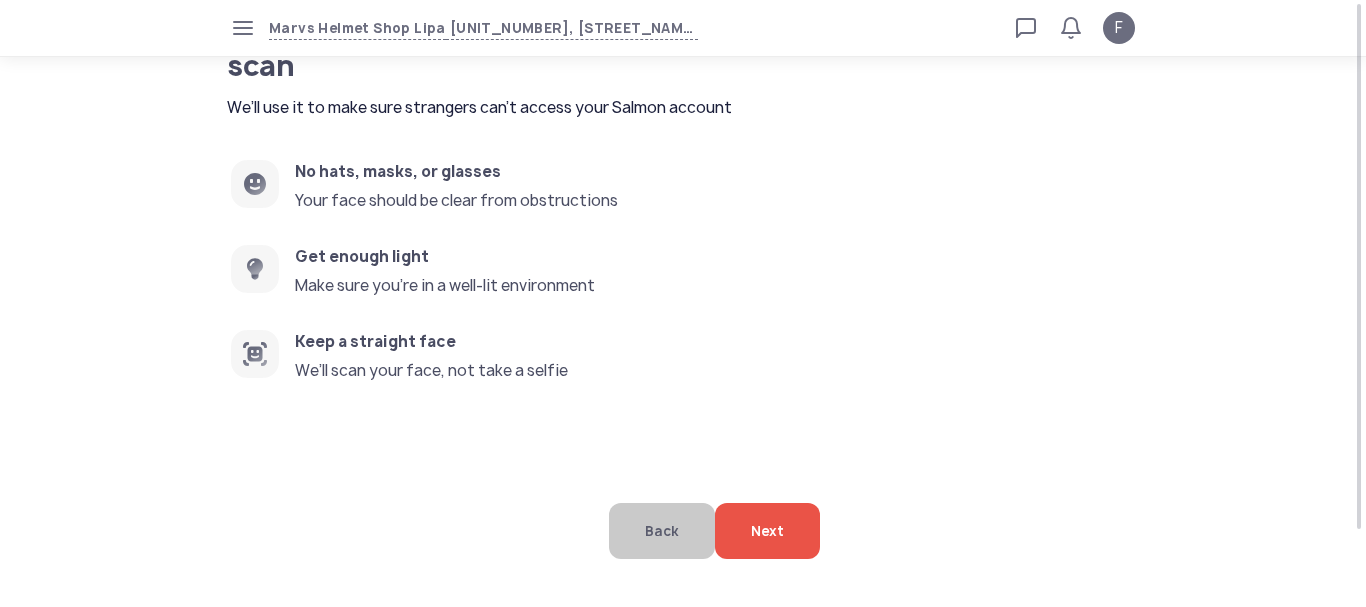 scroll, scrollTop: 84, scrollLeft: 0, axis: vertical 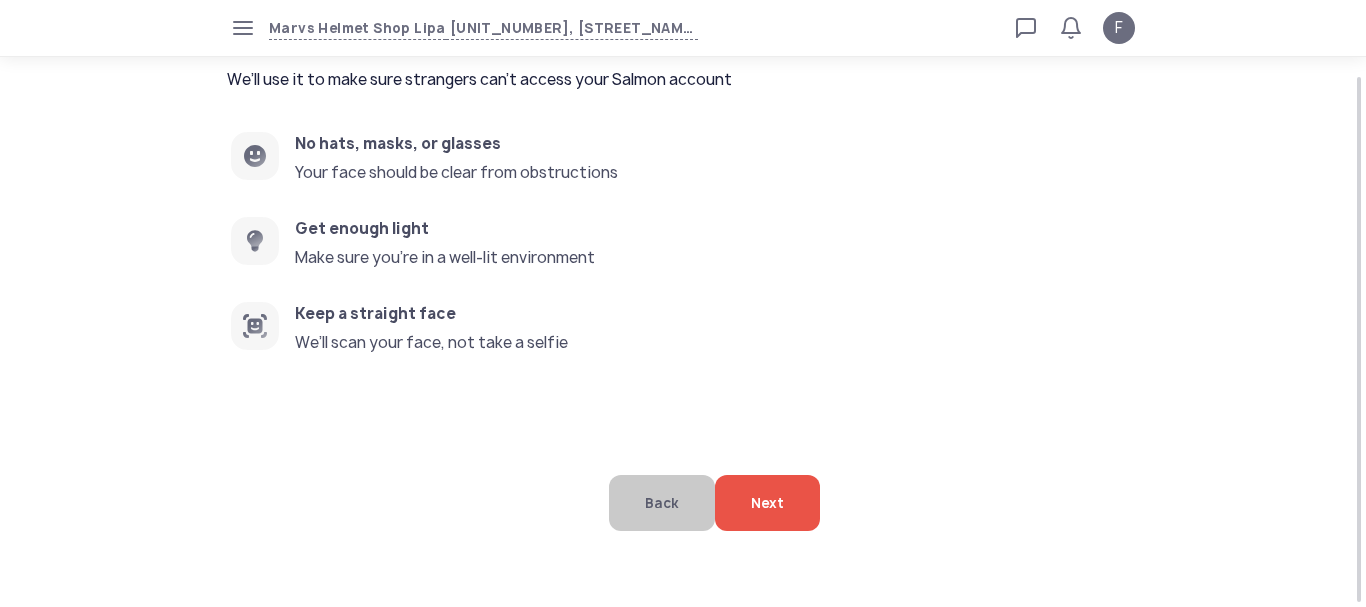 click on "Next" 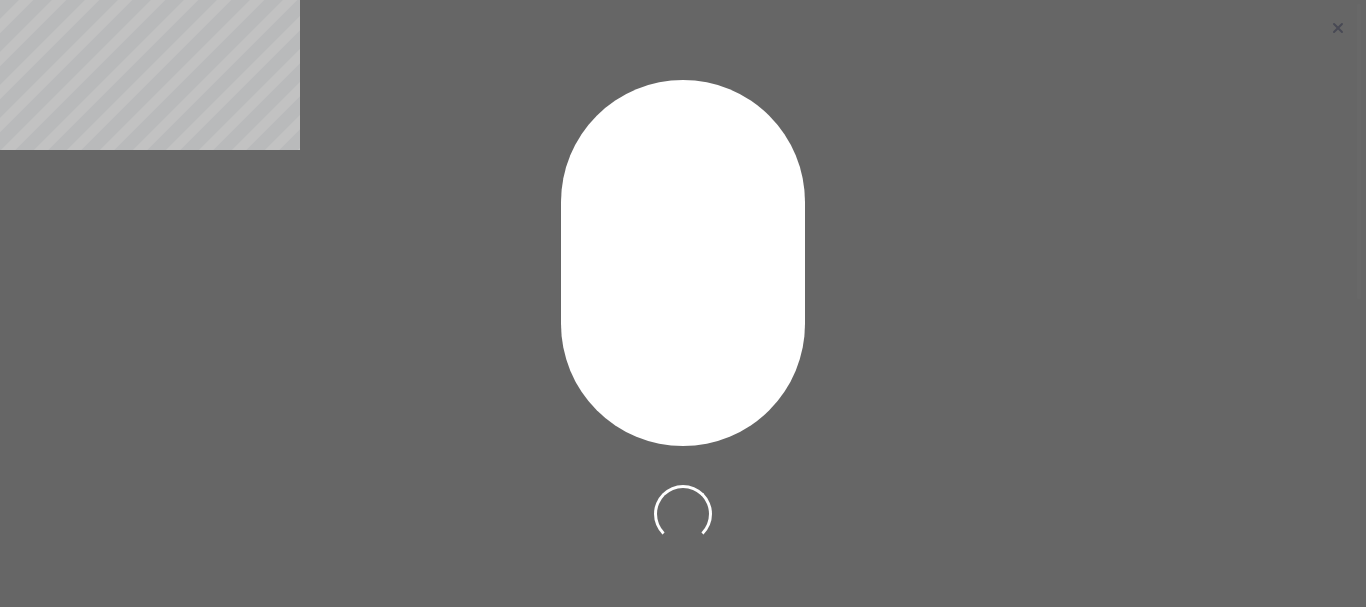 scroll, scrollTop: 0, scrollLeft: 0, axis: both 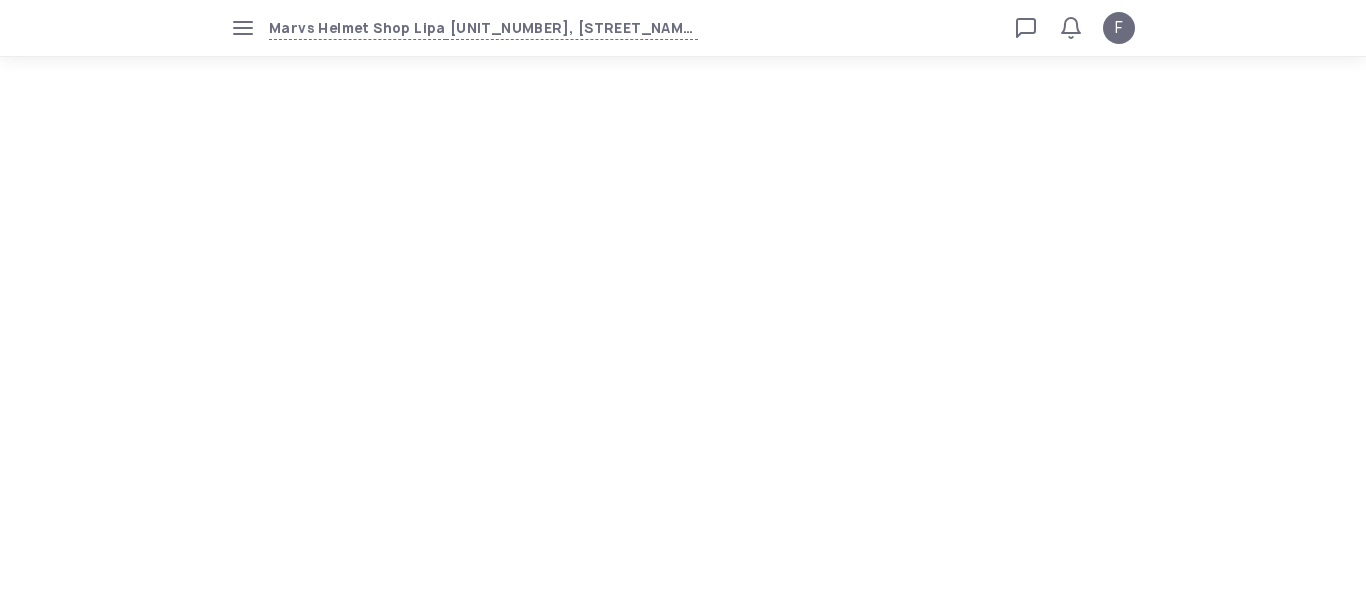 click 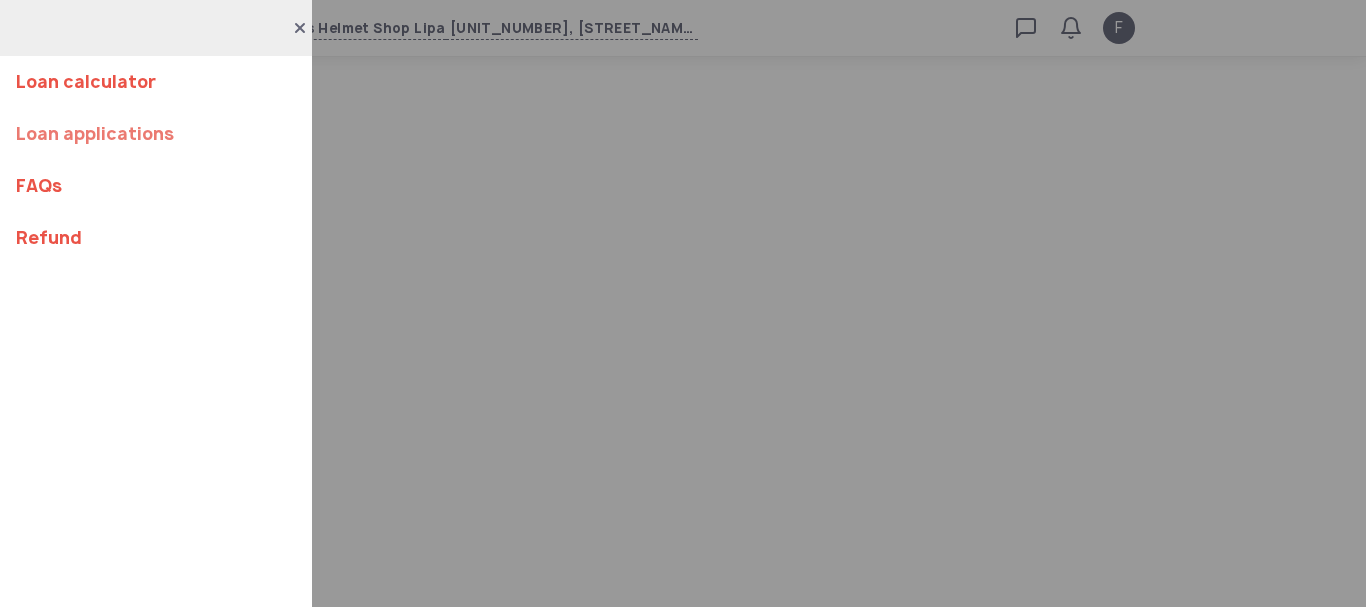 click on "Loan applications" 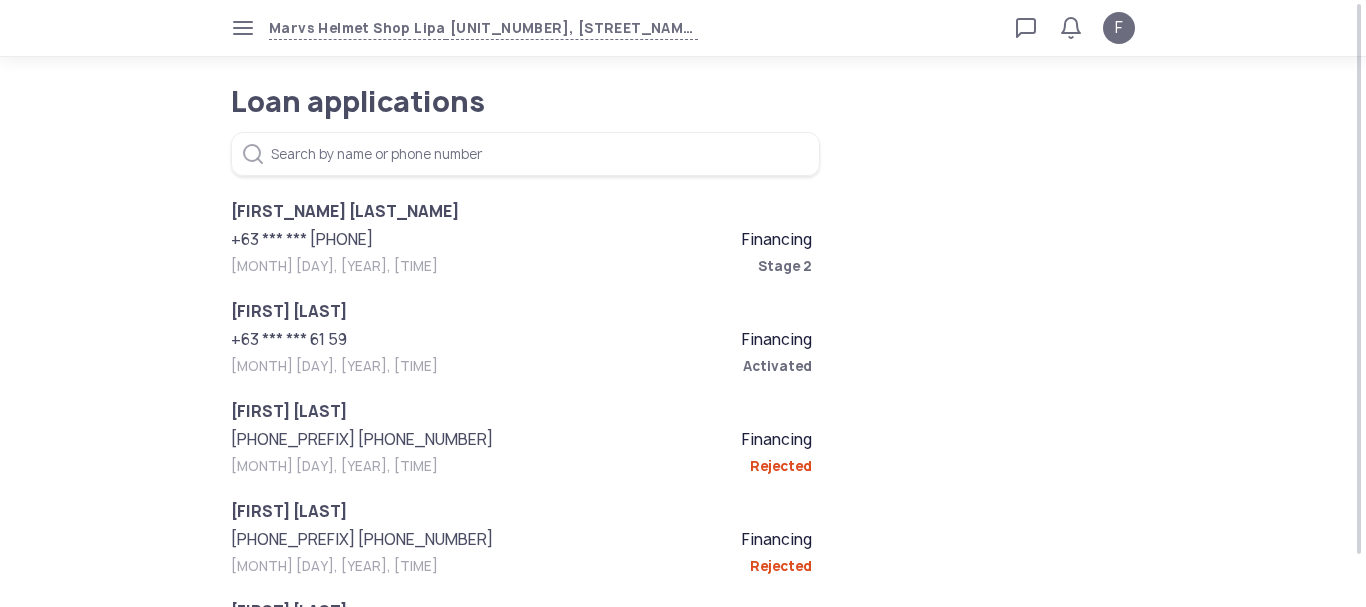click on "[FIRST_NAME] [LAST_NAME] [PHONE_PREFIX] [PHONE_NUMBER] Financing [MONTH] [DAY], [YEAR], [TIME] Stage 2" 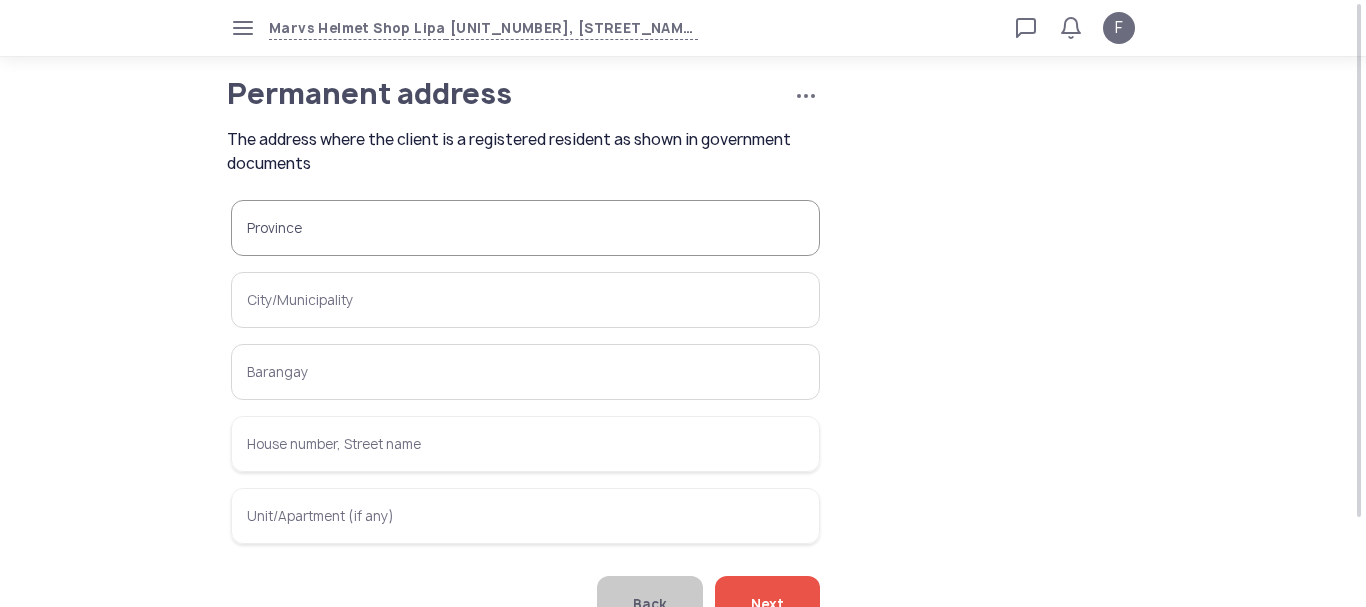 click on "Province" at bounding box center [525, 228] 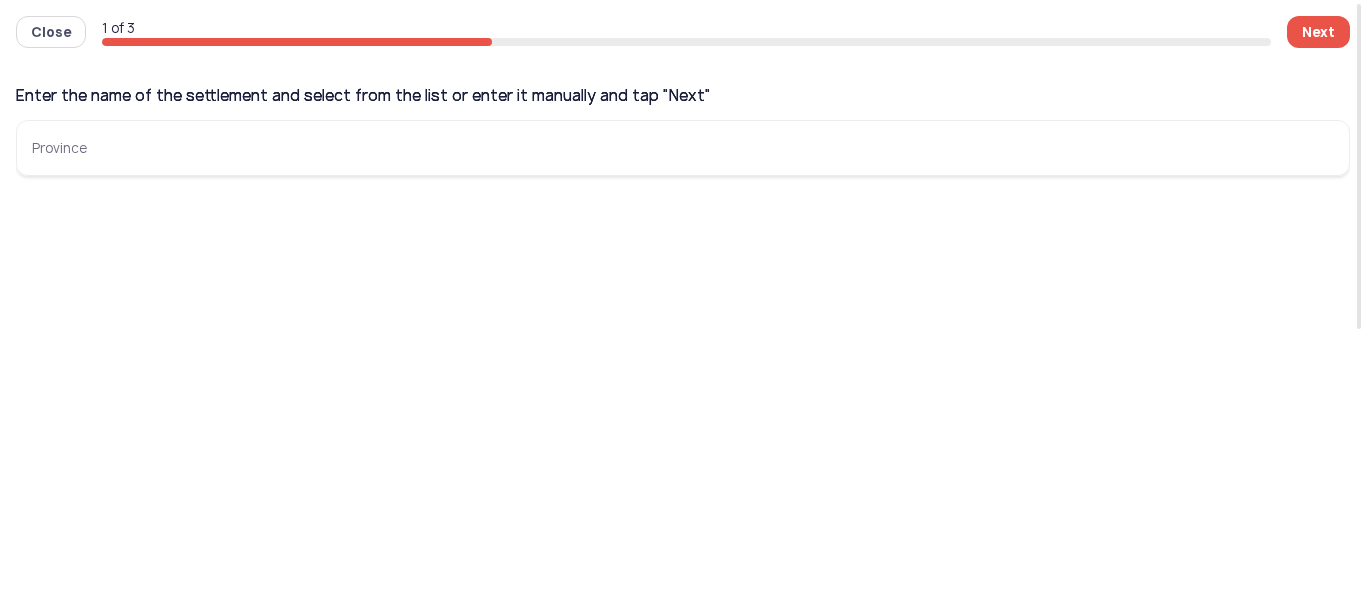 click on "Close 1 of 3 Next Enter the name of the settlement and select from the list or enter it manually and tap "Next" Province Enter the name of the settlement and select from the list or enter it manually and tap "Next" Enter the name of the settlement and select from the list or enter it manually and tap "Next"" 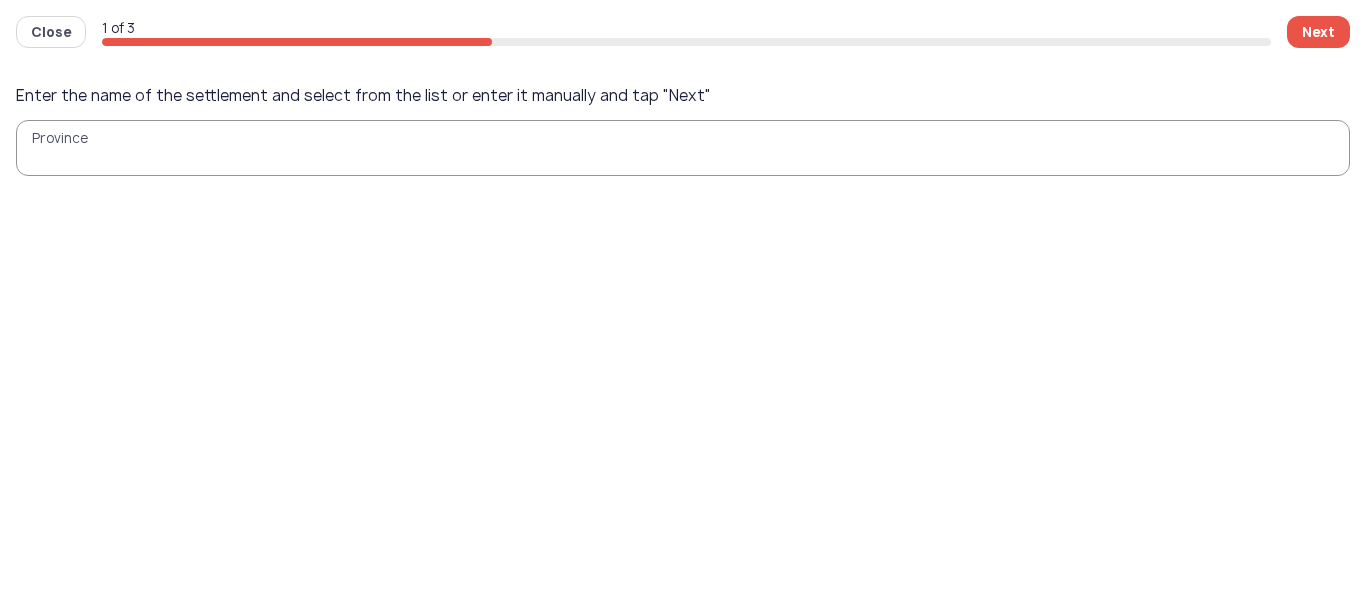 click on "Province" at bounding box center (683, 148) 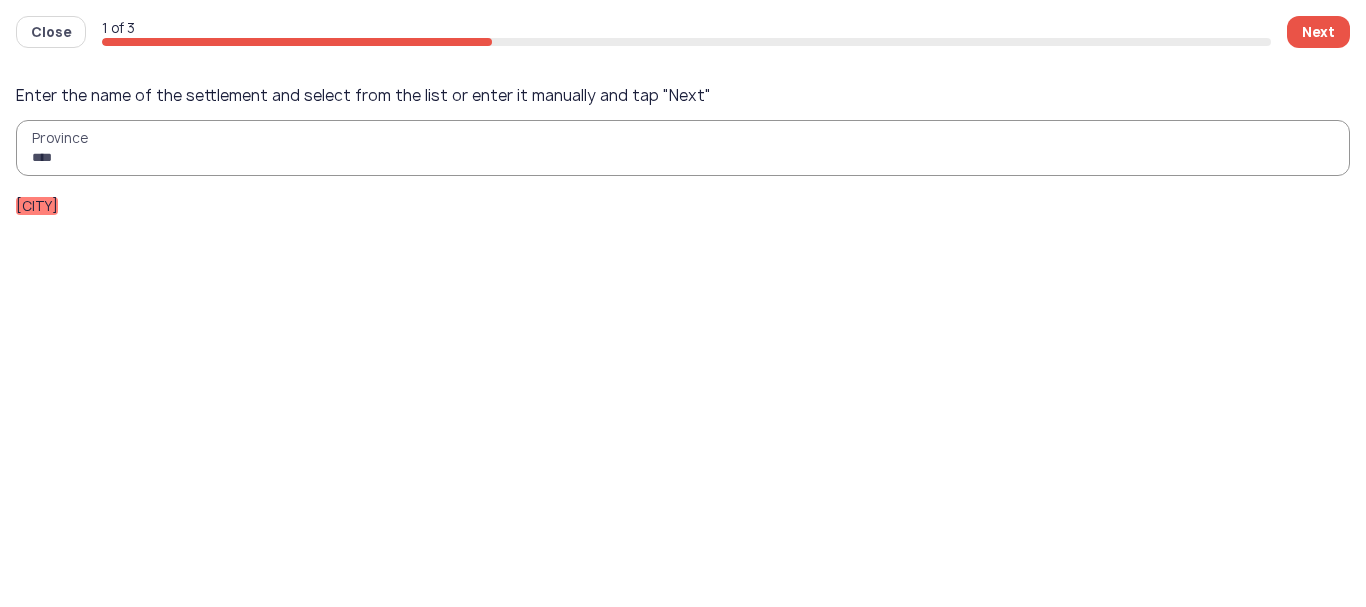 type on "****" 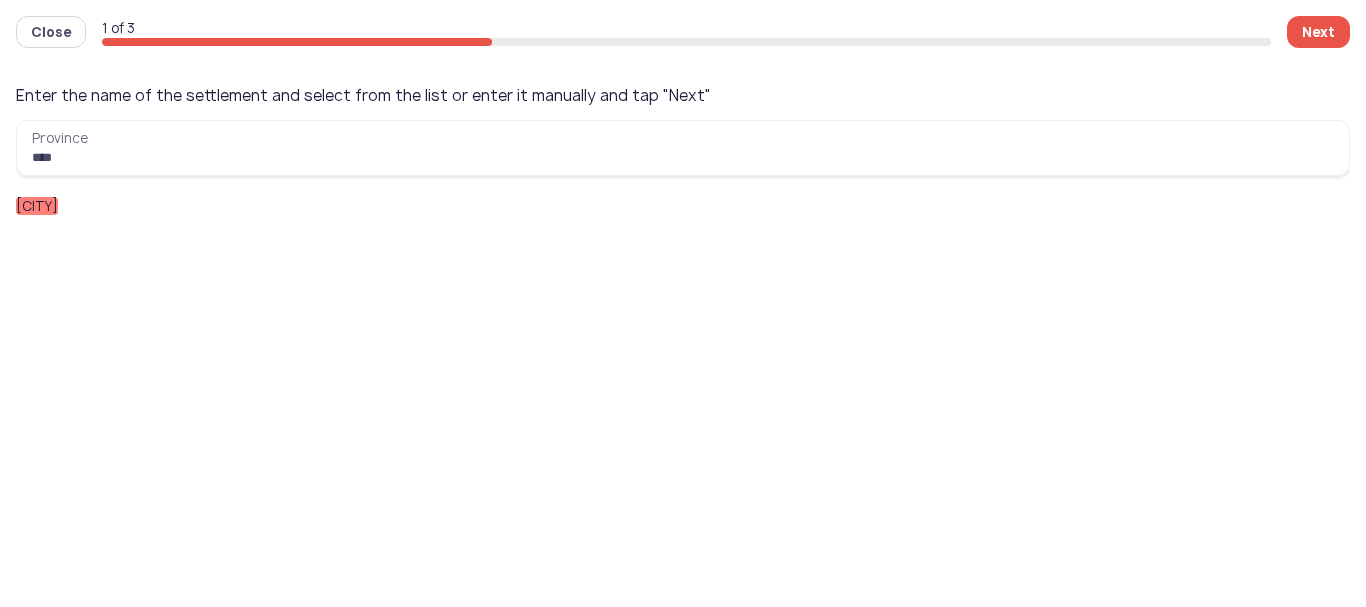 drag, startPoint x: 36, startPoint y: 212, endPoint x: 83, endPoint y: 317, distance: 115.03912 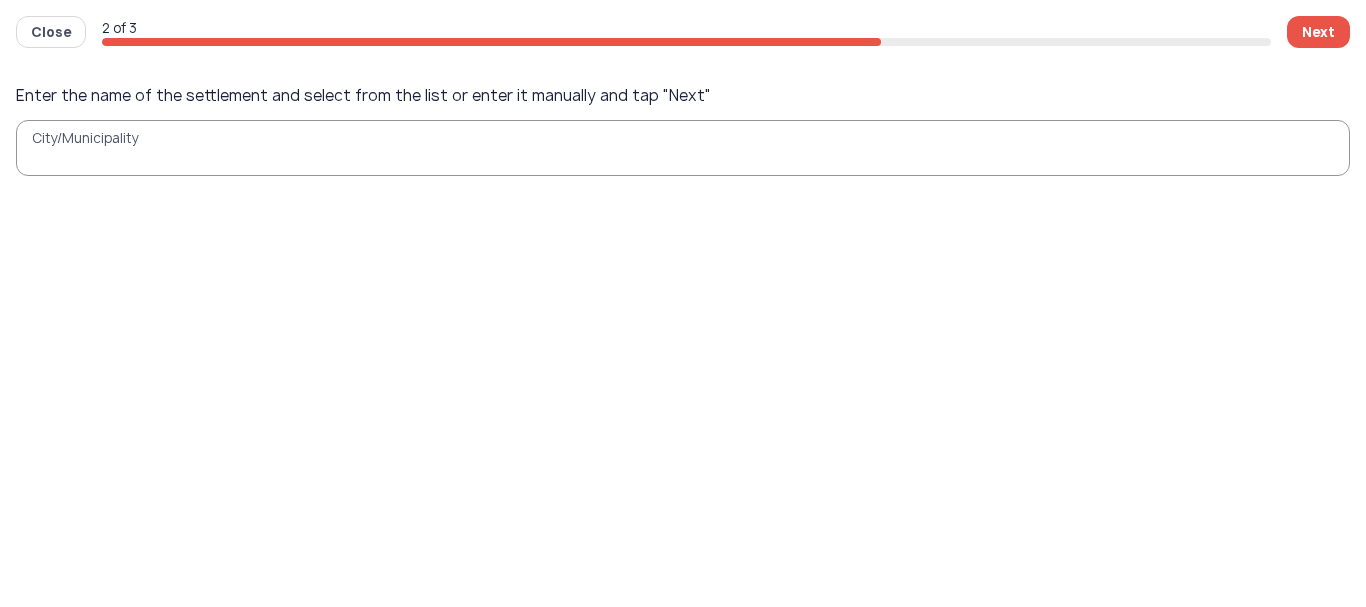 click on "City/Municipality" at bounding box center (683, 148) 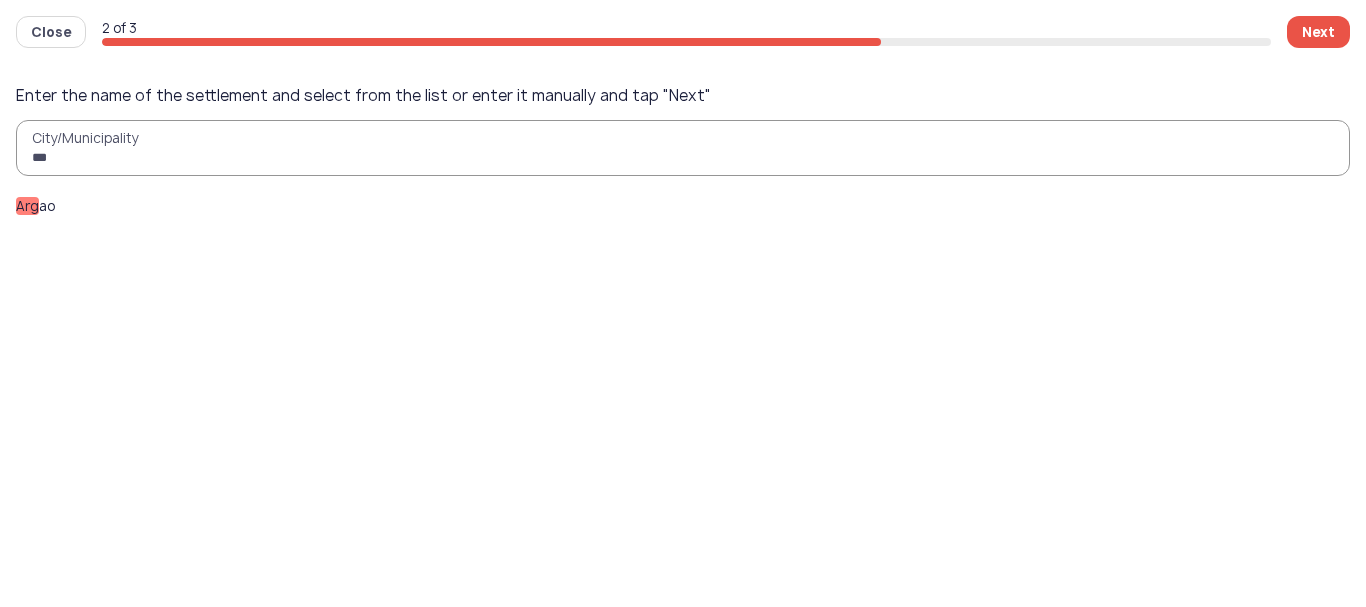 type on "[MASKED]" 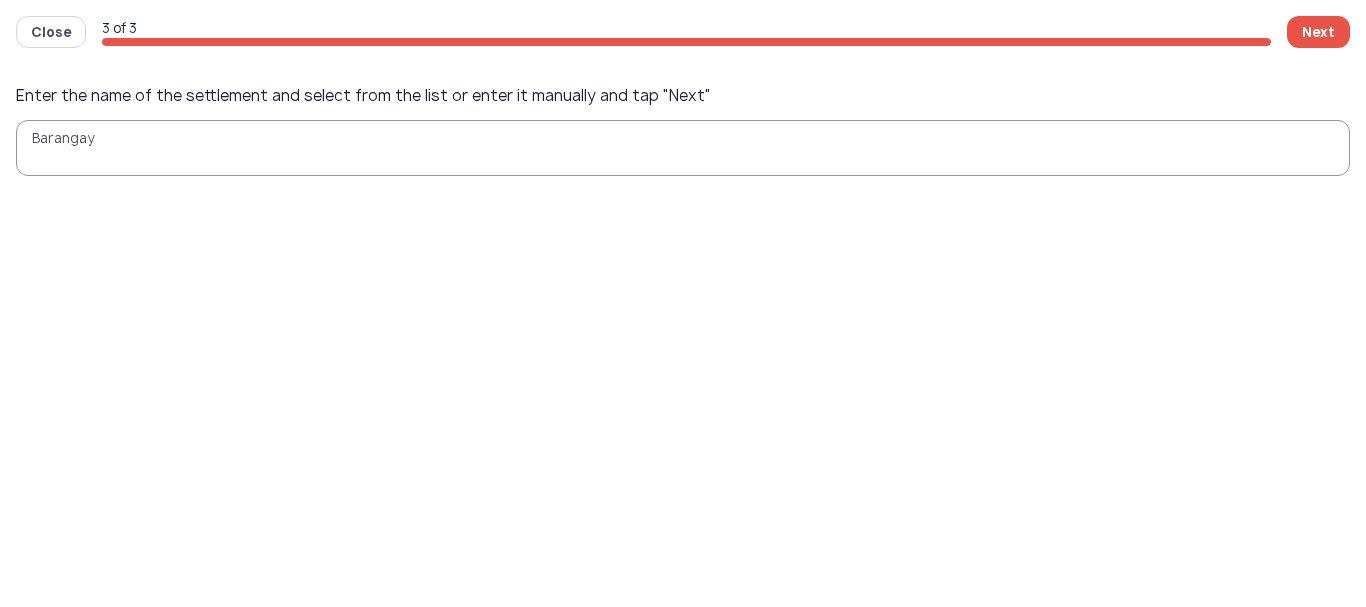 click on "Barangay" at bounding box center [683, 148] 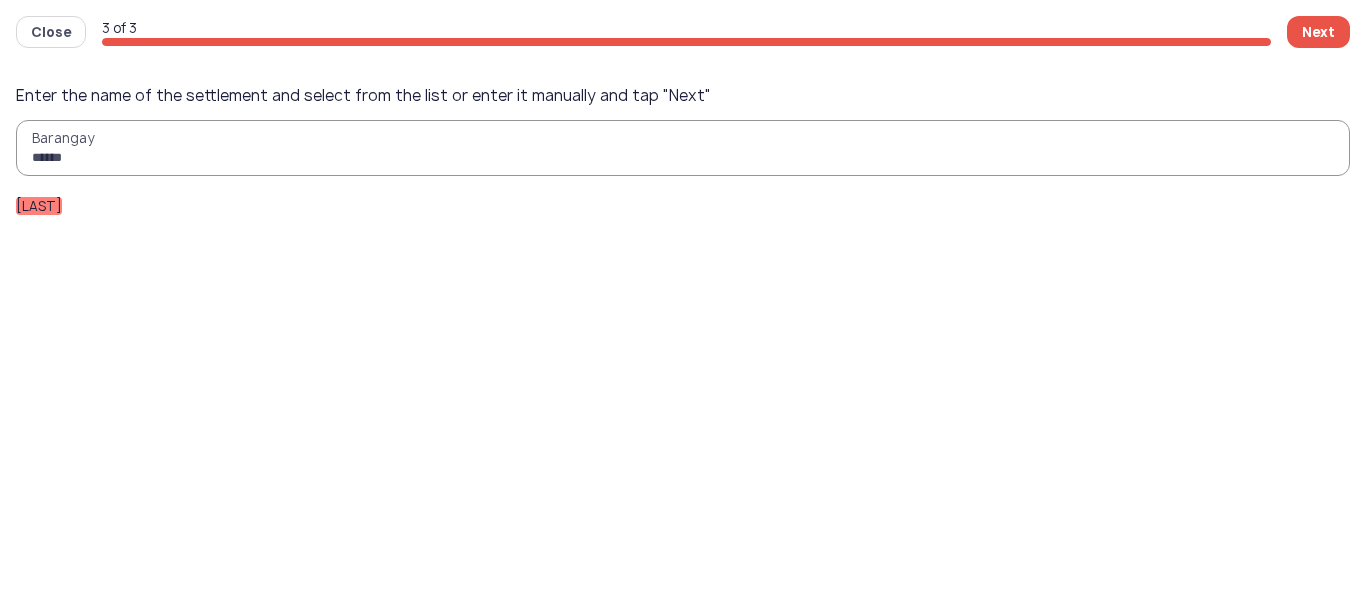type on "******" 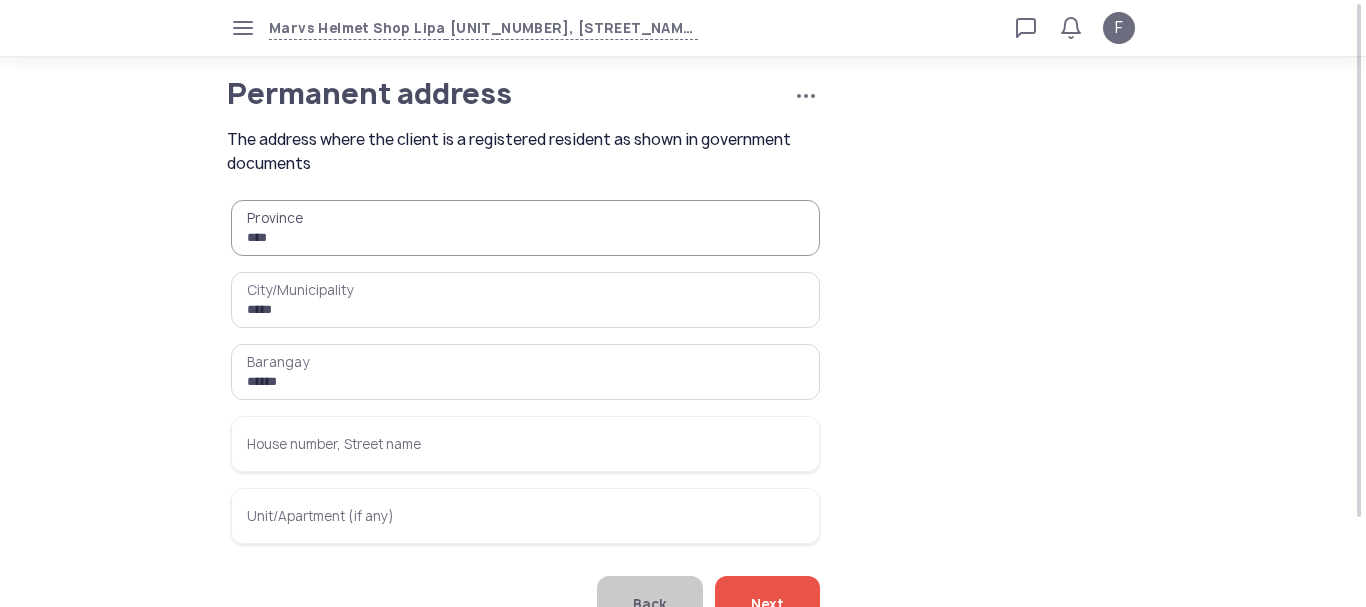 click on "House number, Street name" at bounding box center [525, 444] 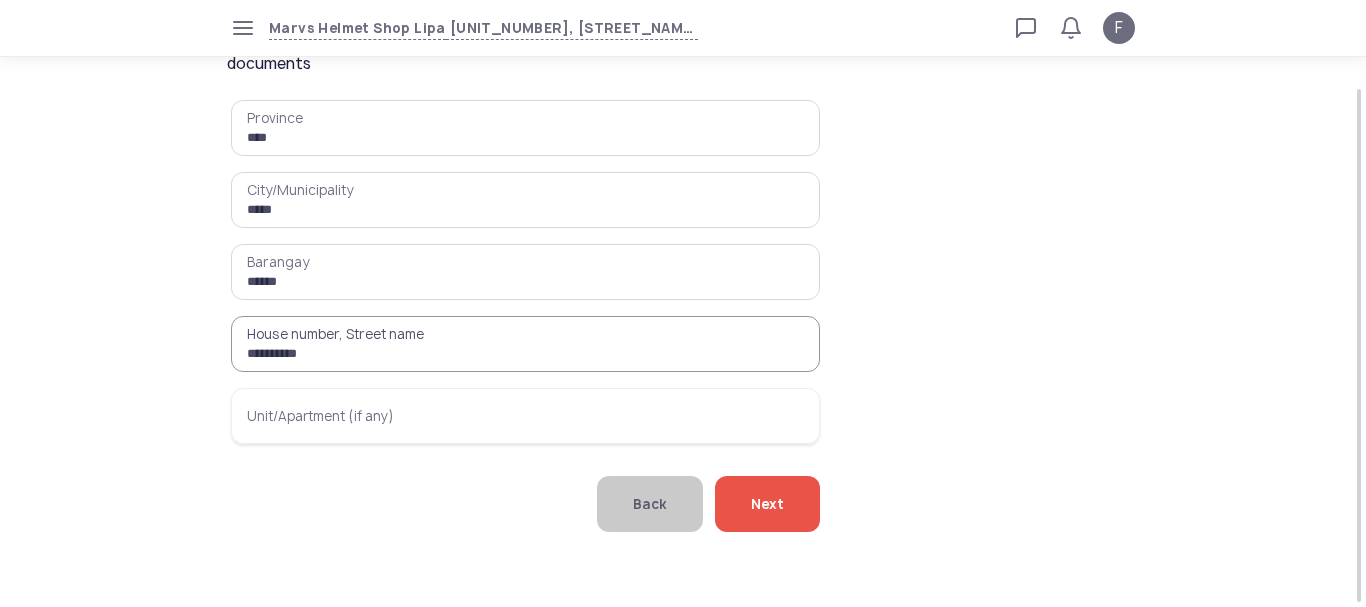 scroll, scrollTop: 101, scrollLeft: 0, axis: vertical 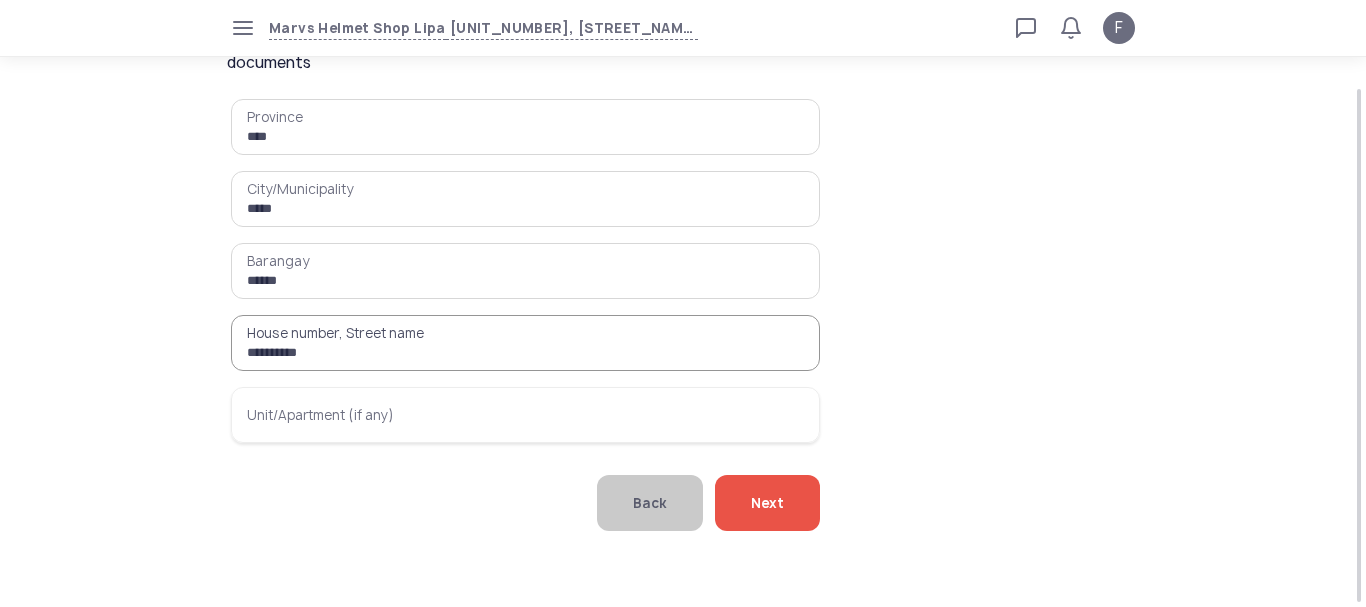 type on "**********" 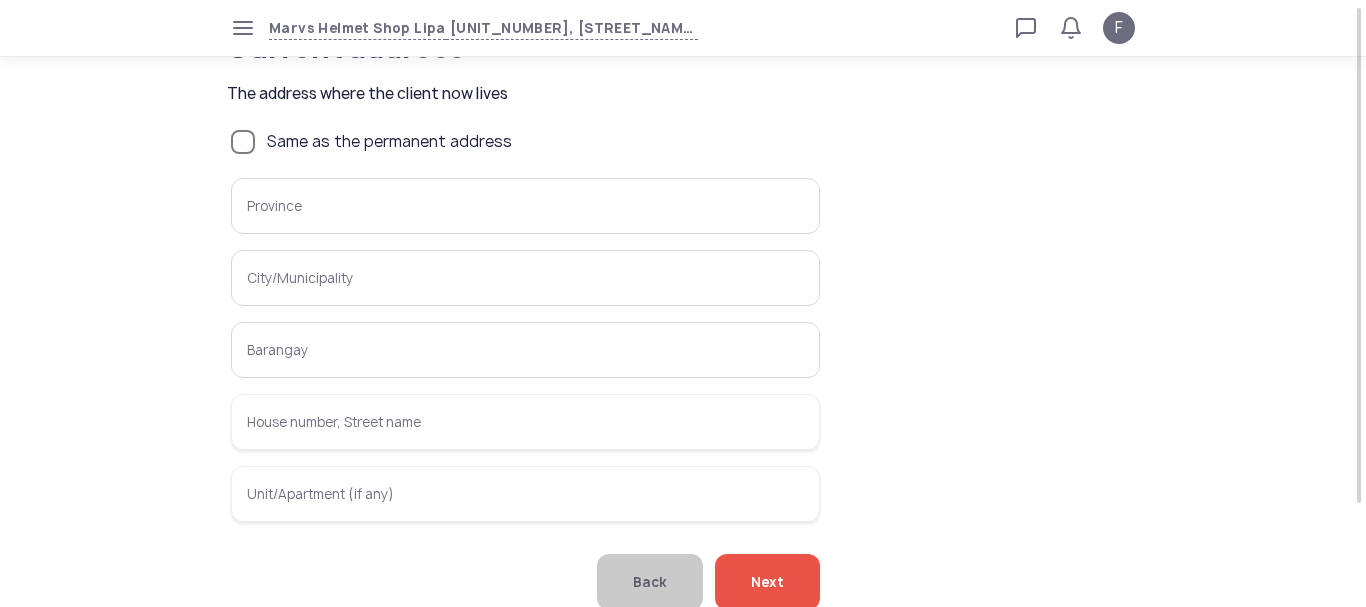 scroll, scrollTop: 0, scrollLeft: 0, axis: both 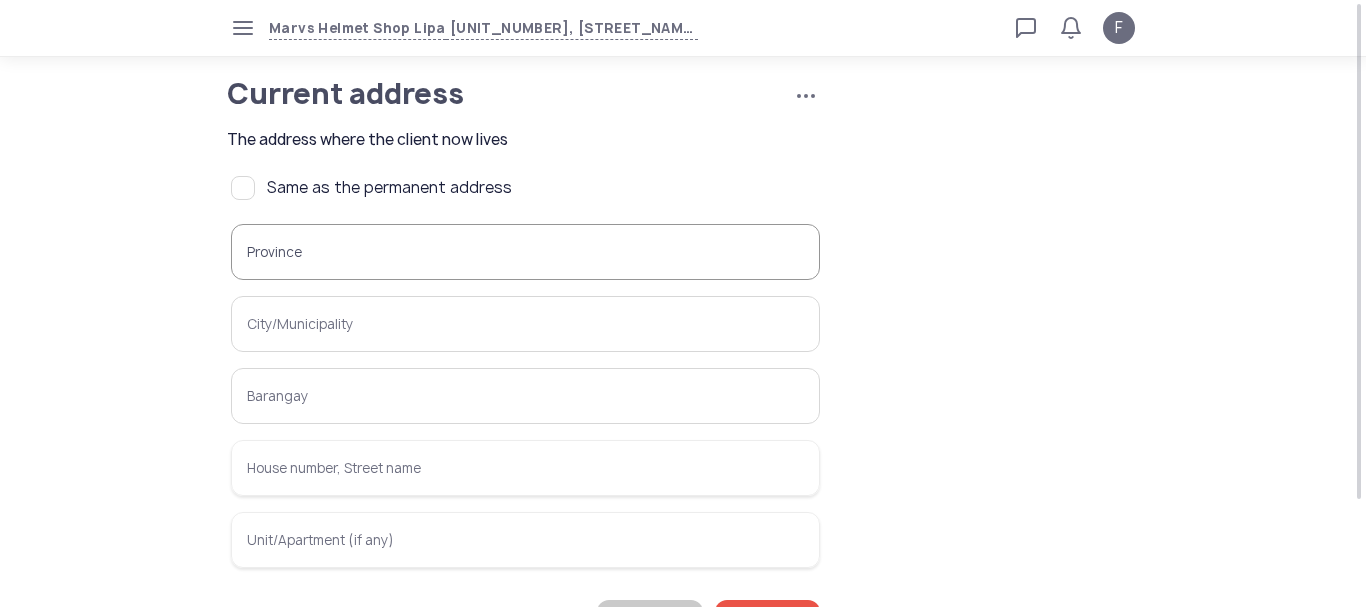click on "Province" at bounding box center (525, 252) 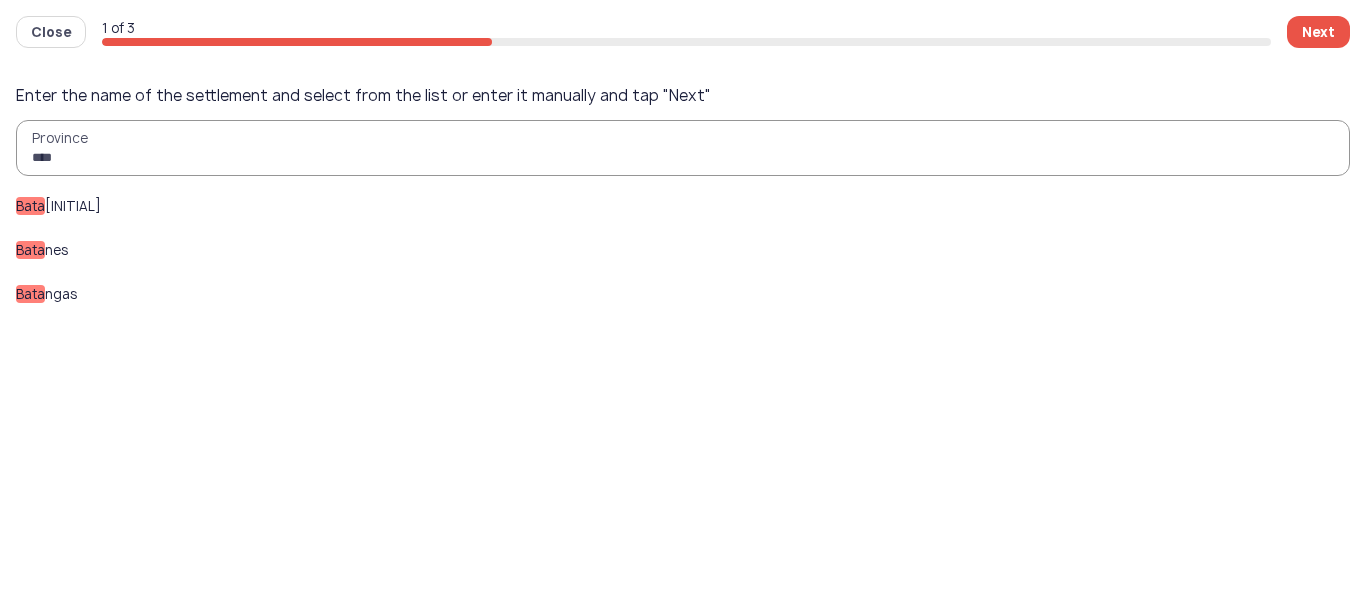 type on "****" 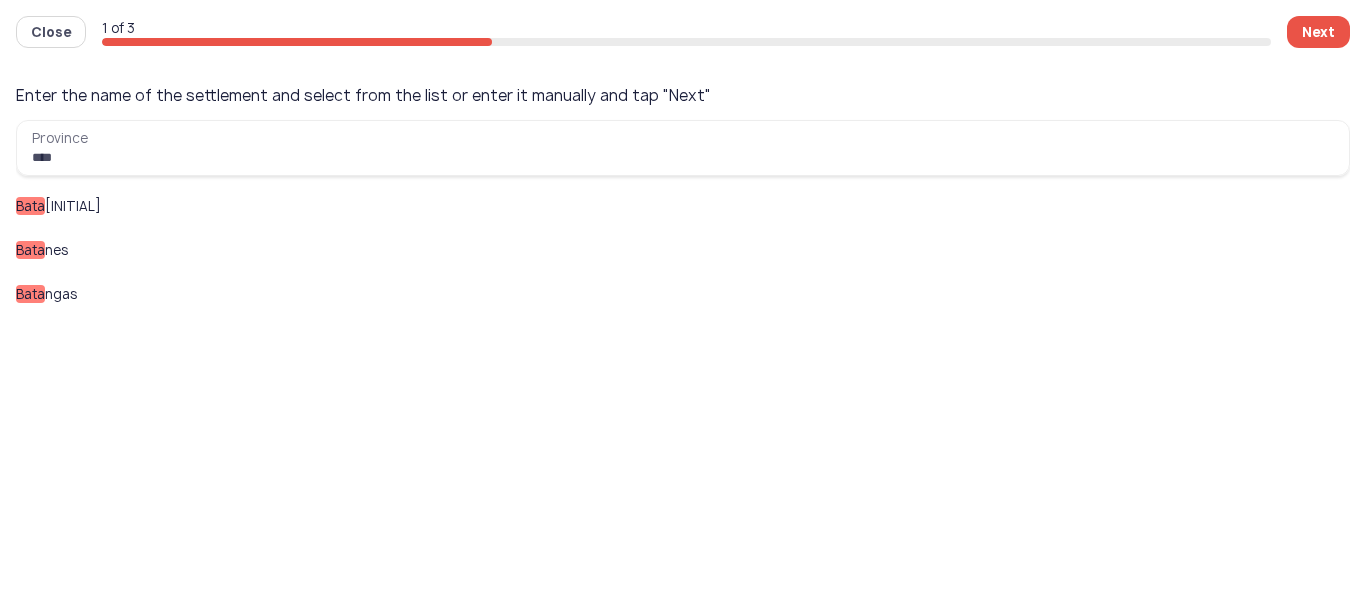 click on "[PROVINCE]" 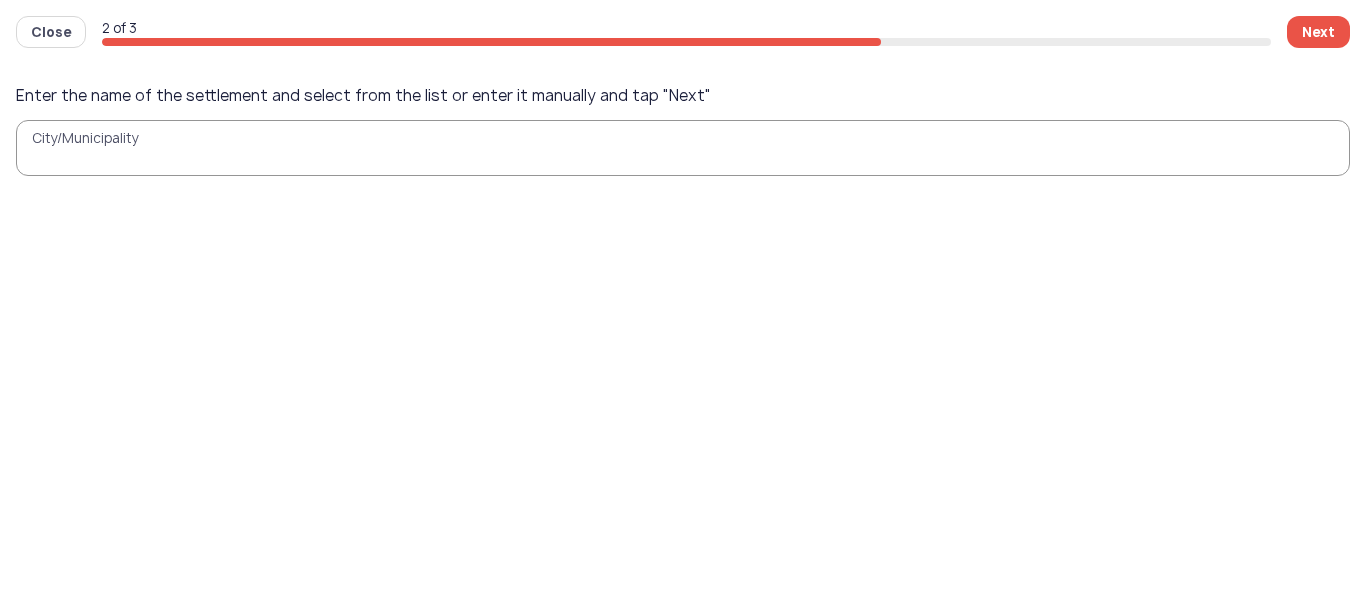 click on "City/Municipality" at bounding box center (683, 148) 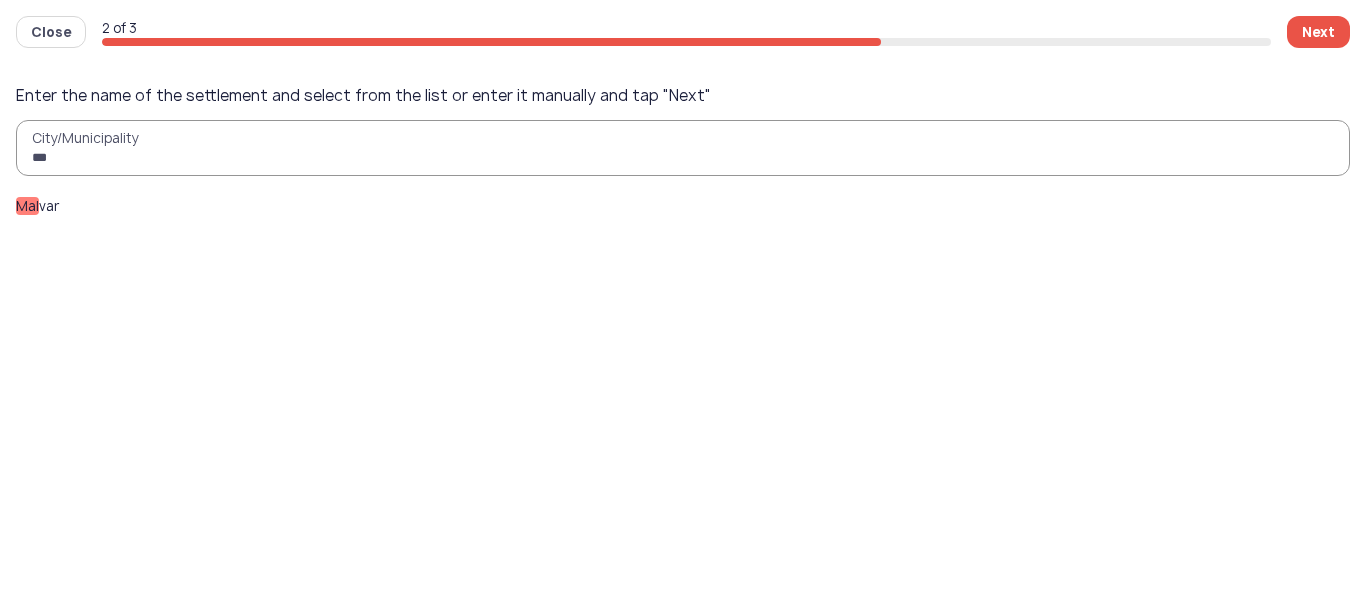 type on "[MASKED]" 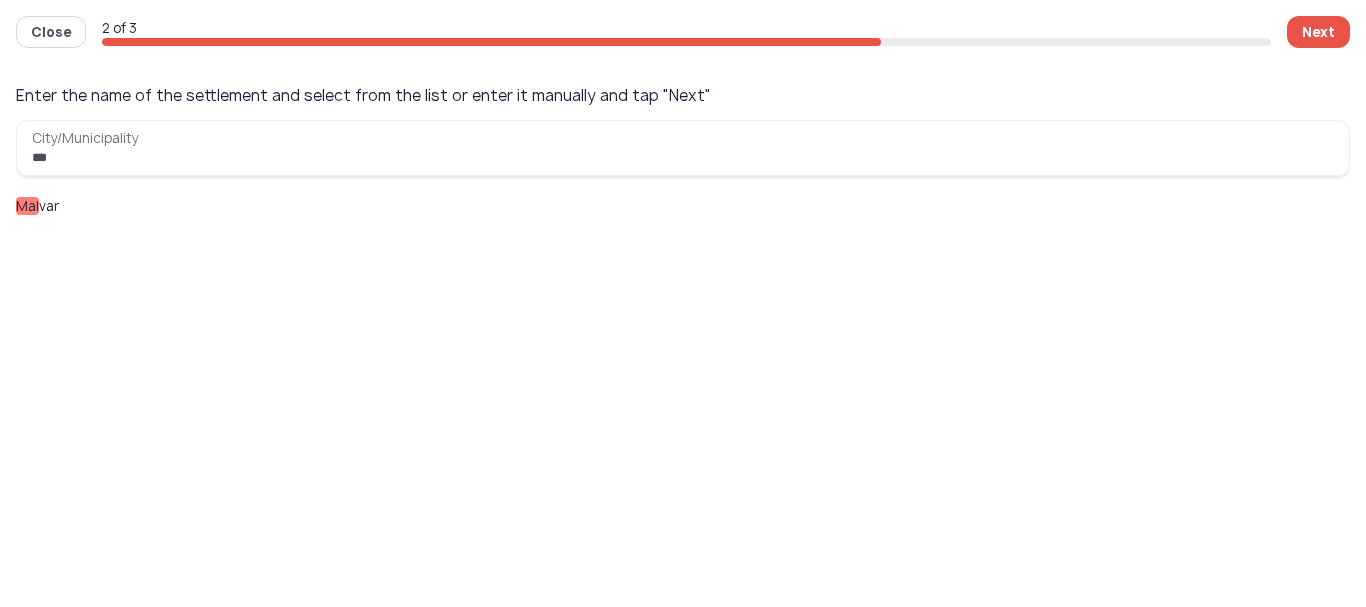 click on "Mal" 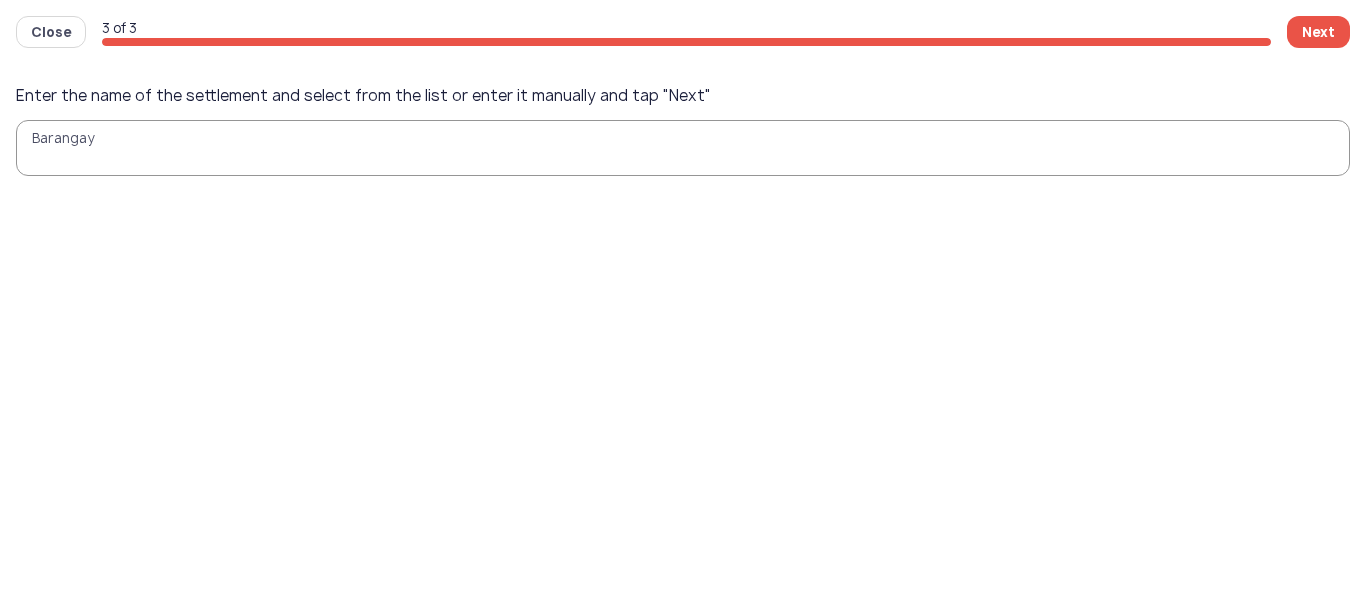 click on "Barangay" at bounding box center (683, 148) 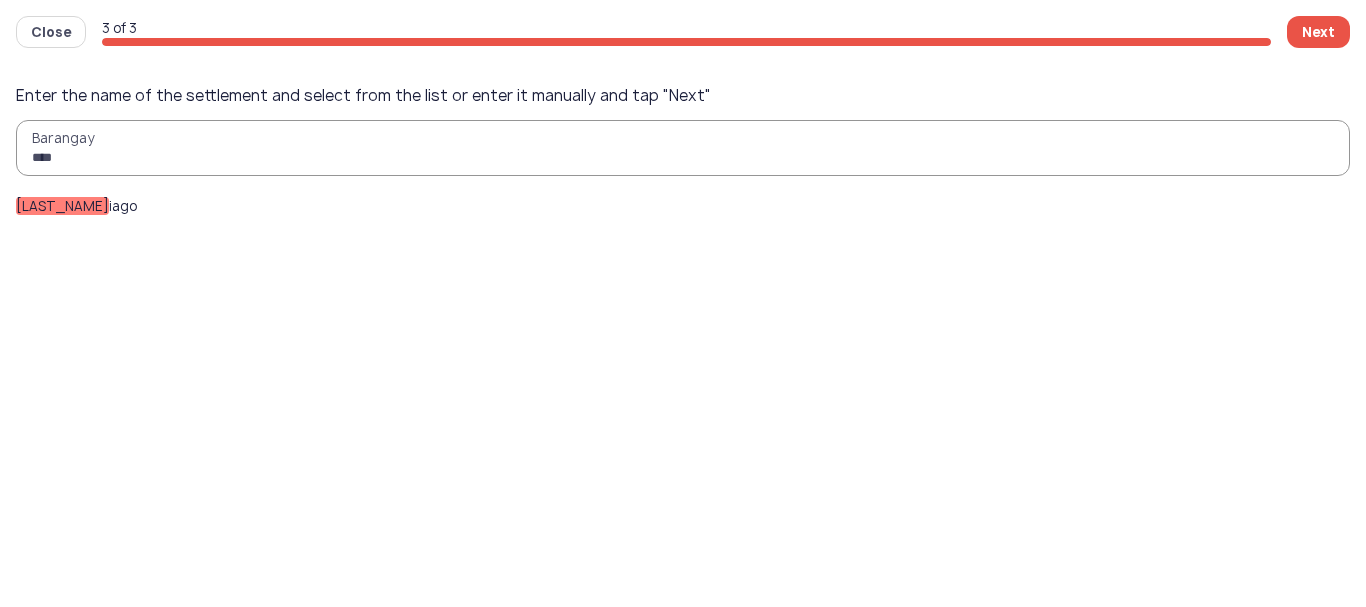 type on "****" 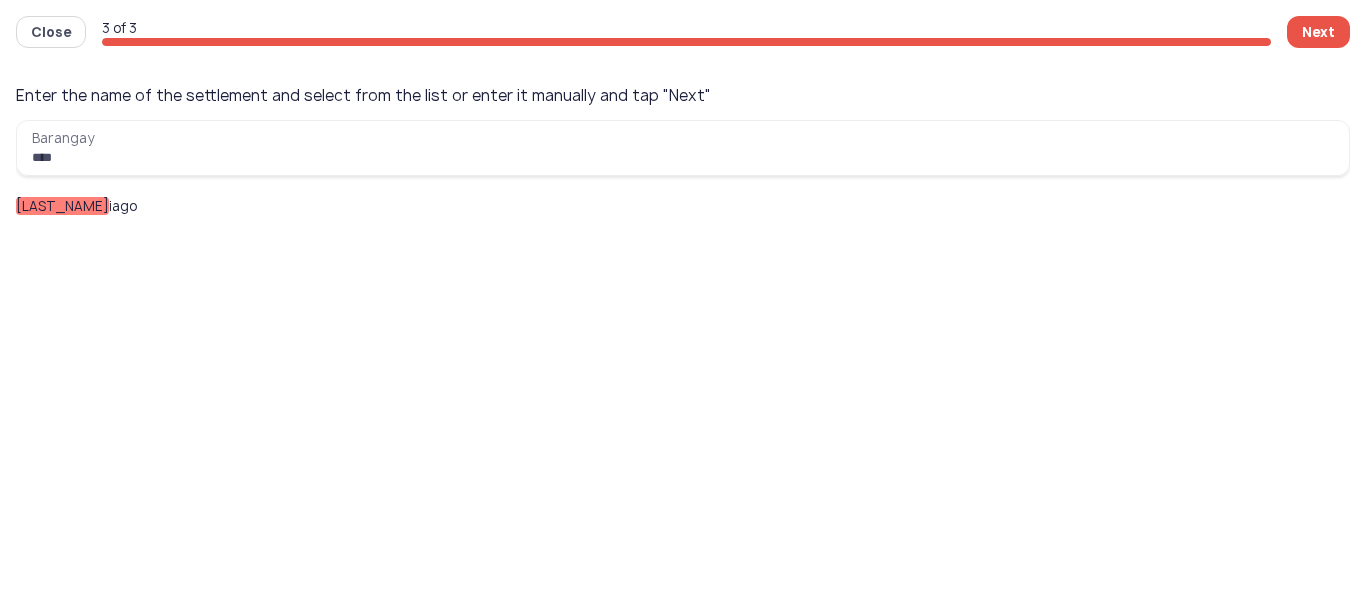 click on "[LAST_NAME]" 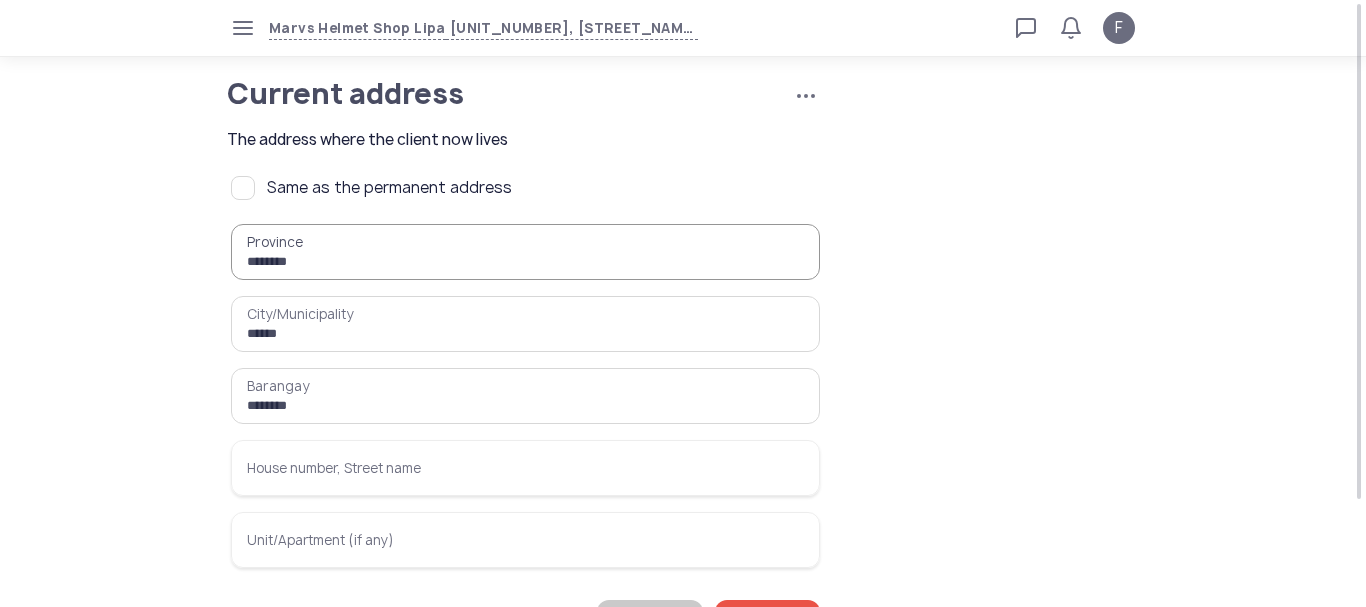 click on "House number, Street name" at bounding box center (525, 468) 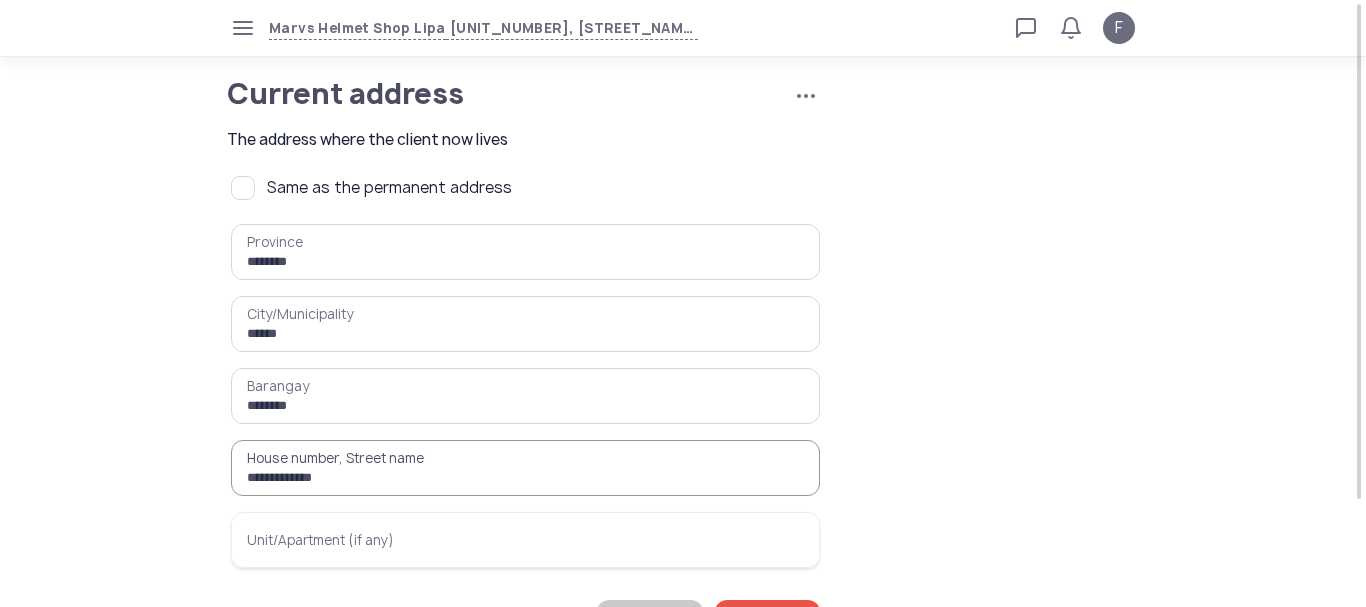 click on "**********" at bounding box center [525, 468] 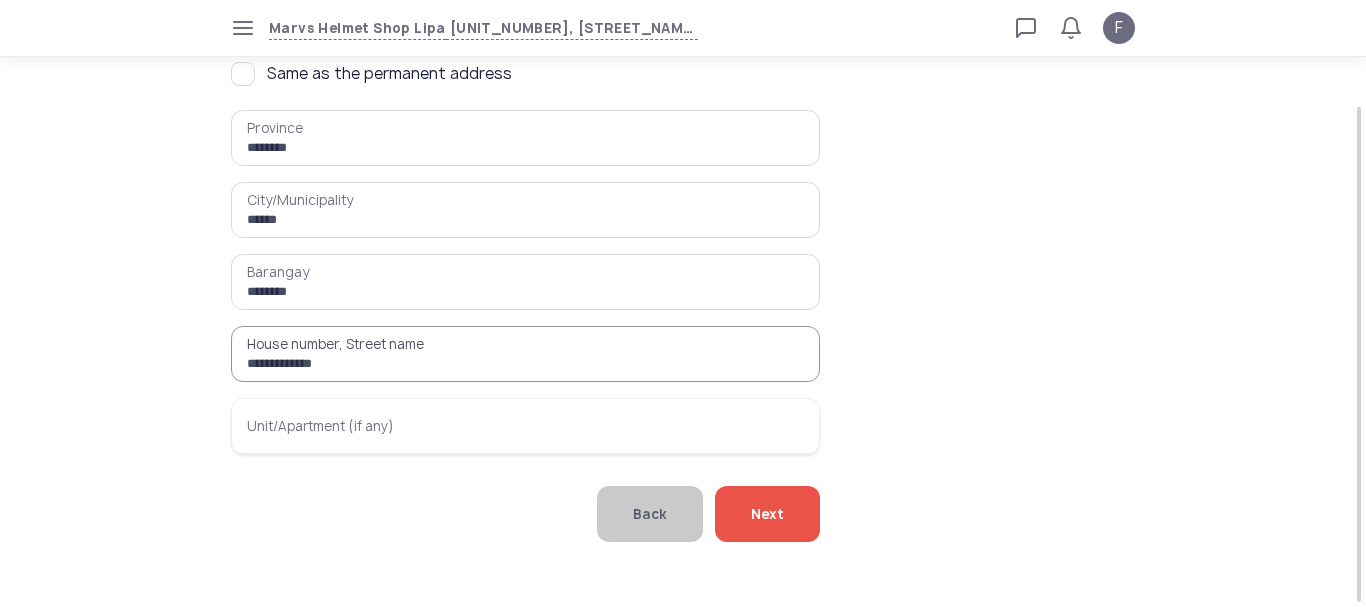 scroll, scrollTop: 125, scrollLeft: 0, axis: vertical 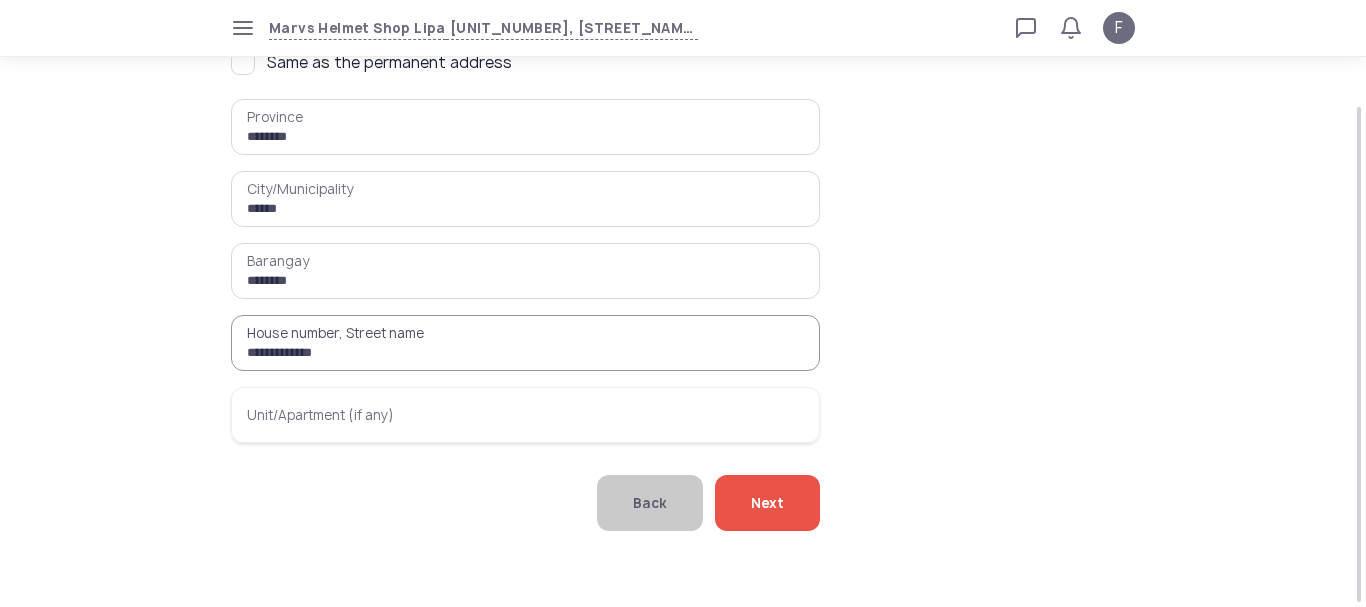 click on "**********" at bounding box center [525, 343] 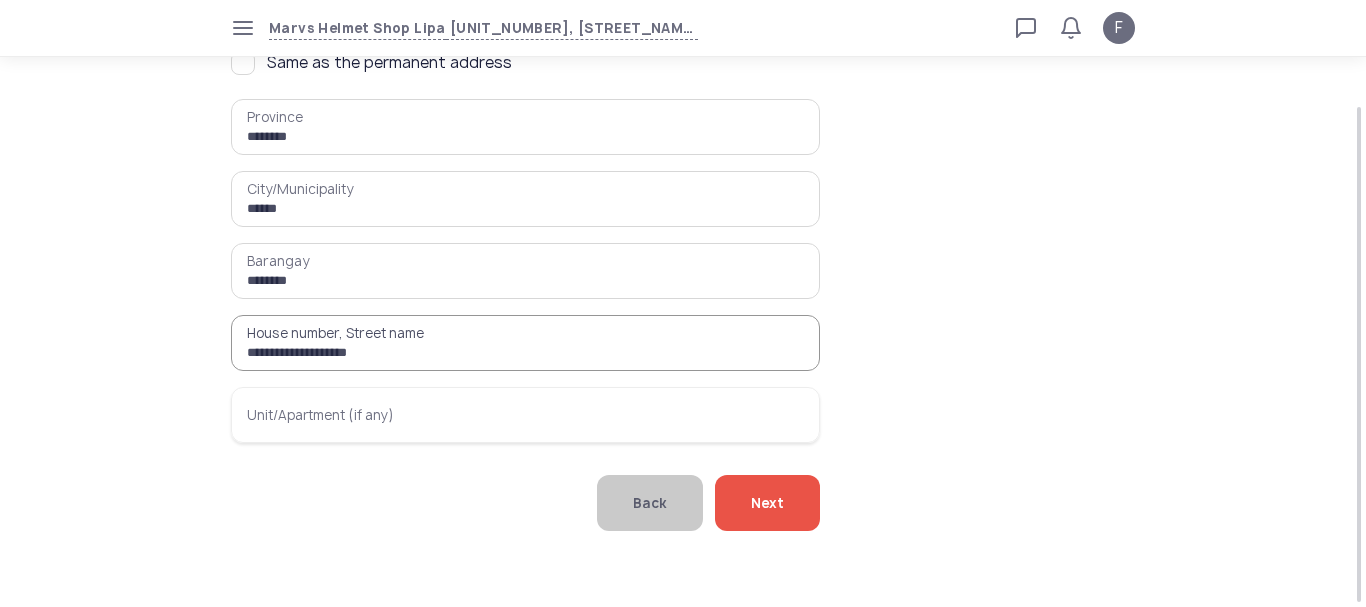 type on "**********" 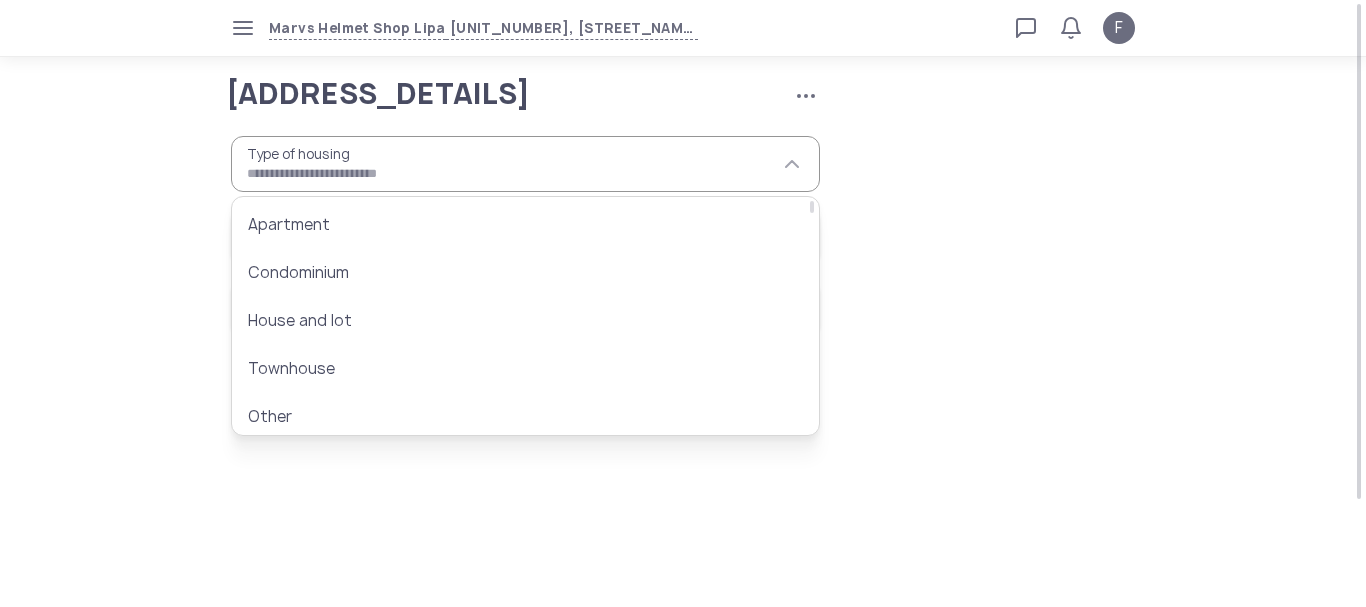 scroll, scrollTop: 0, scrollLeft: 0, axis: both 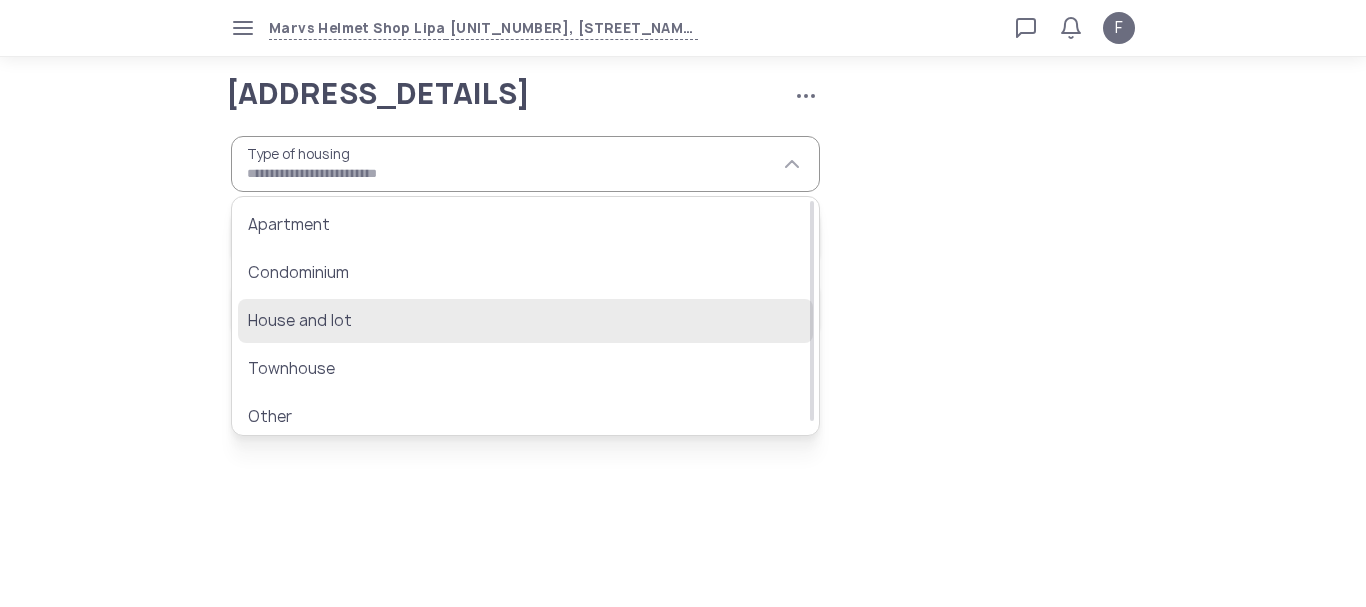 click on "House and lot" 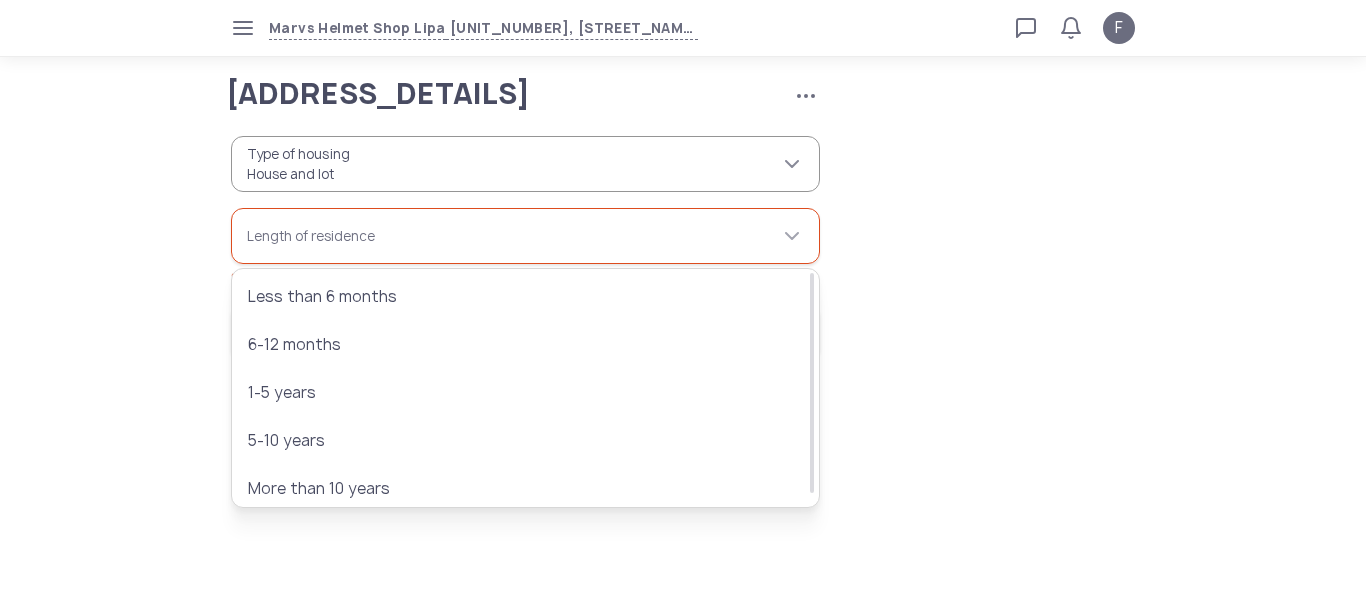 click on "[MASKED]" at bounding box center (525, 164) 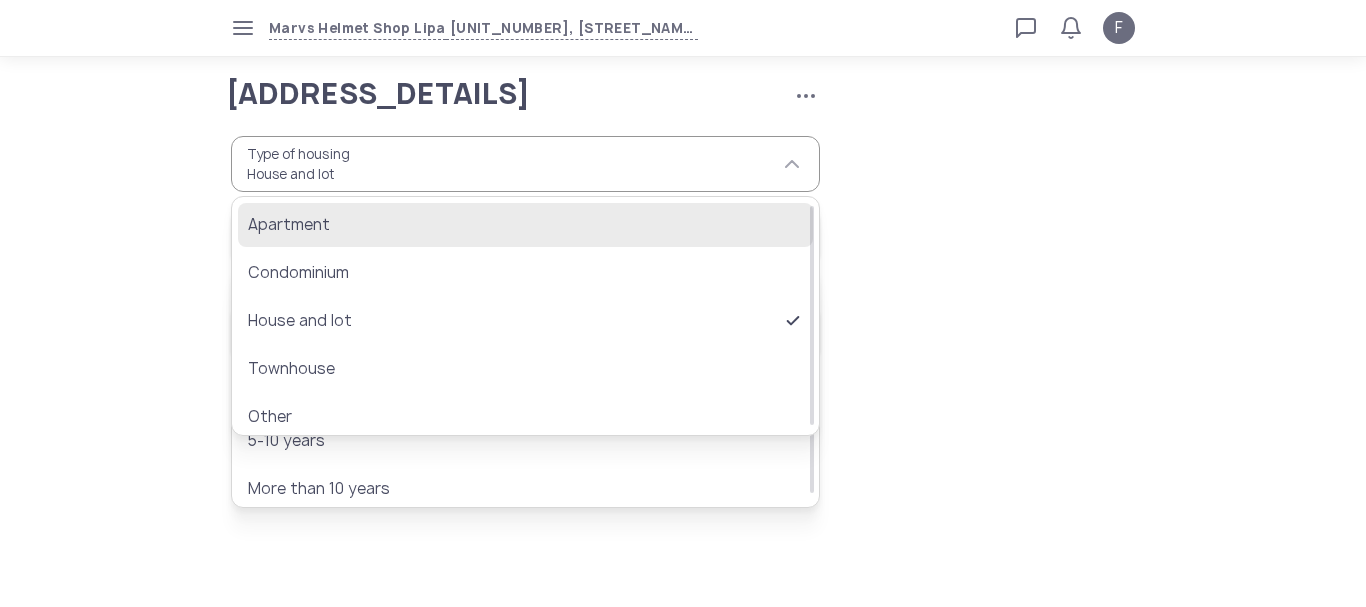 scroll, scrollTop: 5, scrollLeft: 0, axis: vertical 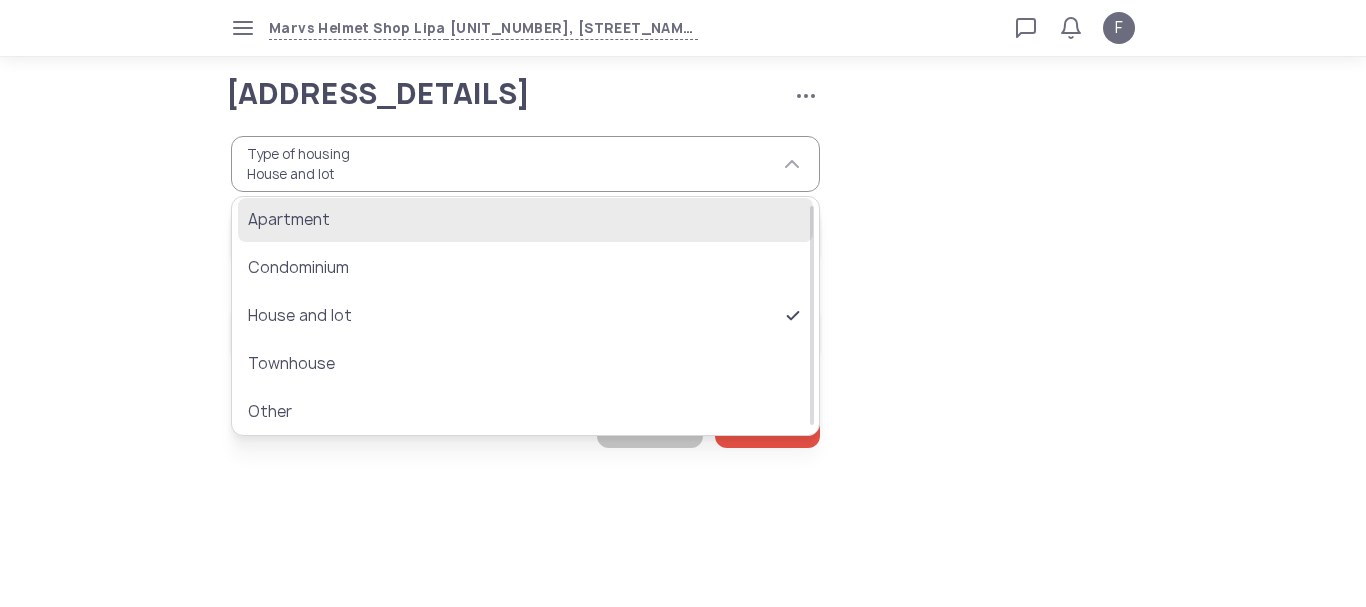 click on "Apartment" 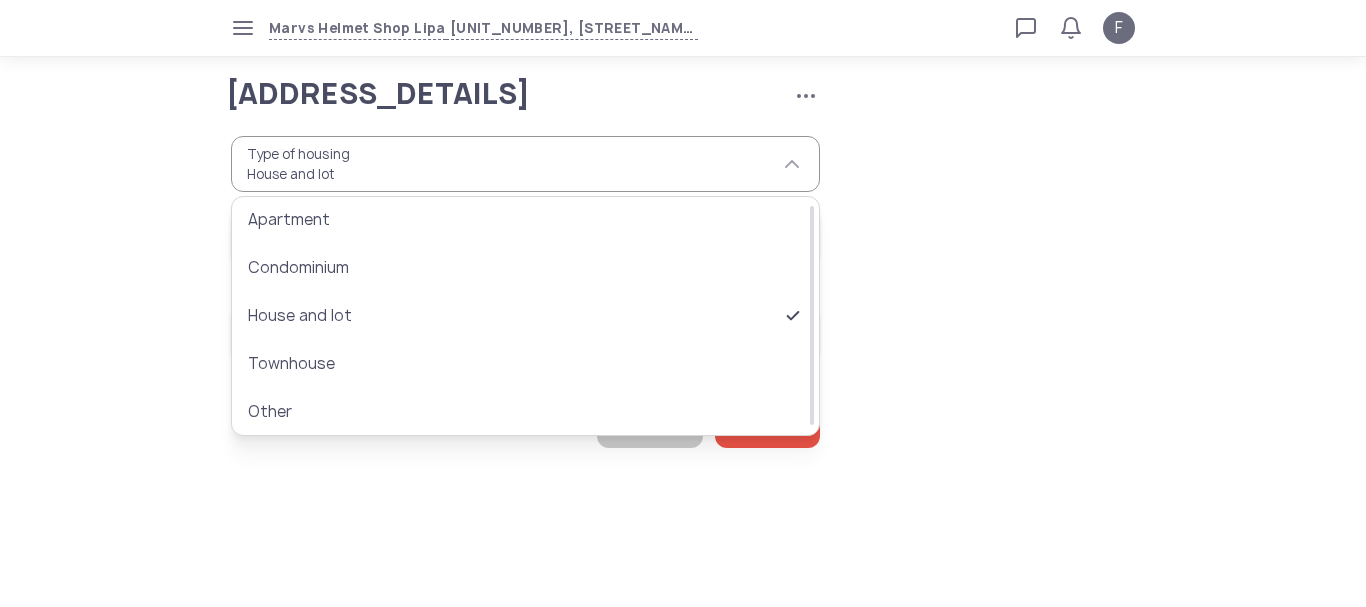 type on "*********" 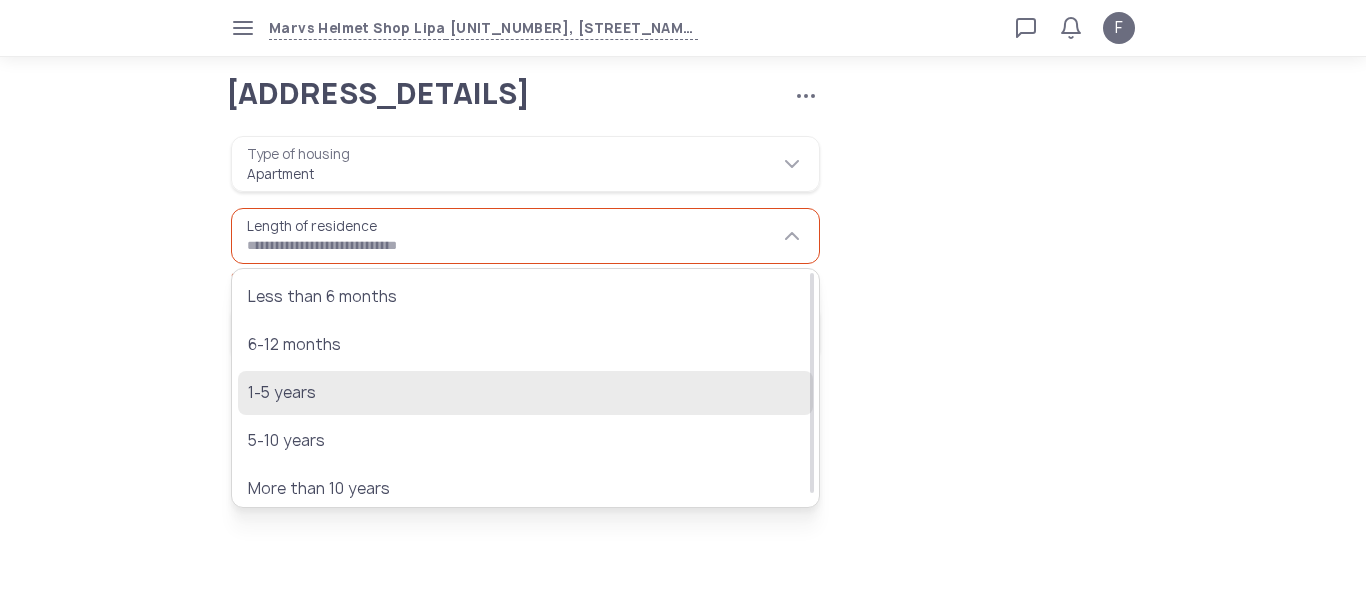 click on "1-5 years" 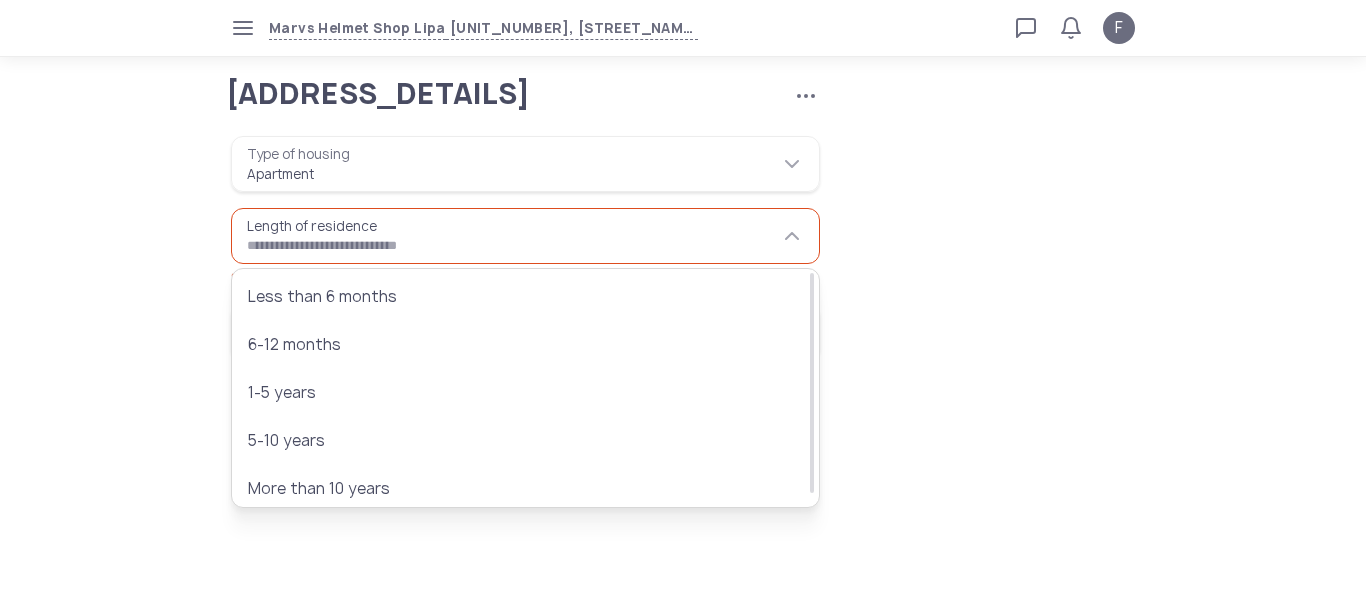 type on "*********" 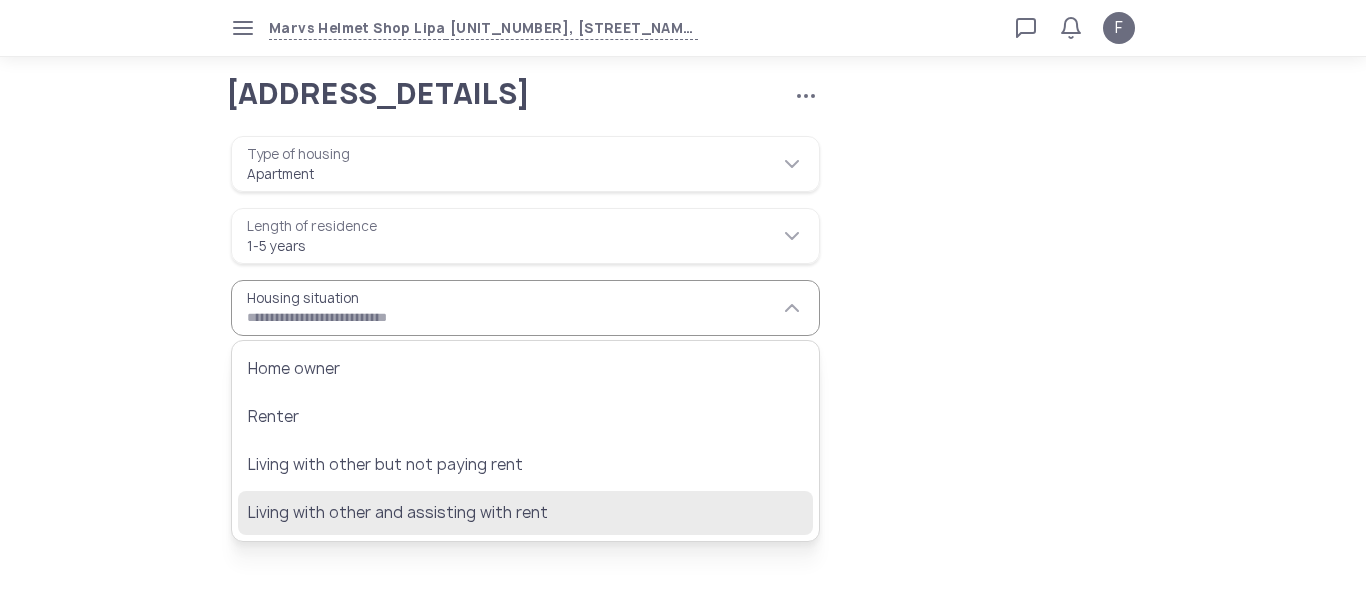 click on "Living with other and assisting with rent" 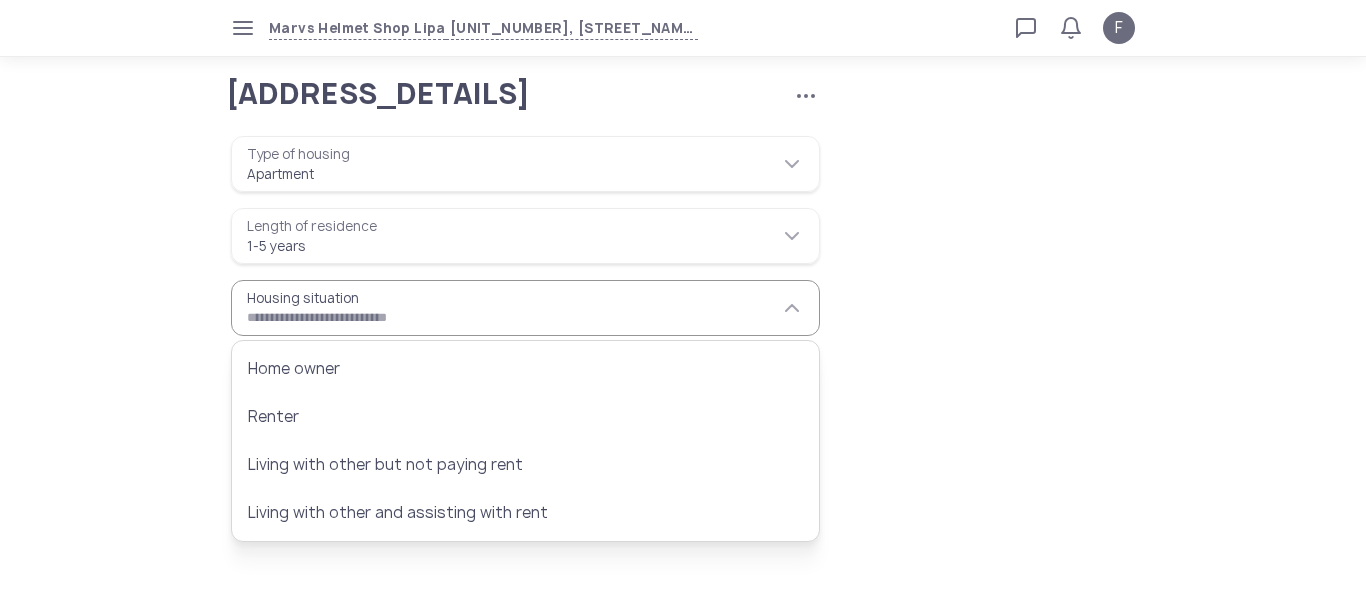 type on "**********" 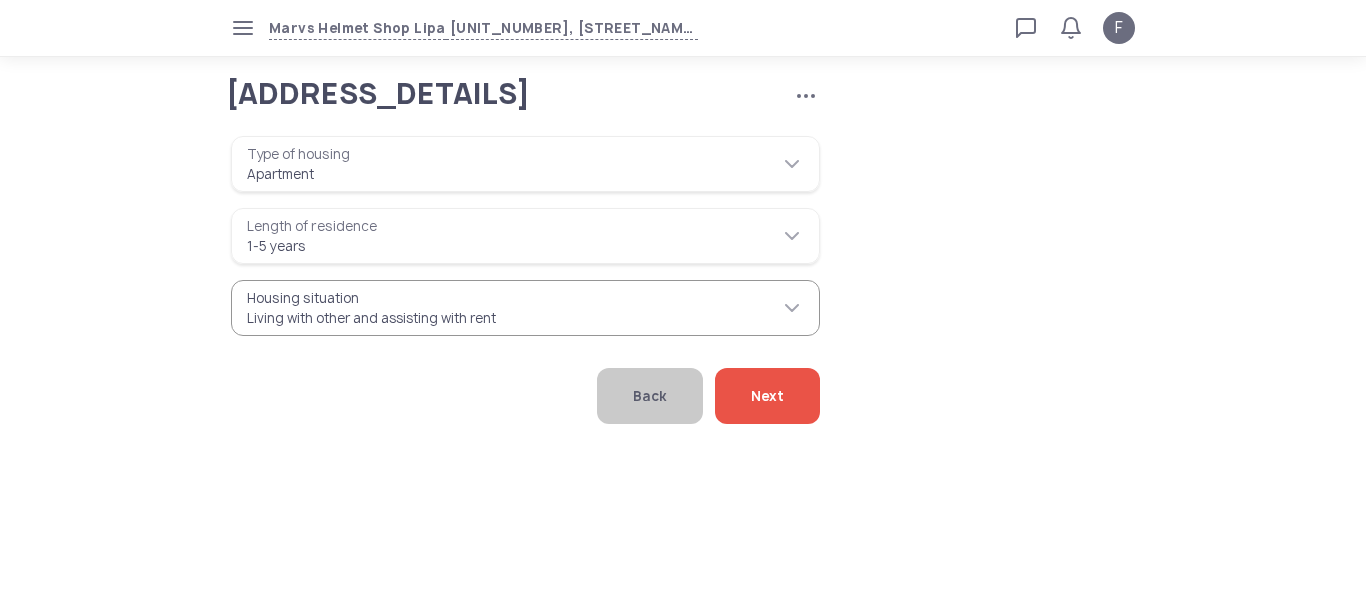 click on "Next" 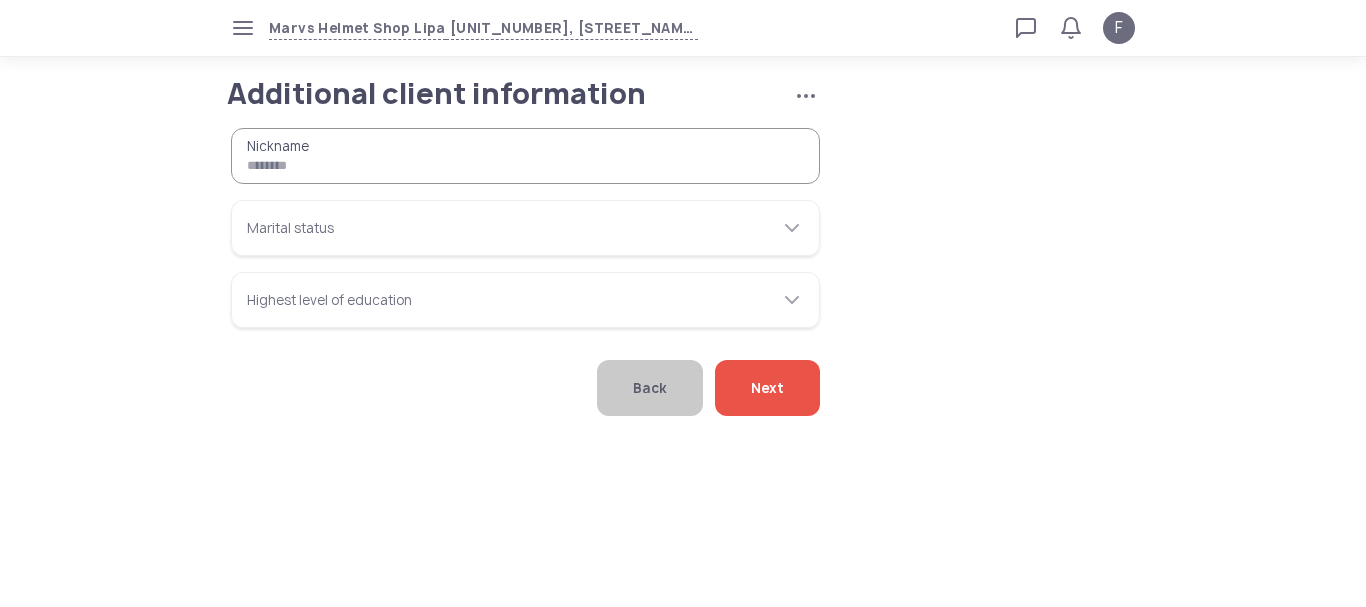 click on "Nickname" at bounding box center [525, 156] 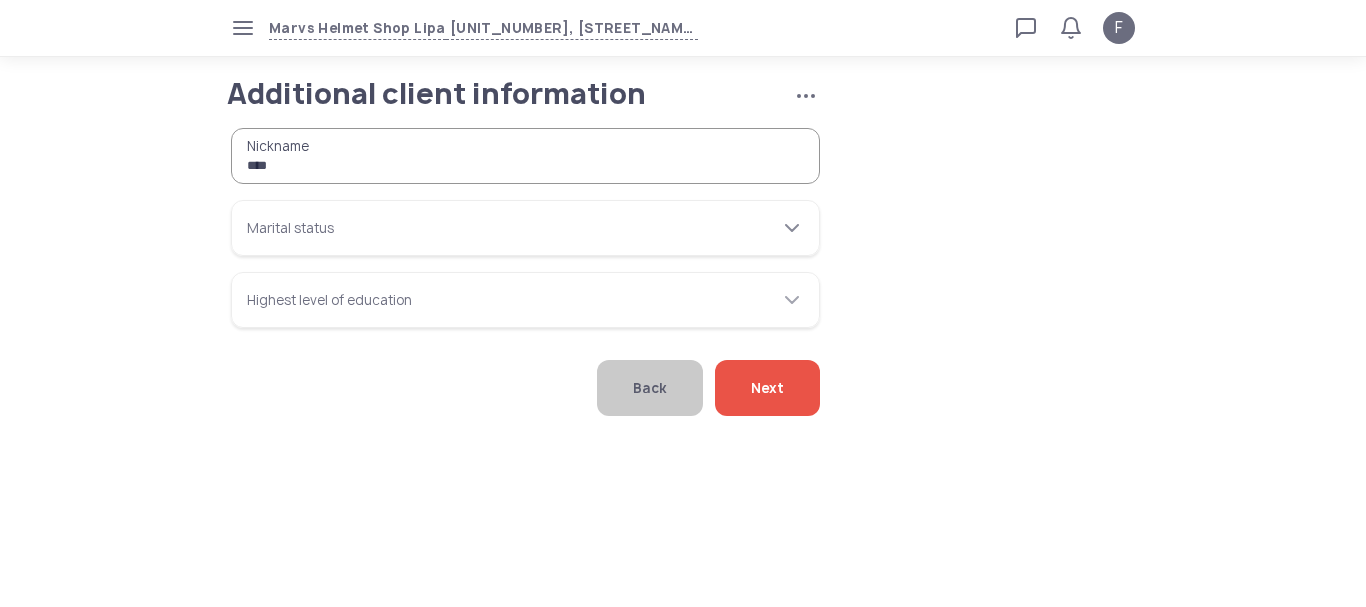 type on "****" 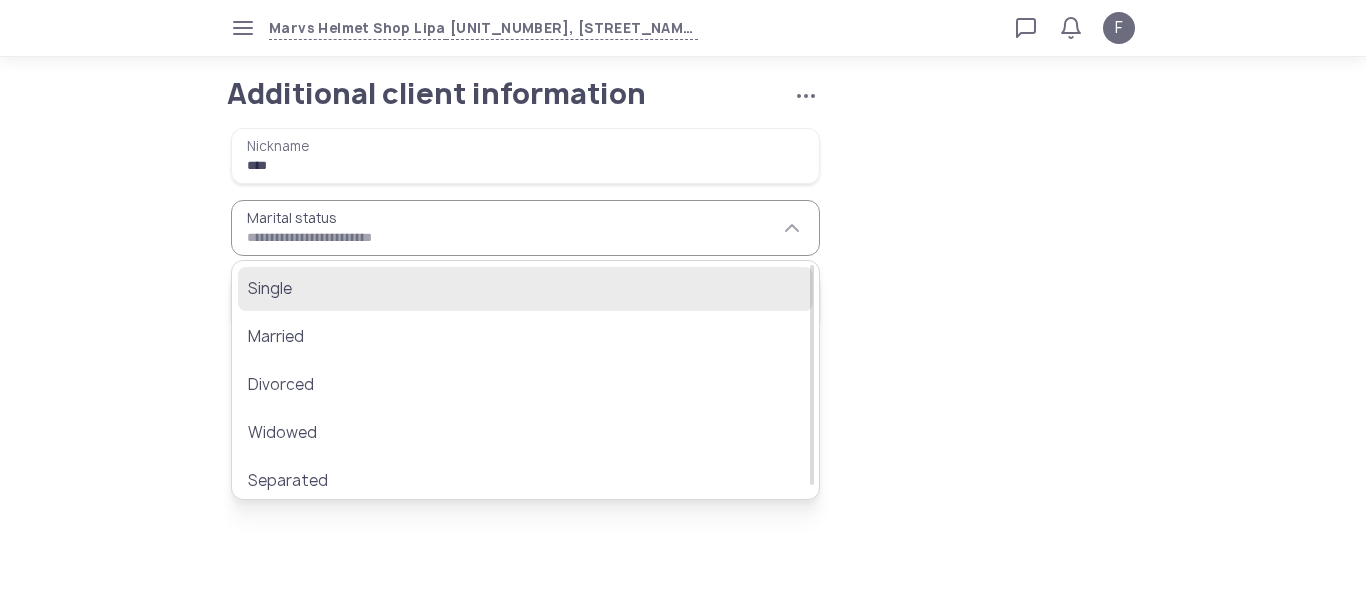 click on "Single" 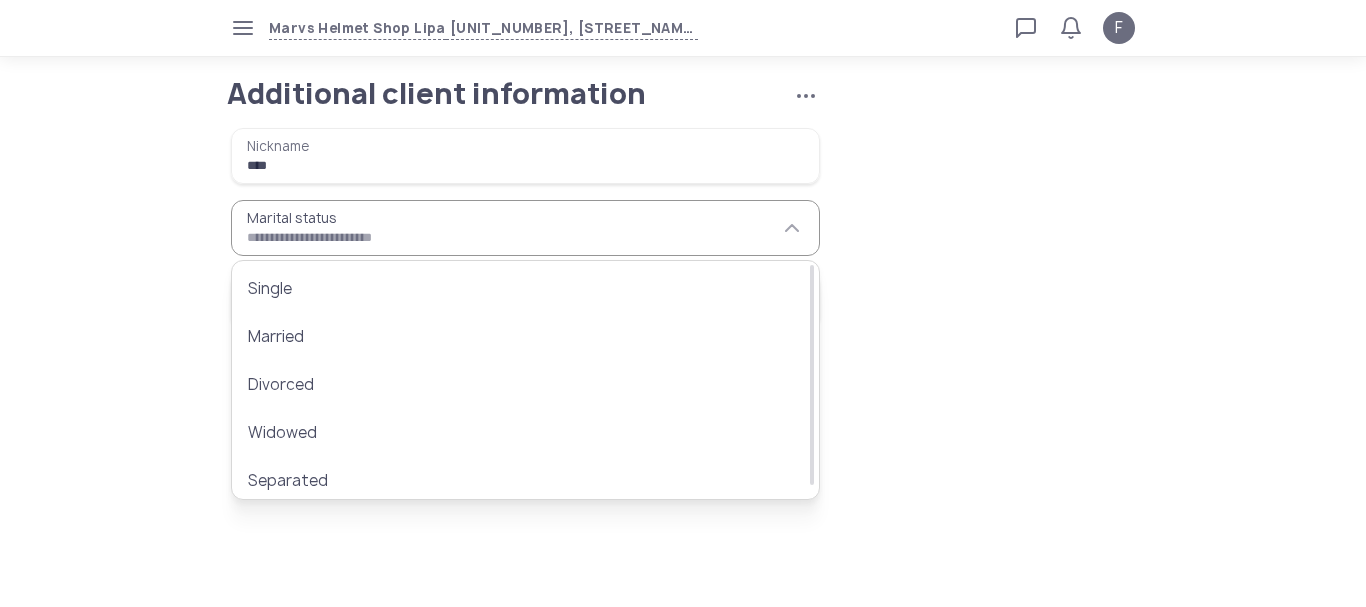 type on "******" 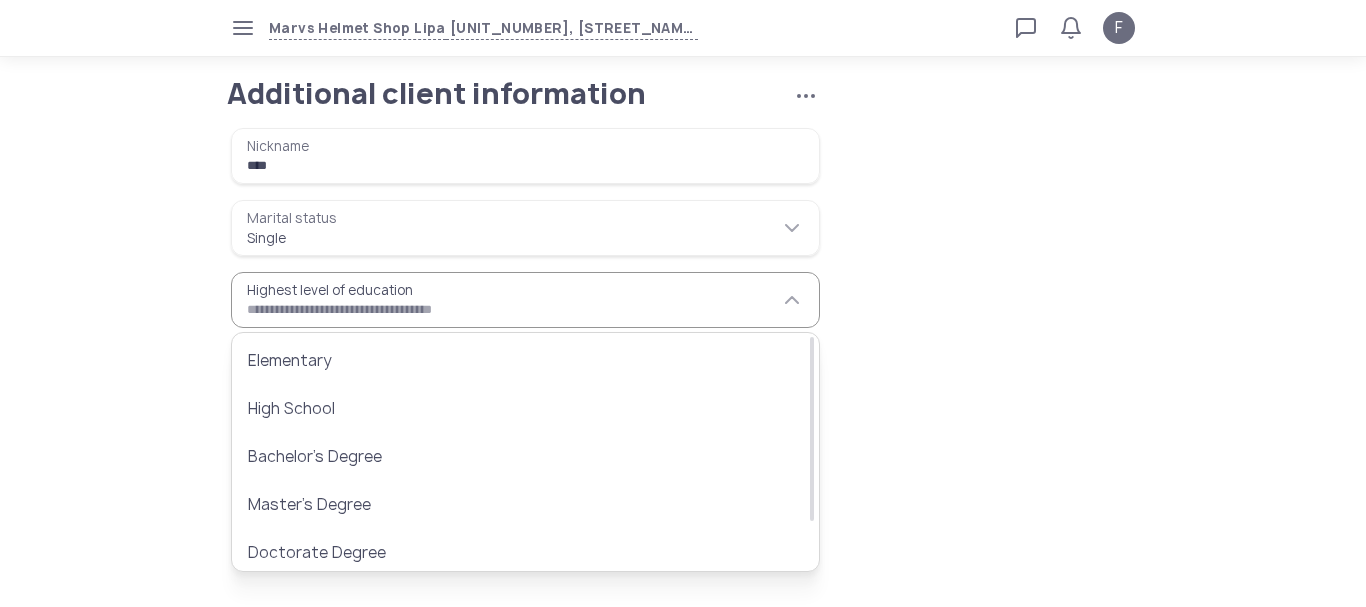 scroll, scrollTop: 58, scrollLeft: 0, axis: vertical 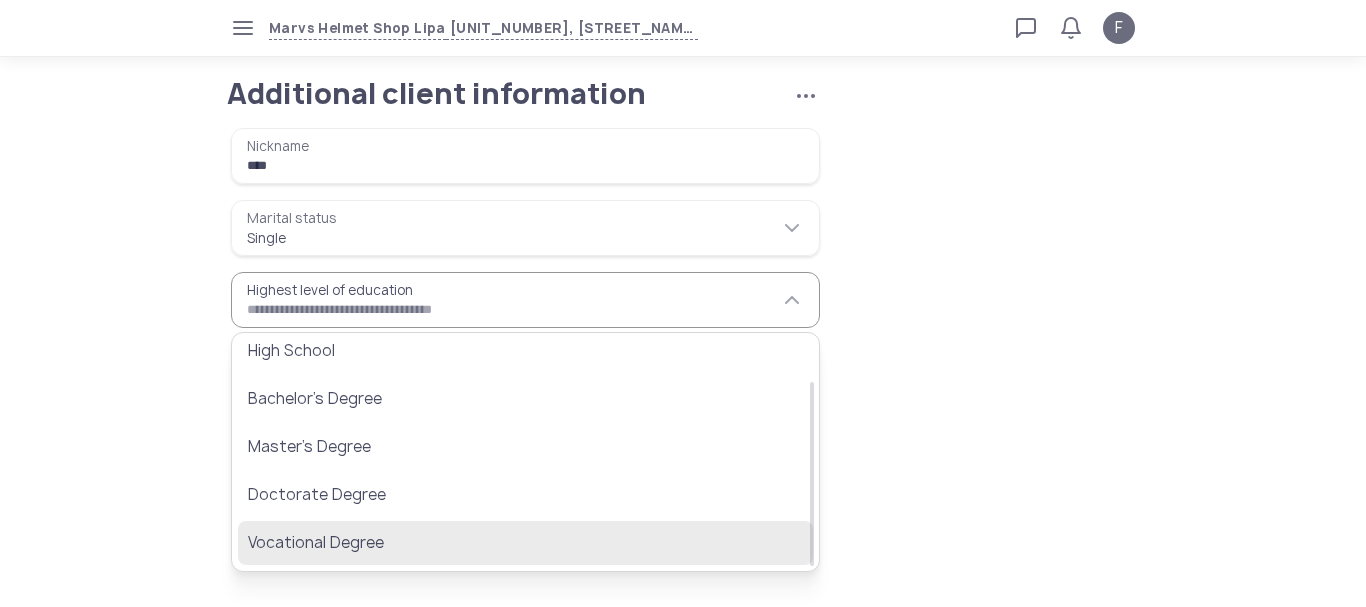 click on "Vocational Degree" 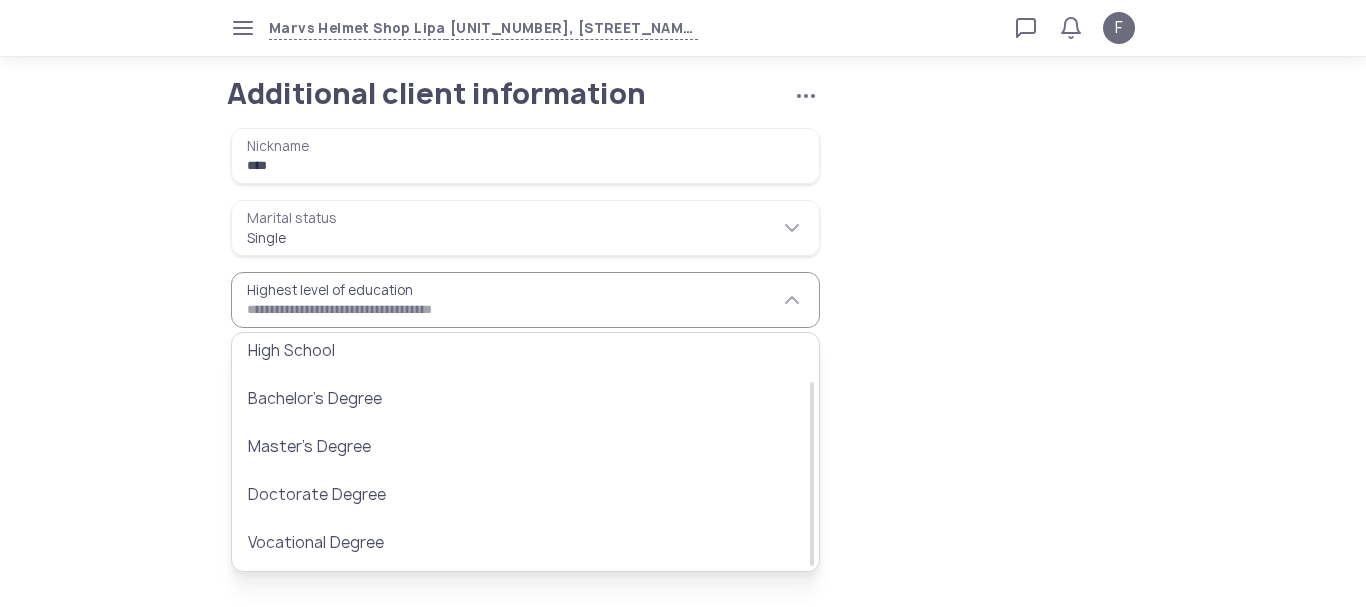 type on "**********" 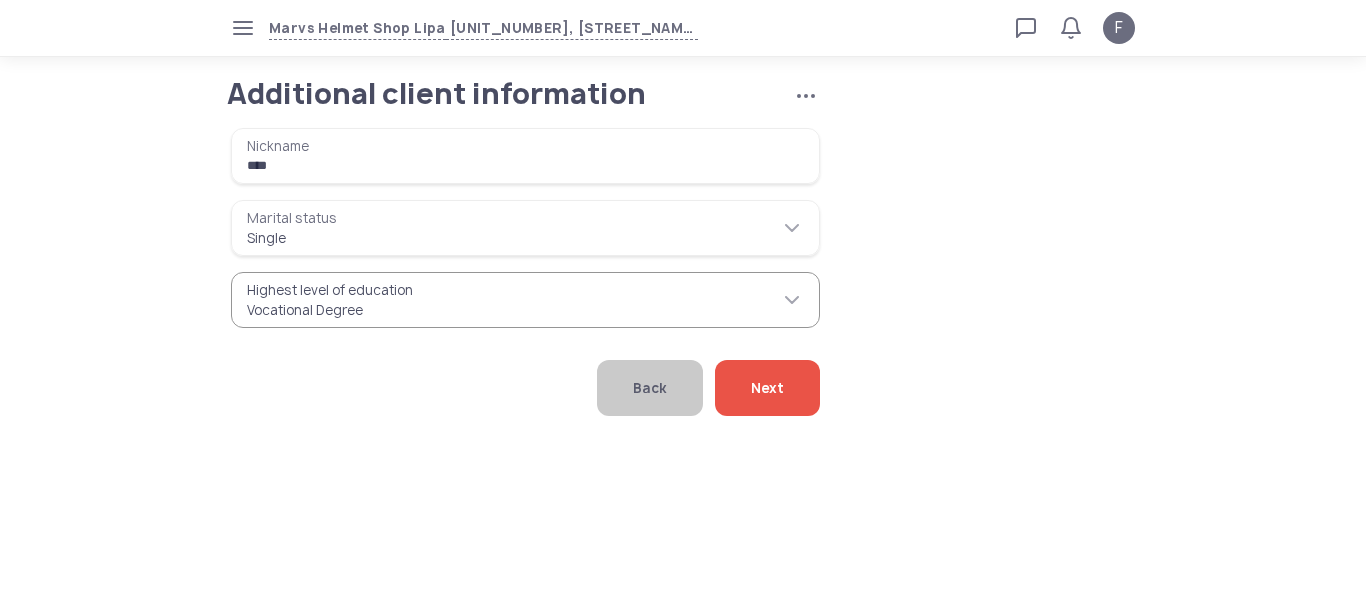 click on "Next" 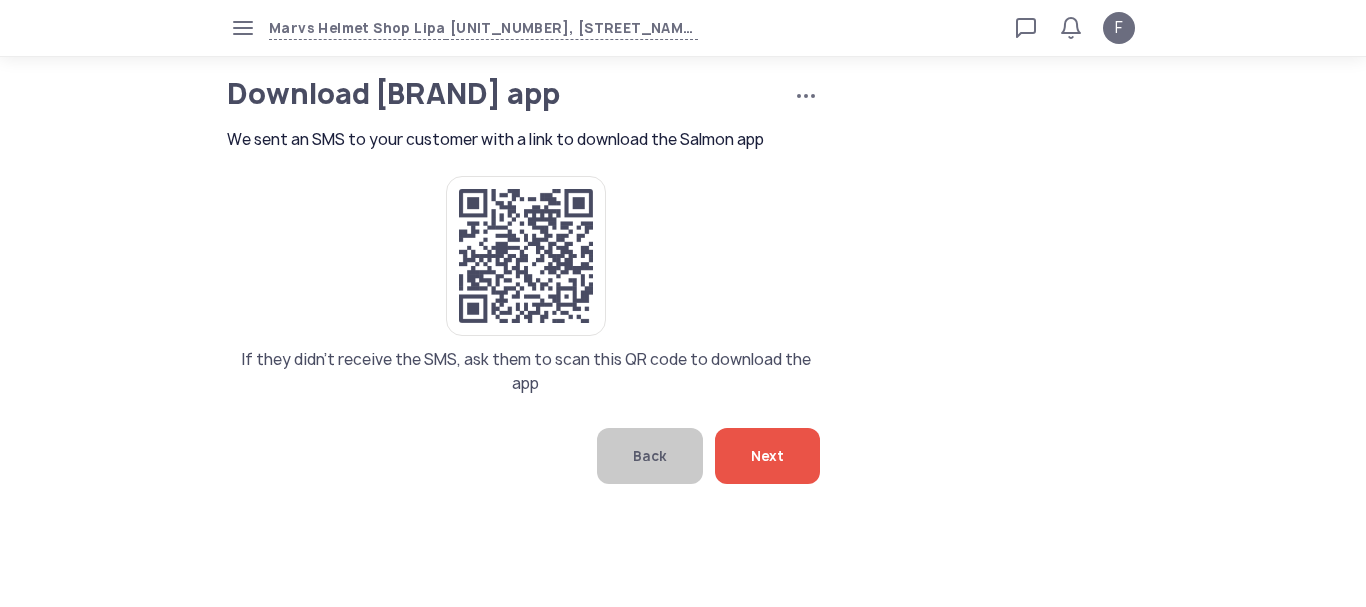 click on "If they didn’t receive the SMS, ask them to scan this QR code to download the app" 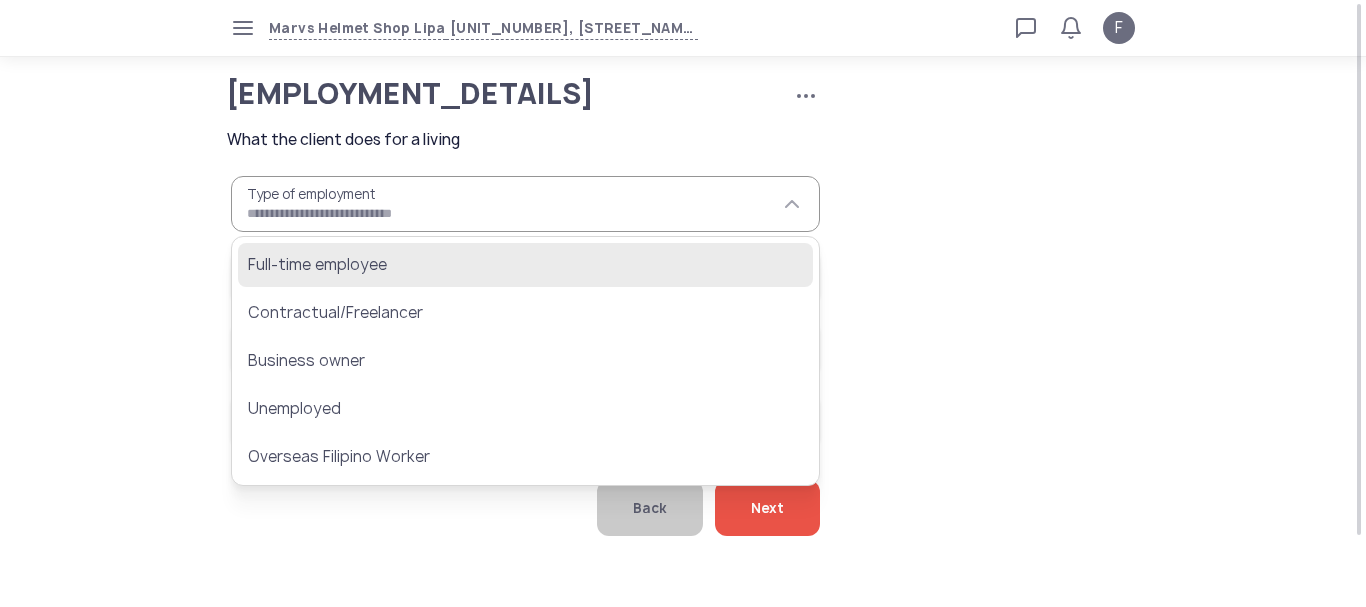 click on "Full-time employee" 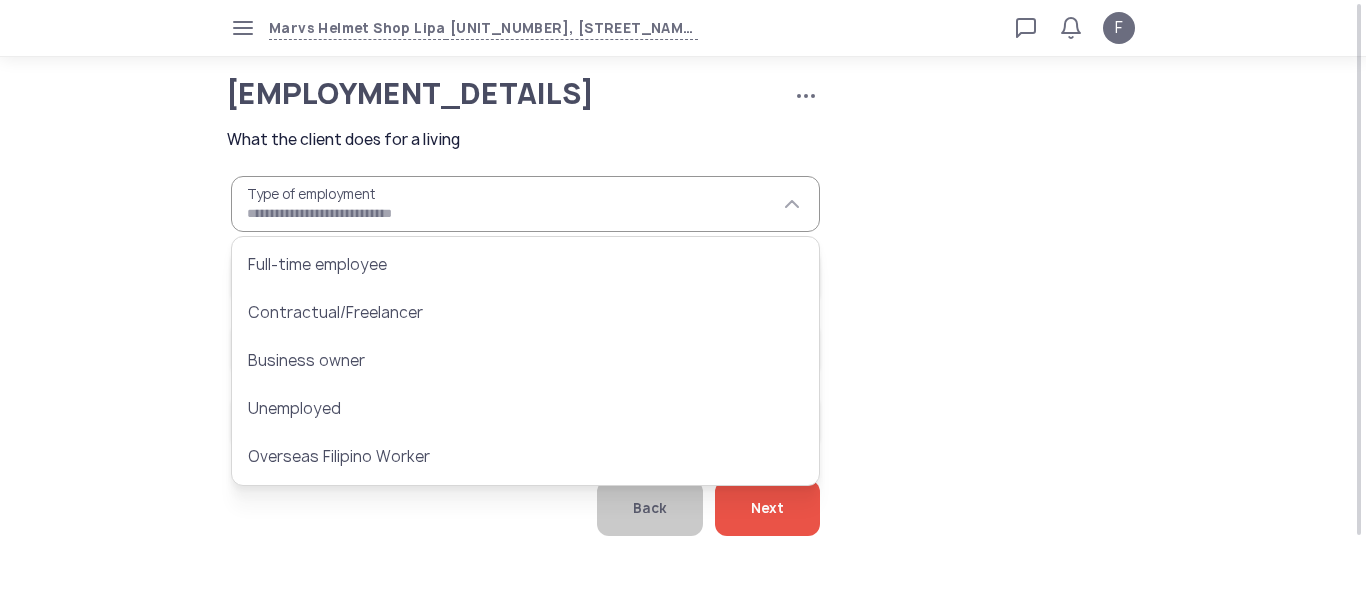 type on "**********" 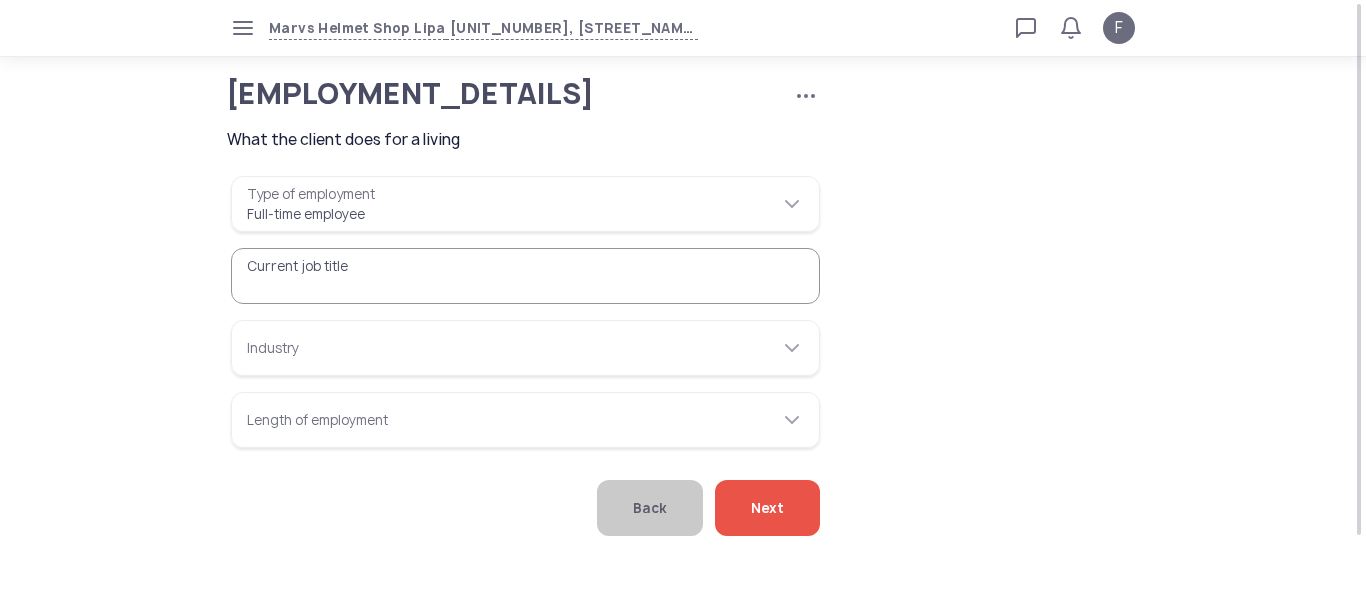 click on "Current job title" at bounding box center (525, 276) 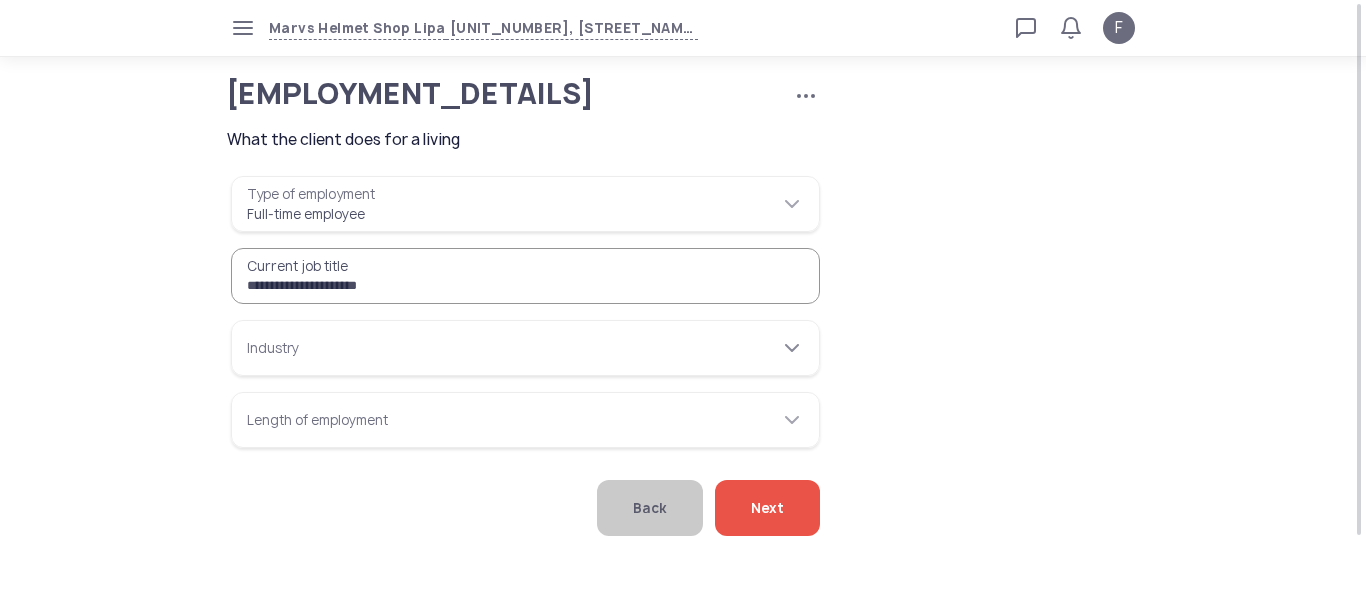 type on "[MASKED]" 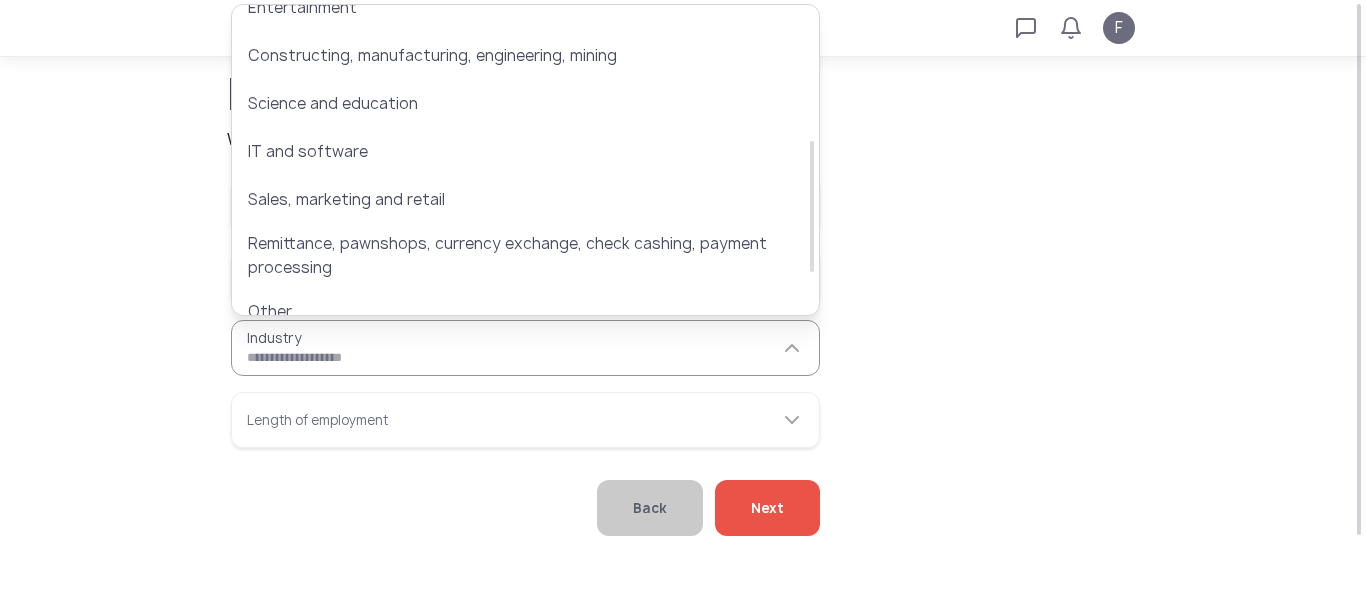 scroll, scrollTop: 300, scrollLeft: 0, axis: vertical 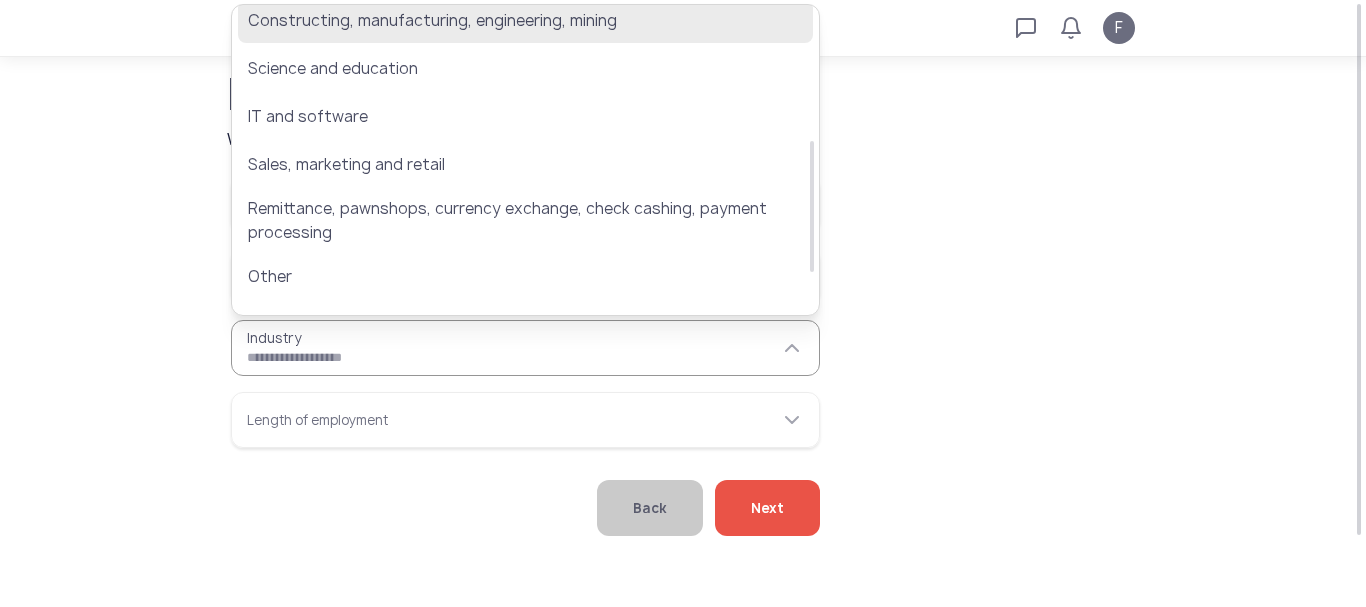 click on "Constructing, manufacturing, engineering, mining" 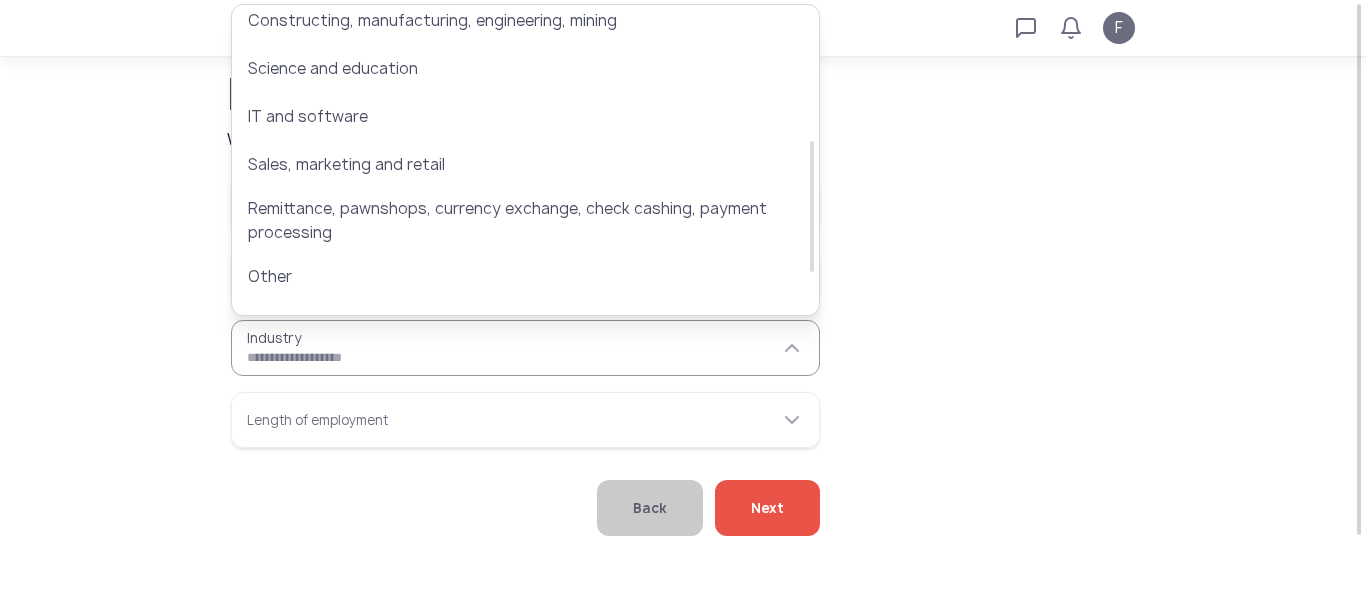type on "[MASKED]" 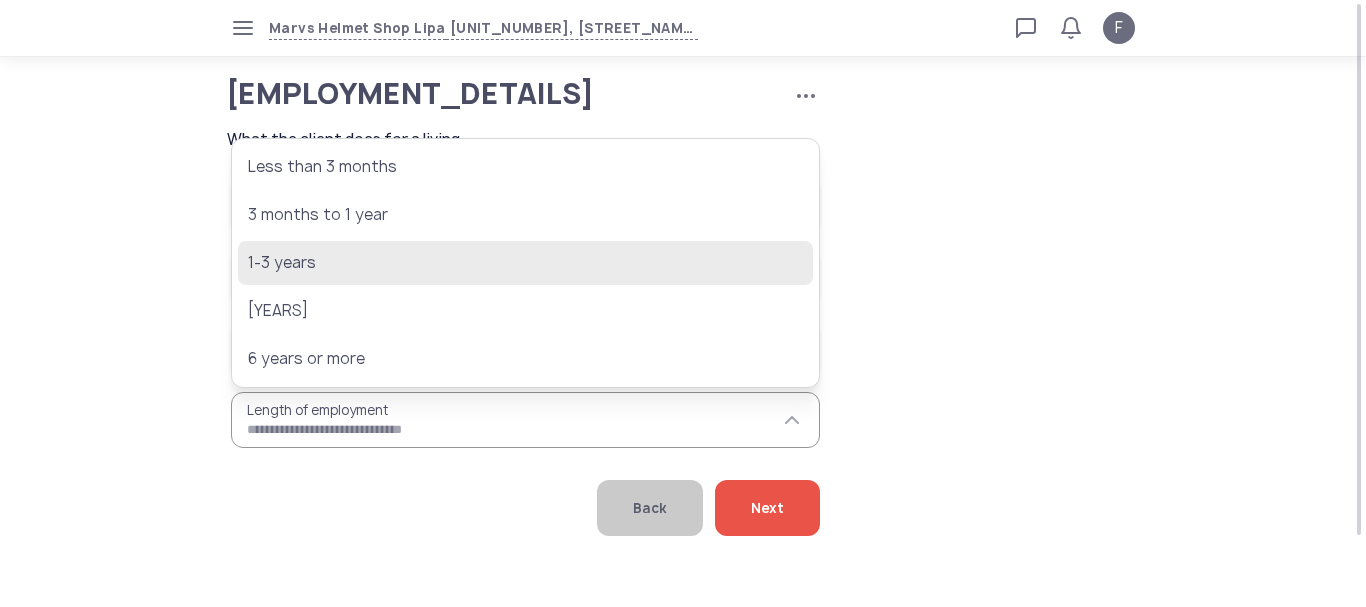 click on "1-3 years" 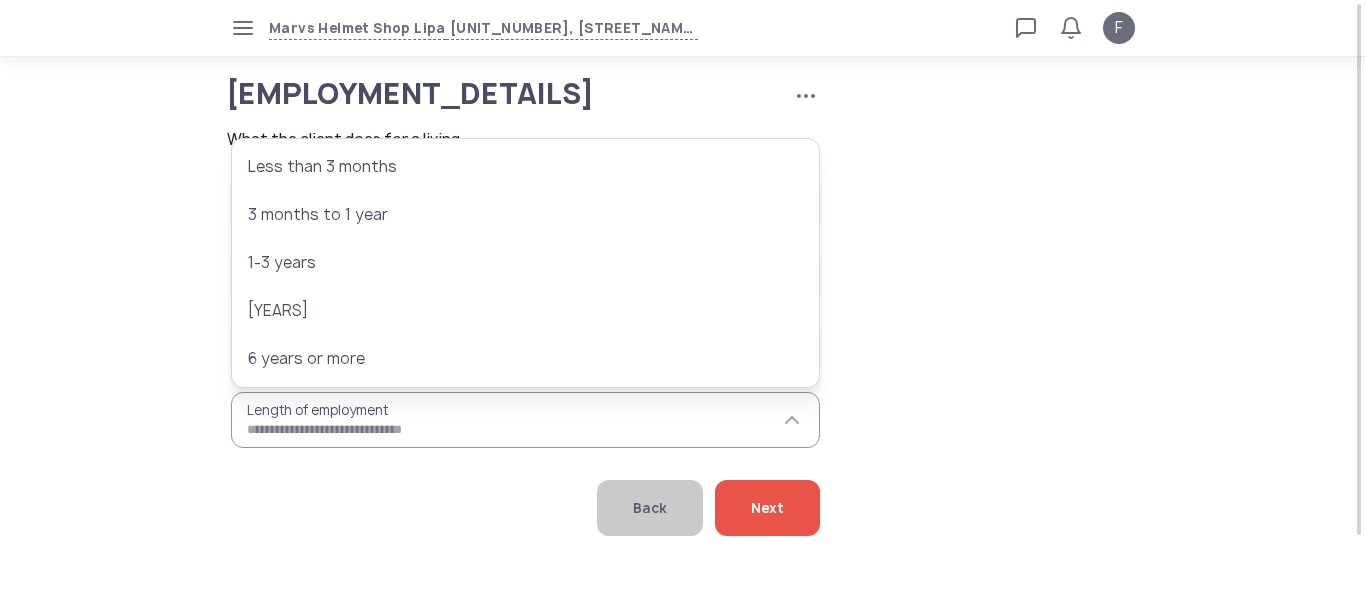 type on "*********" 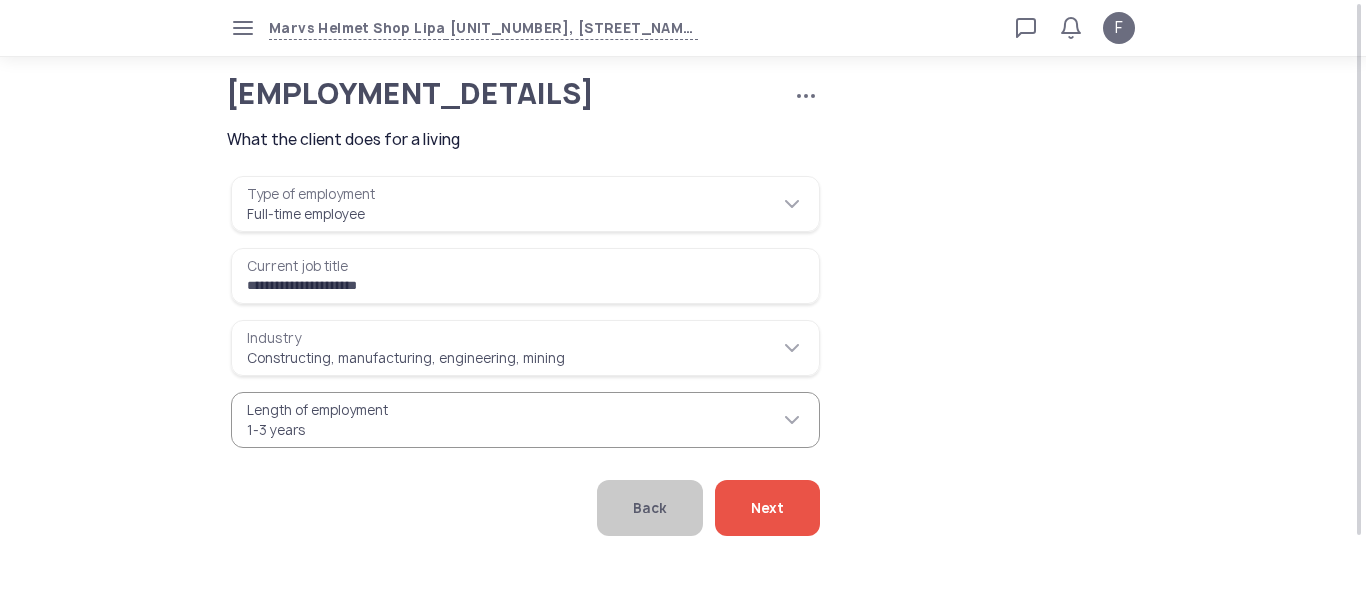 click on "Next" 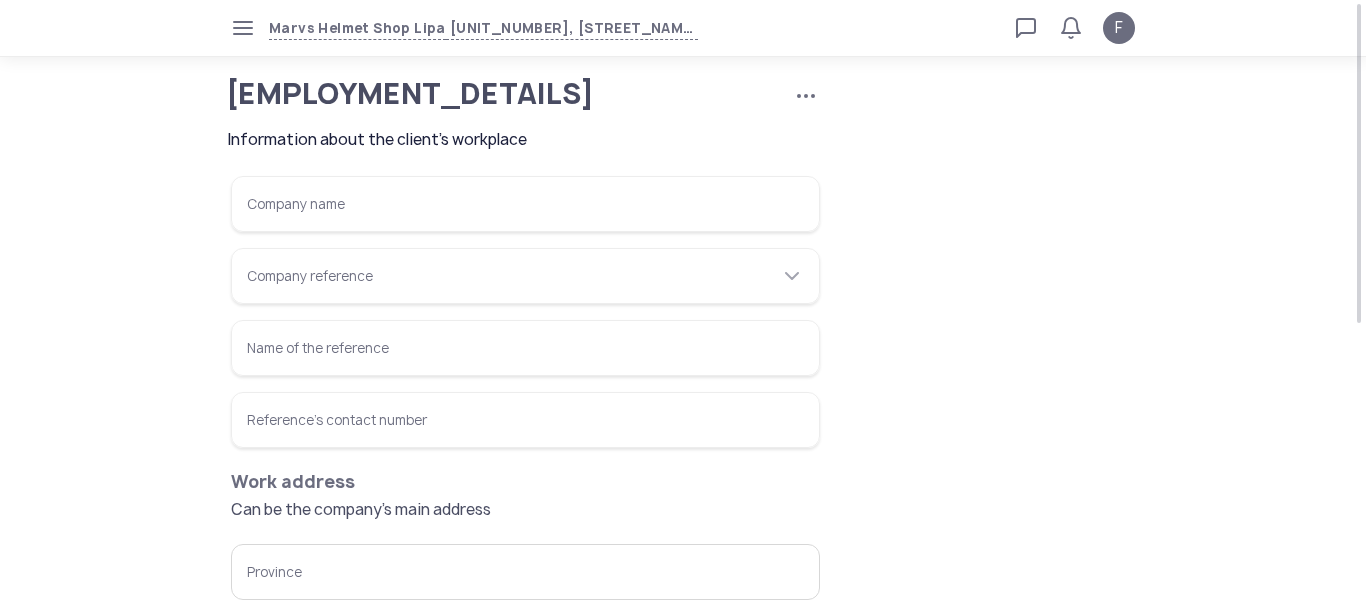 click on "Company name" at bounding box center (525, 204) 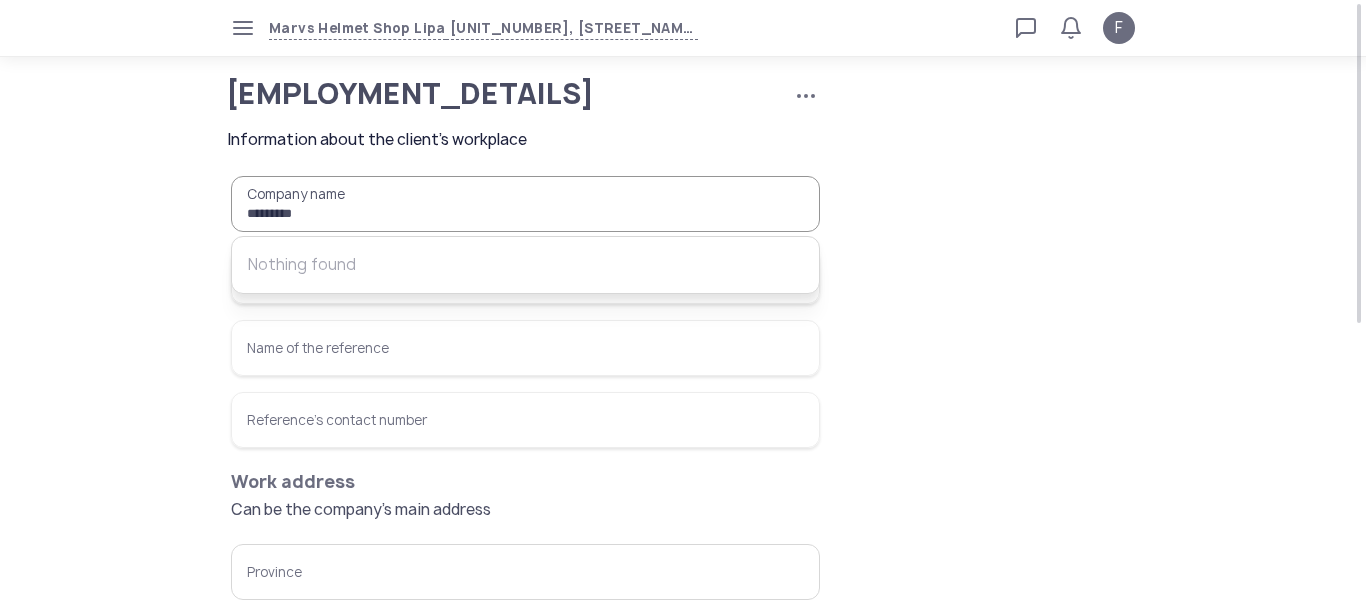 drag, startPoint x: 314, startPoint y: 215, endPoint x: 280, endPoint y: 211, distance: 34.234486 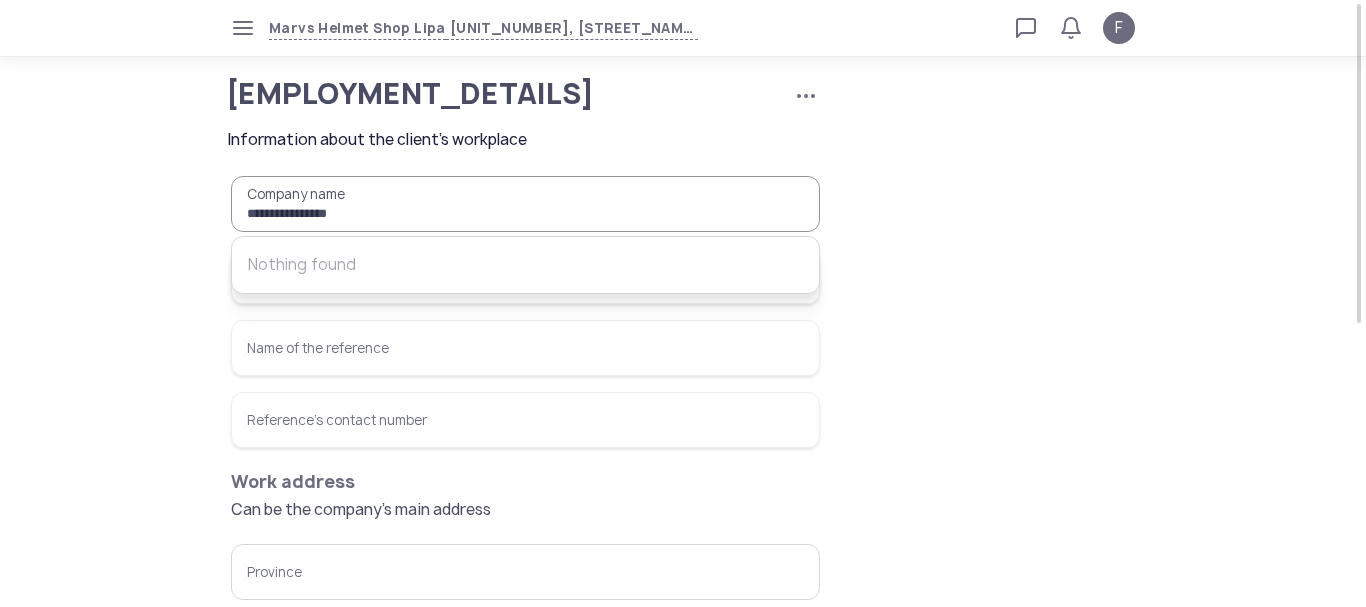 type on "**********" 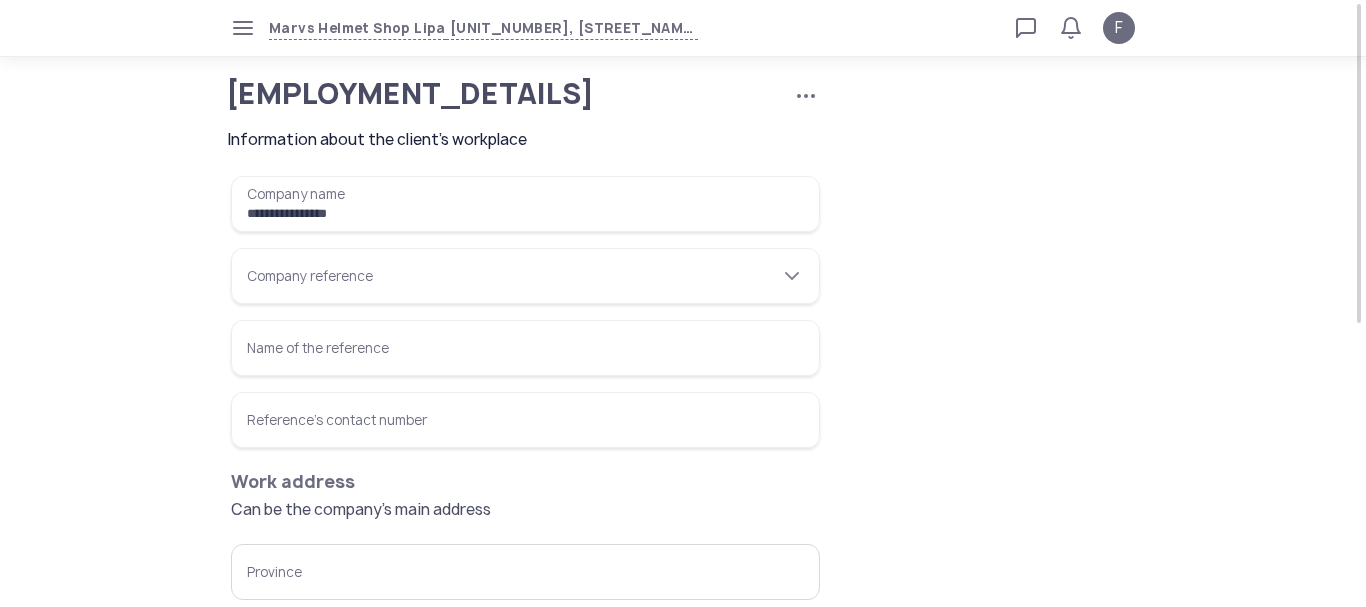 click on "Company reference" at bounding box center (525, 276) 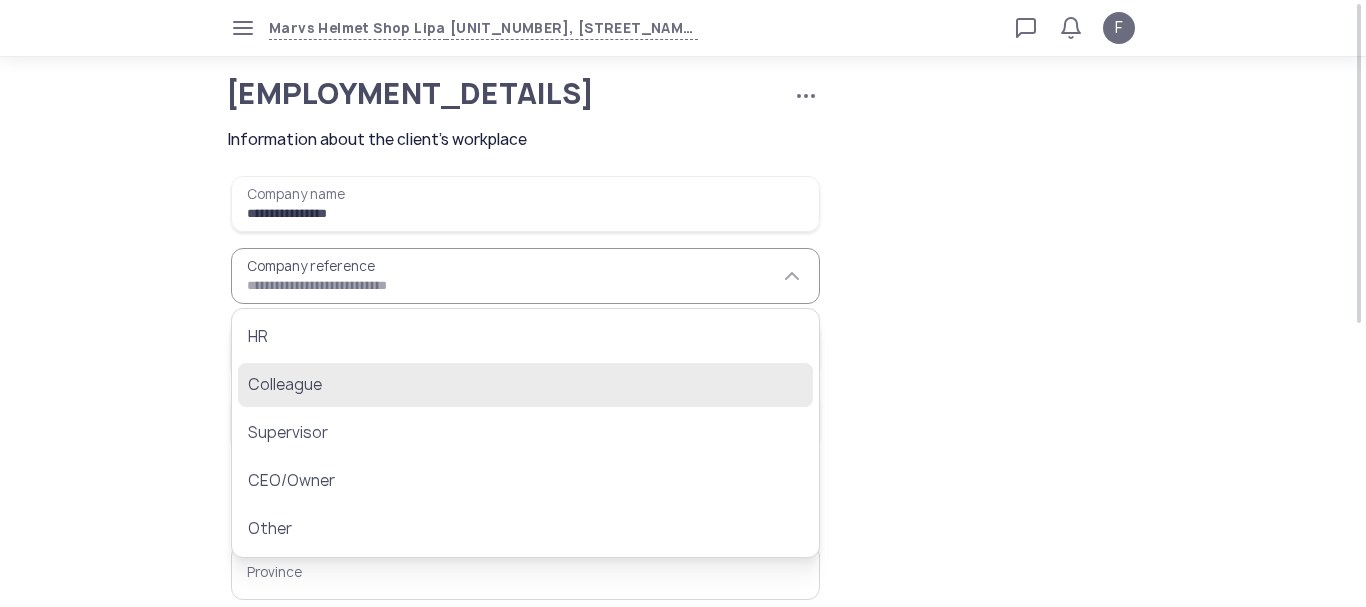 click on "Colleague" 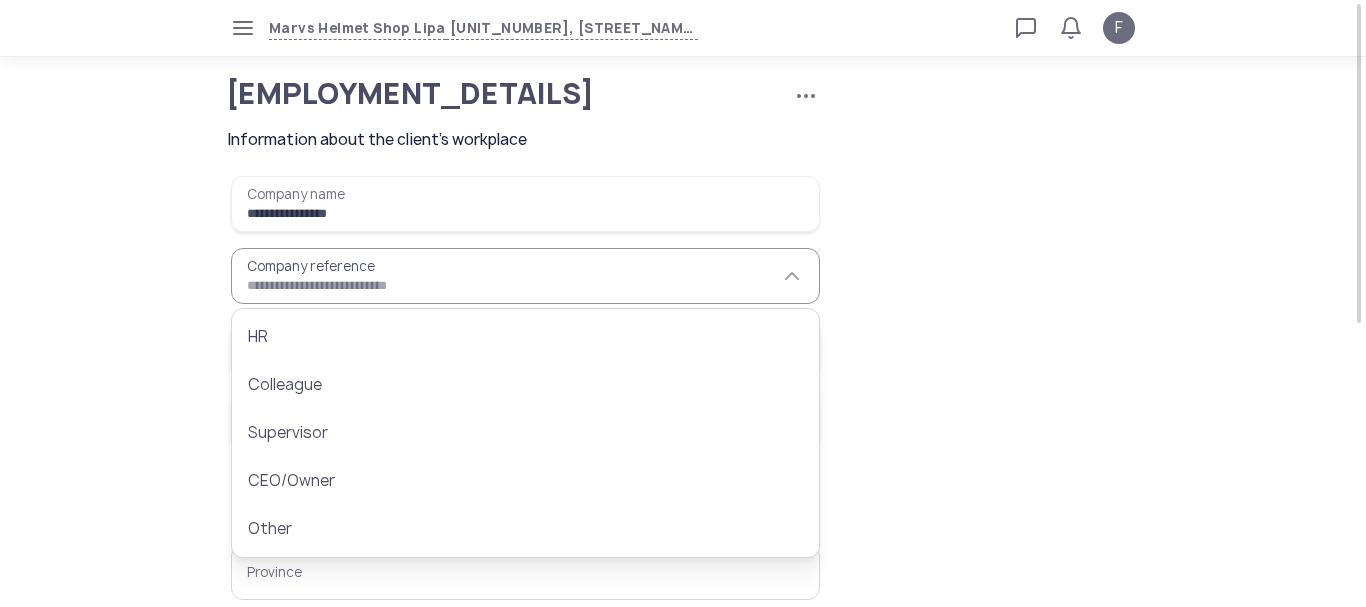 type on "*********" 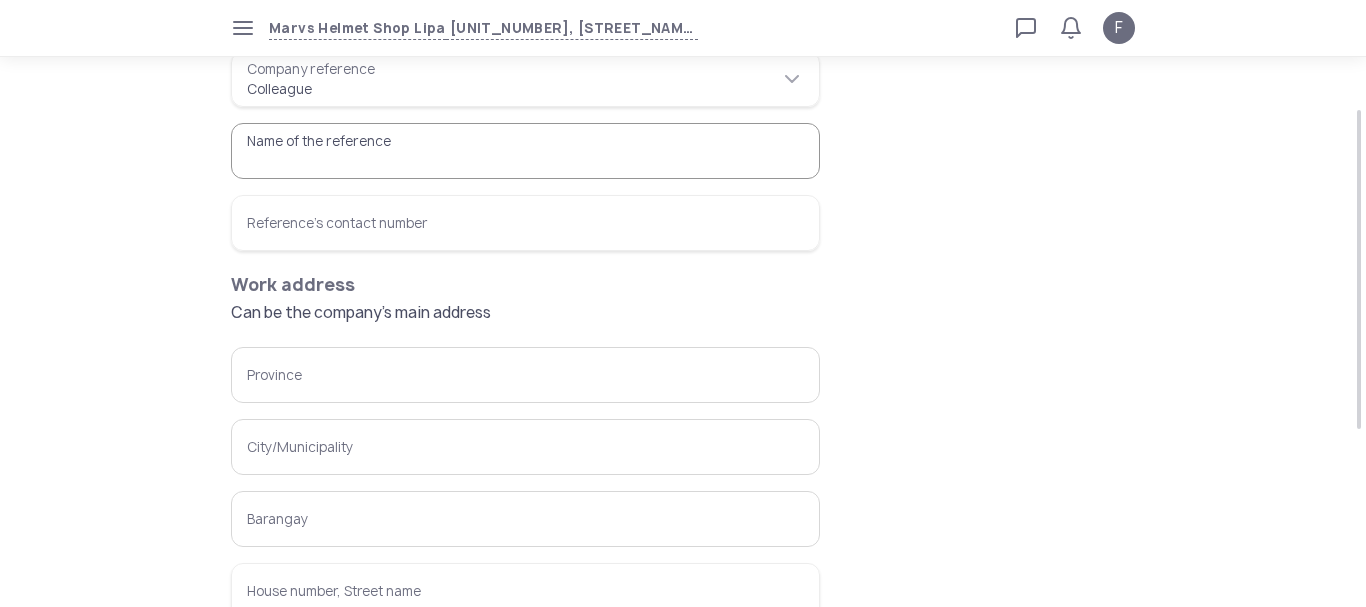 scroll, scrollTop: 198, scrollLeft: 0, axis: vertical 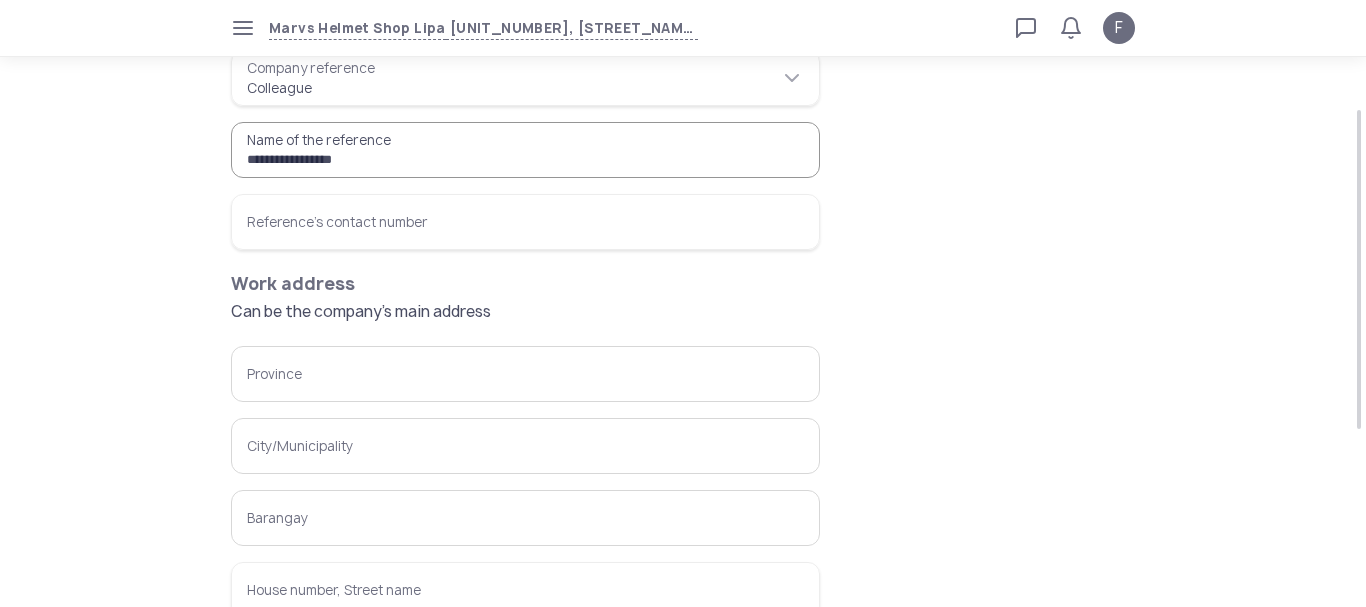 type on "**********" 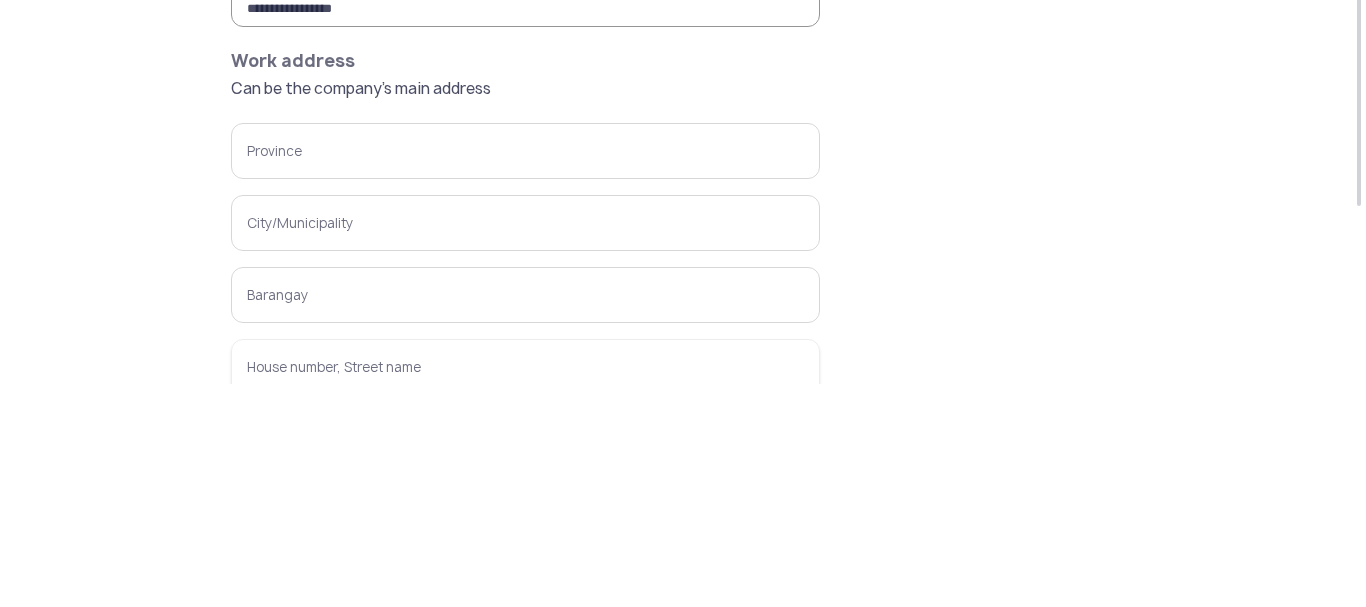 type on "**********" 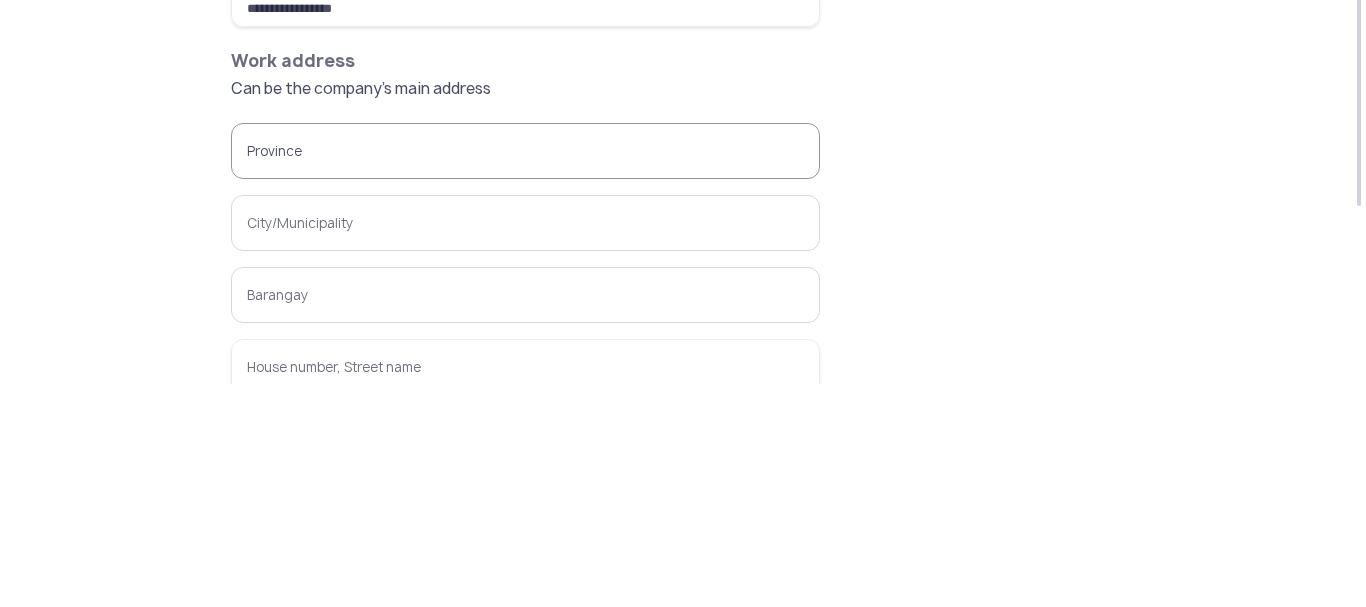 click on "**********" 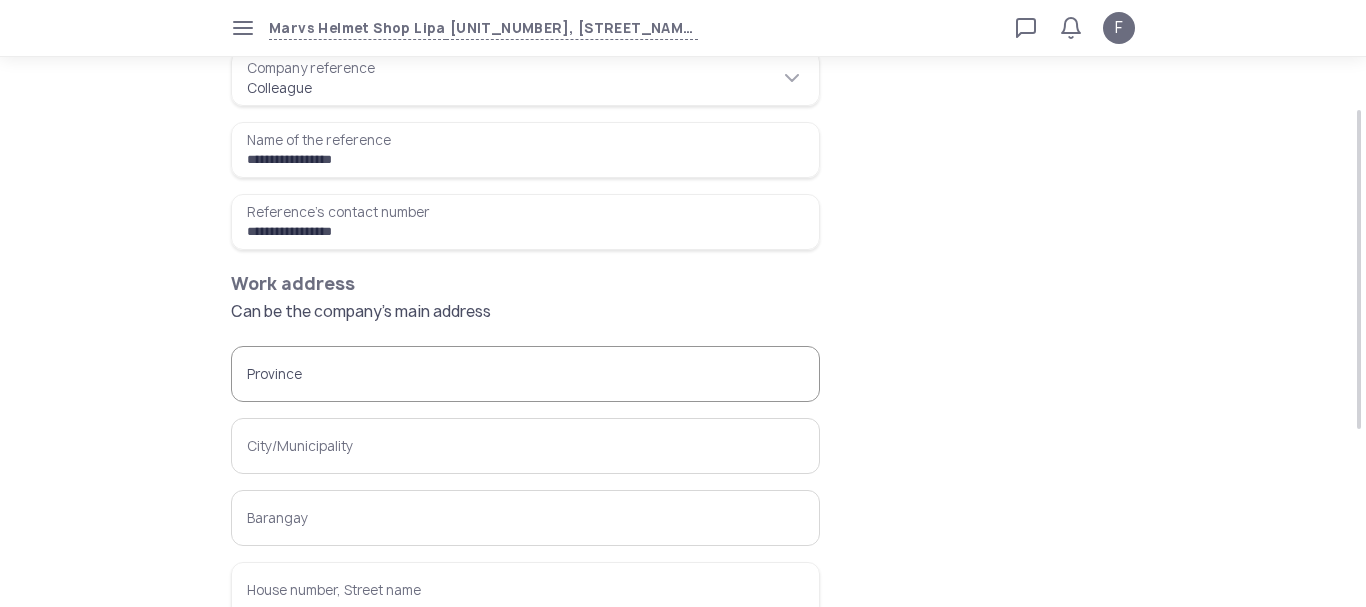 click on "Province" at bounding box center (525, 374) 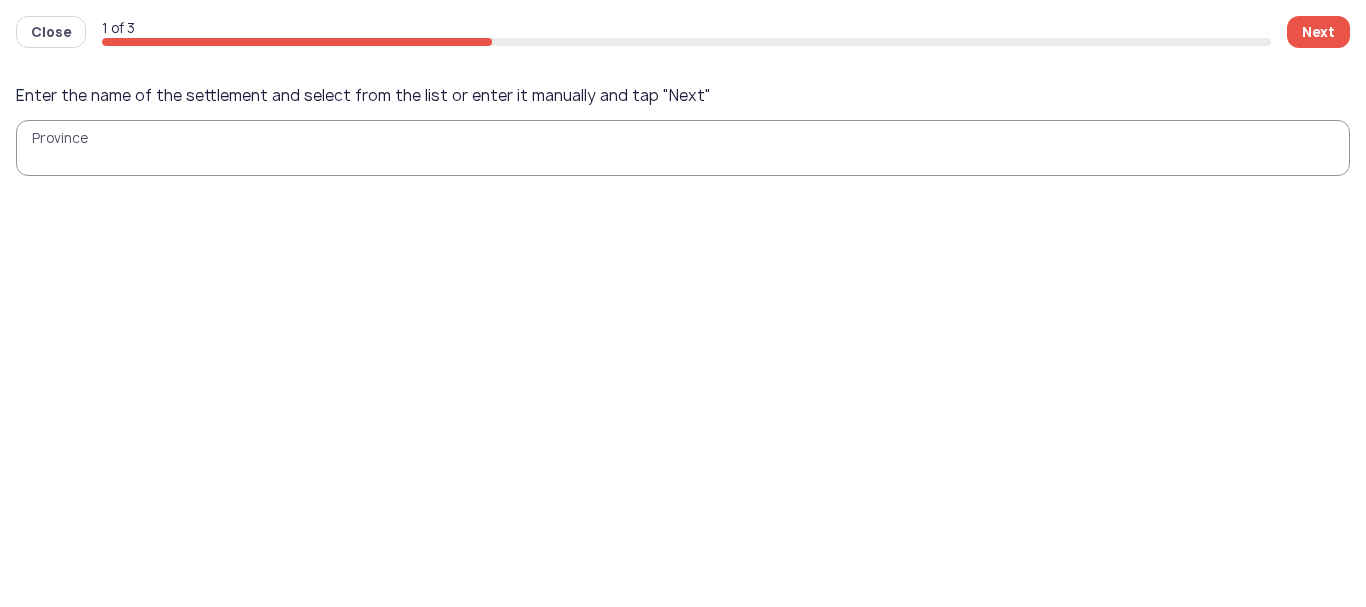 click on "Province" at bounding box center (683, 148) 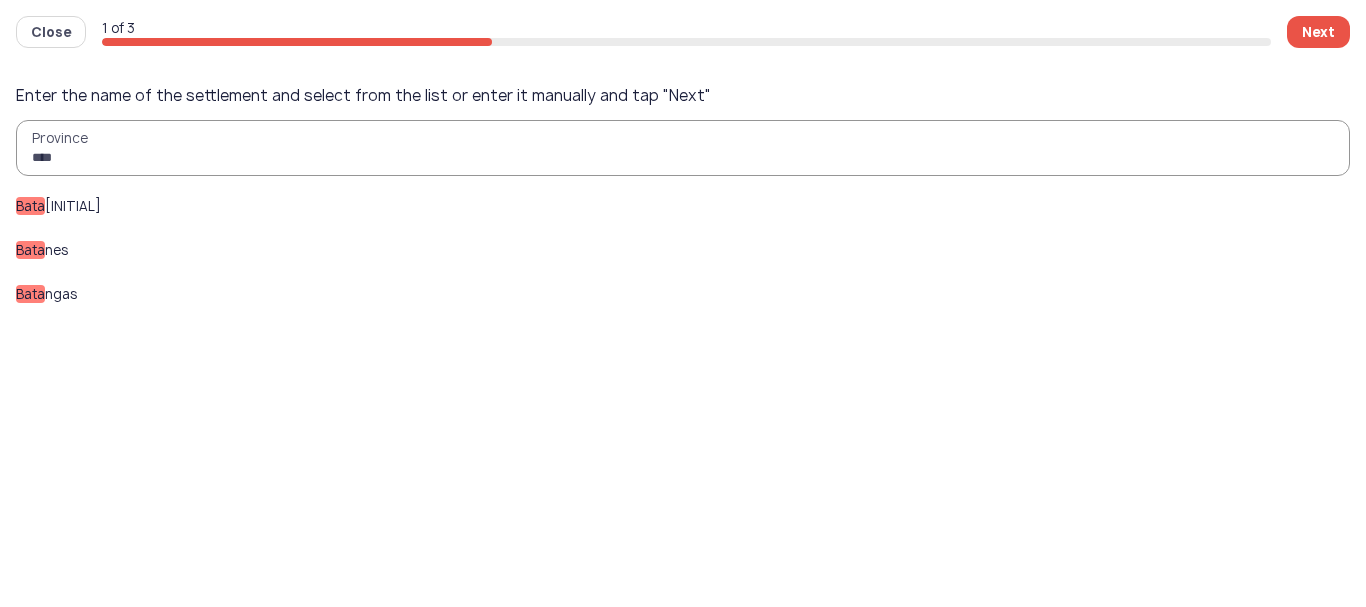 type on "****" 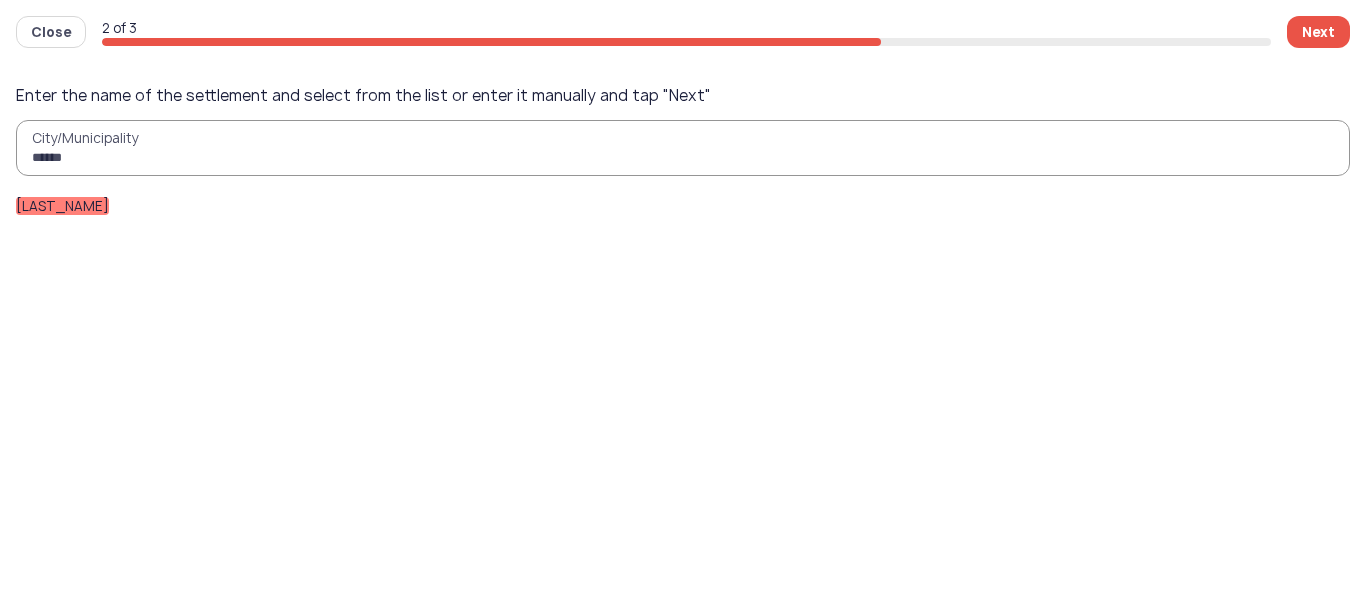 type on "******" 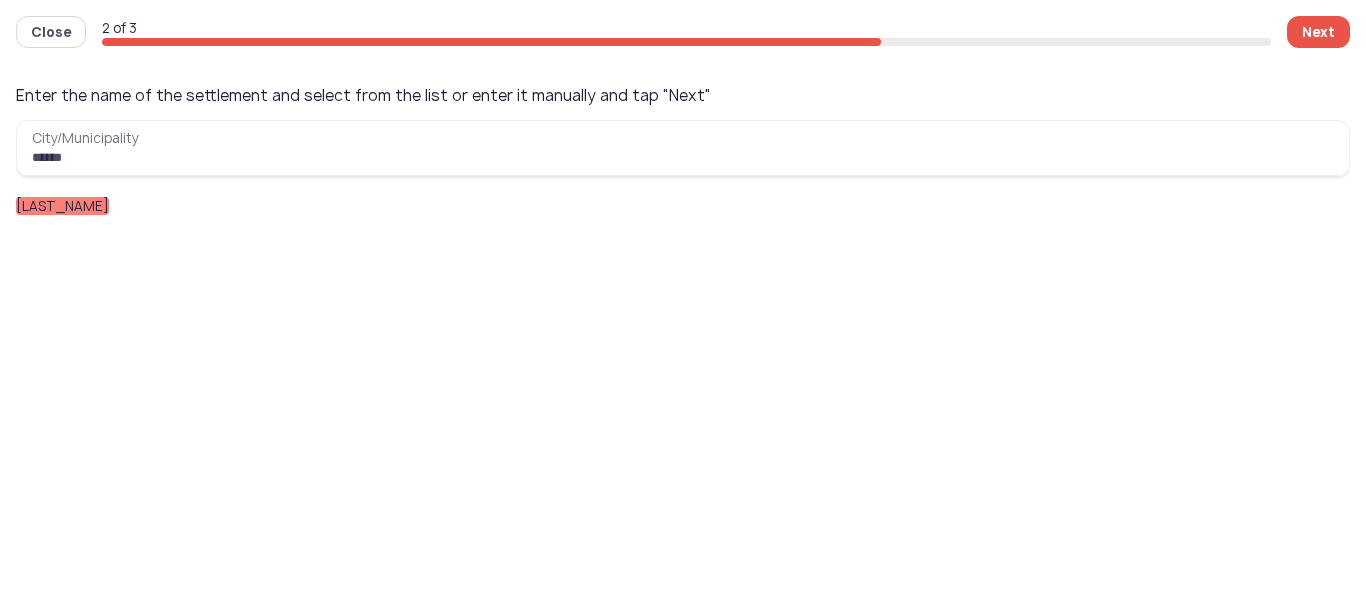 click on "[LAST_NAME]" 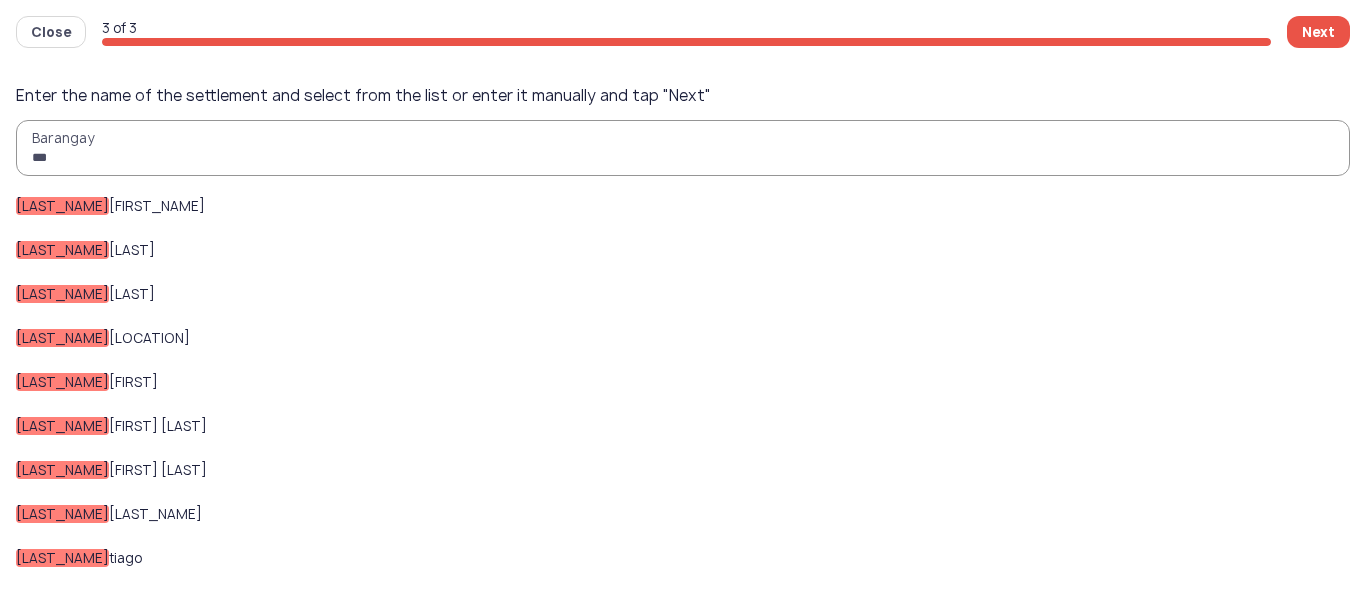 type on "[MASKED]" 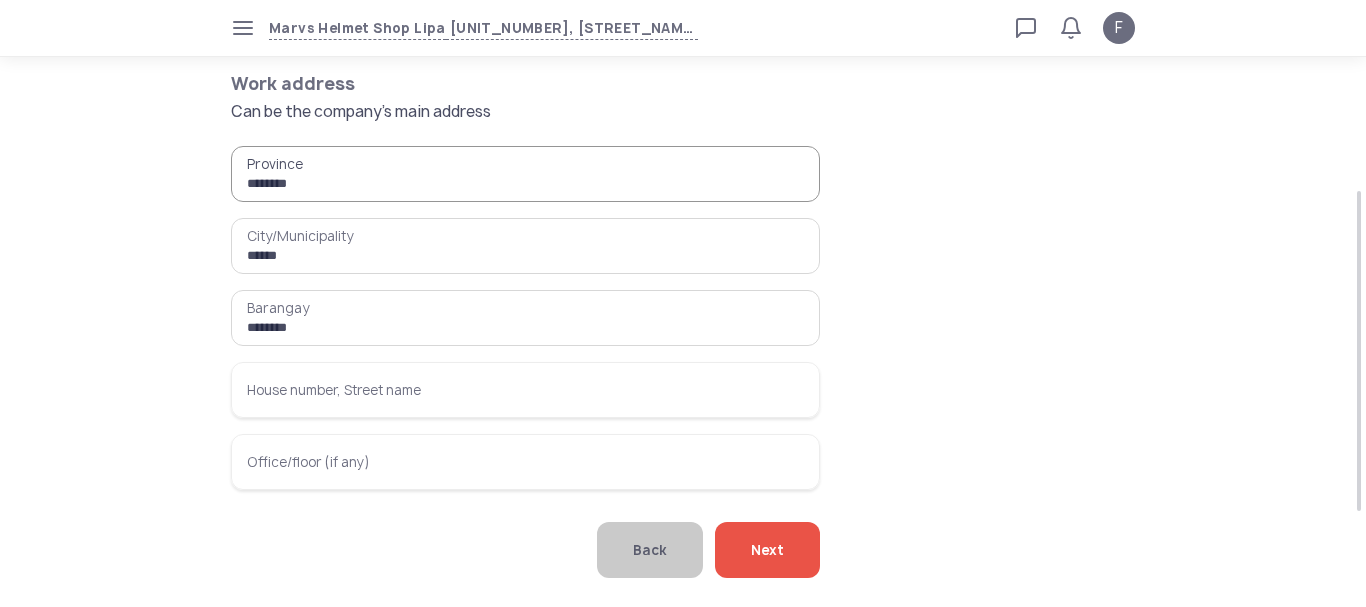 scroll, scrollTop: 0, scrollLeft: 0, axis: both 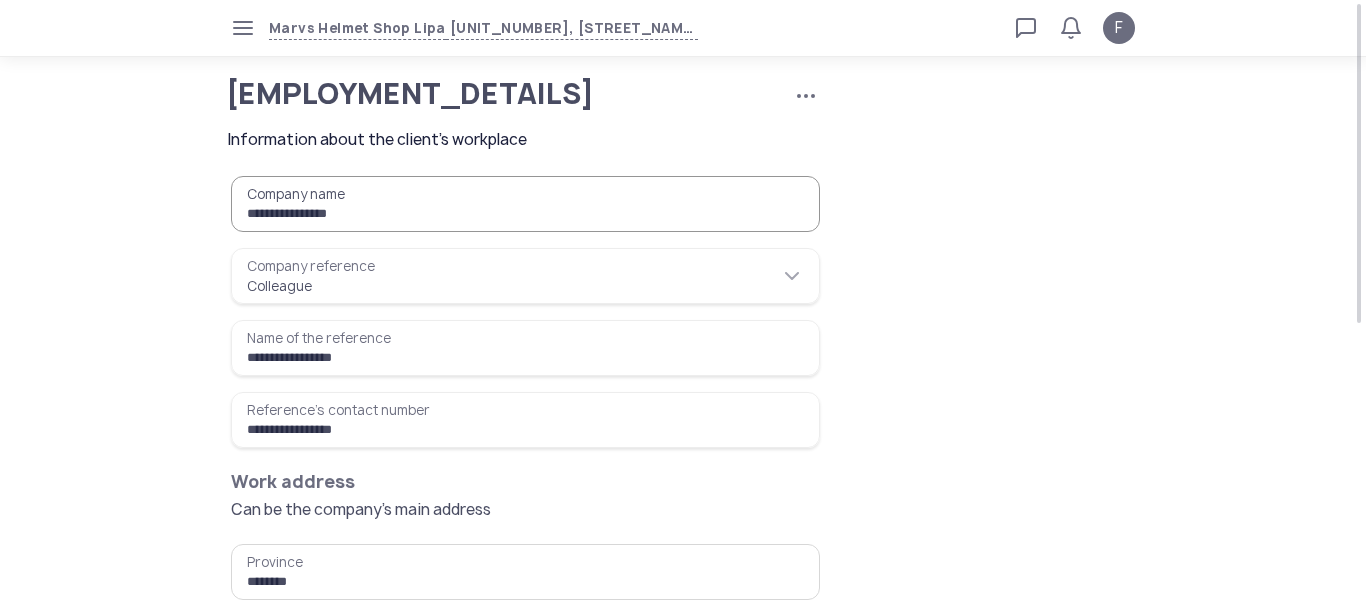 drag, startPoint x: 373, startPoint y: 214, endPoint x: 181, endPoint y: 210, distance: 192.04166 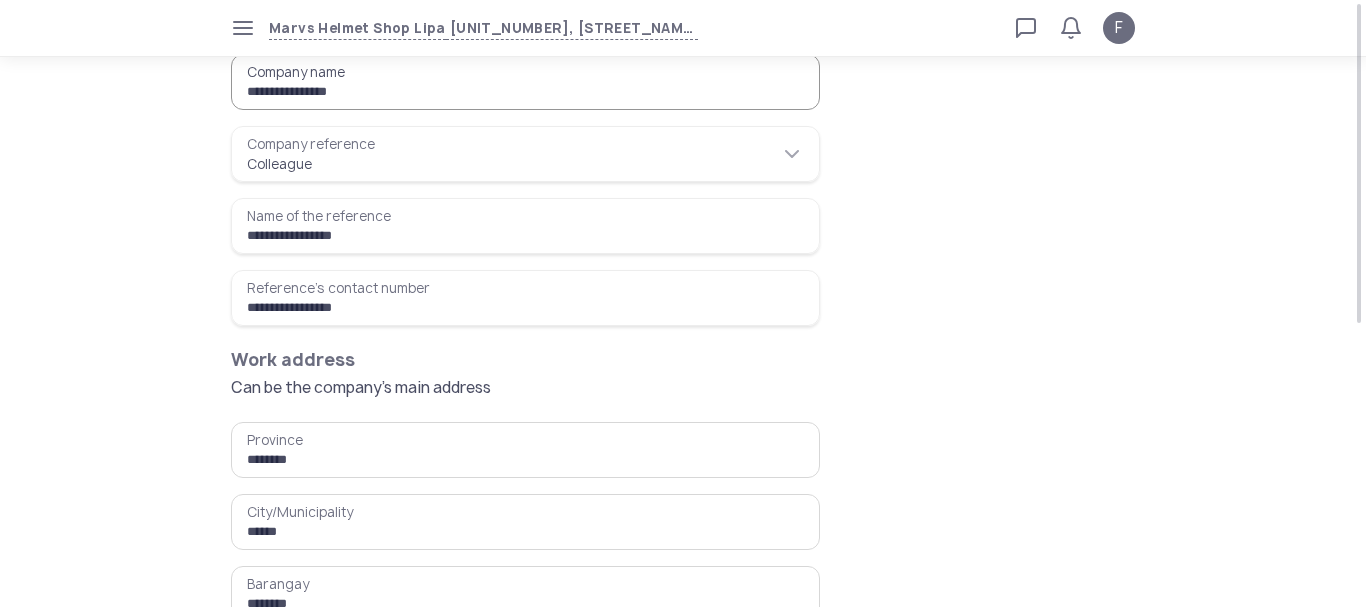 scroll, scrollTop: 400, scrollLeft: 0, axis: vertical 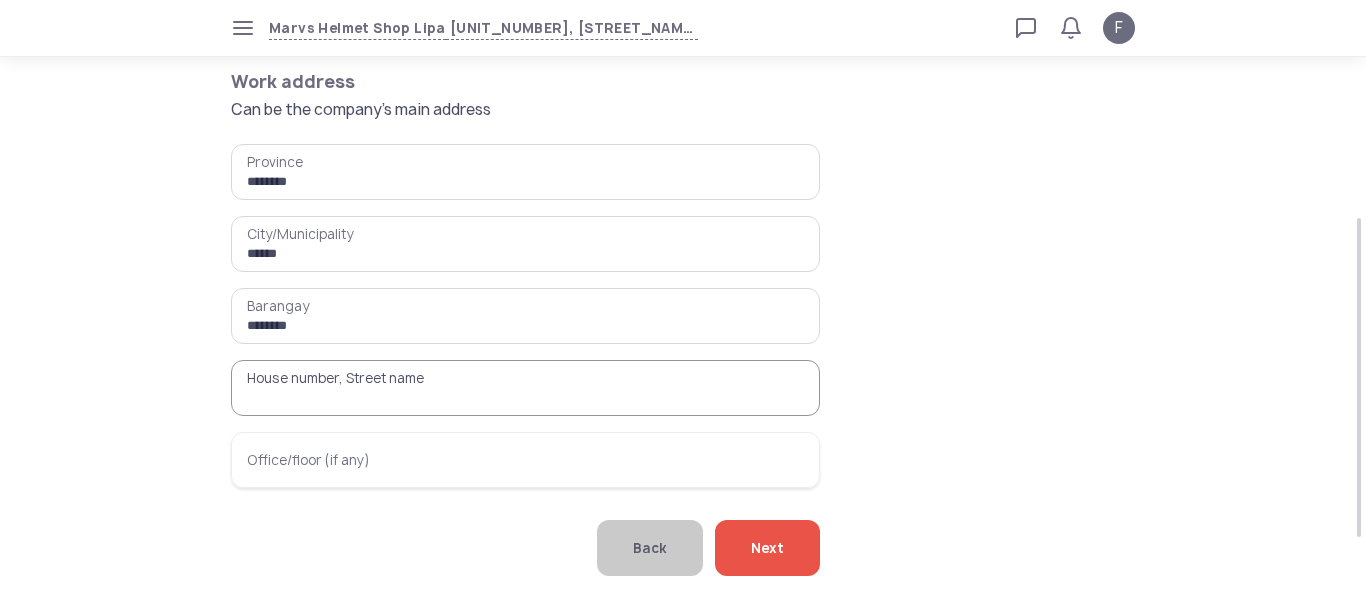 click on "House number, Street name" at bounding box center [525, 388] 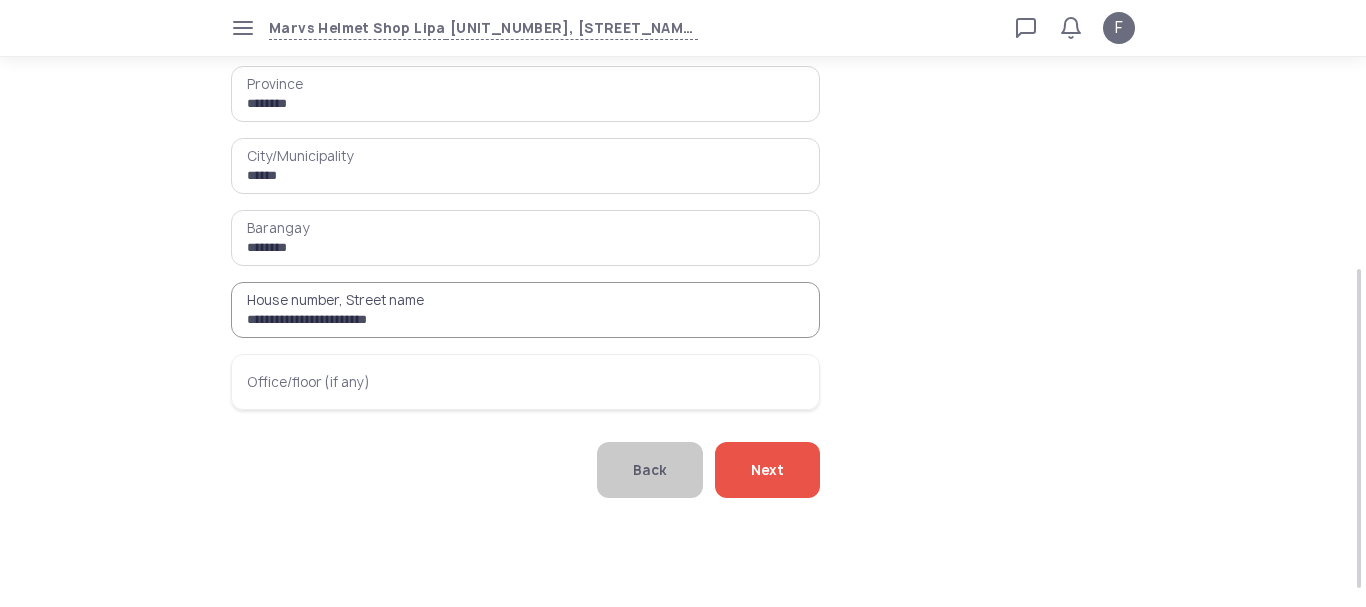 scroll, scrollTop: 500, scrollLeft: 0, axis: vertical 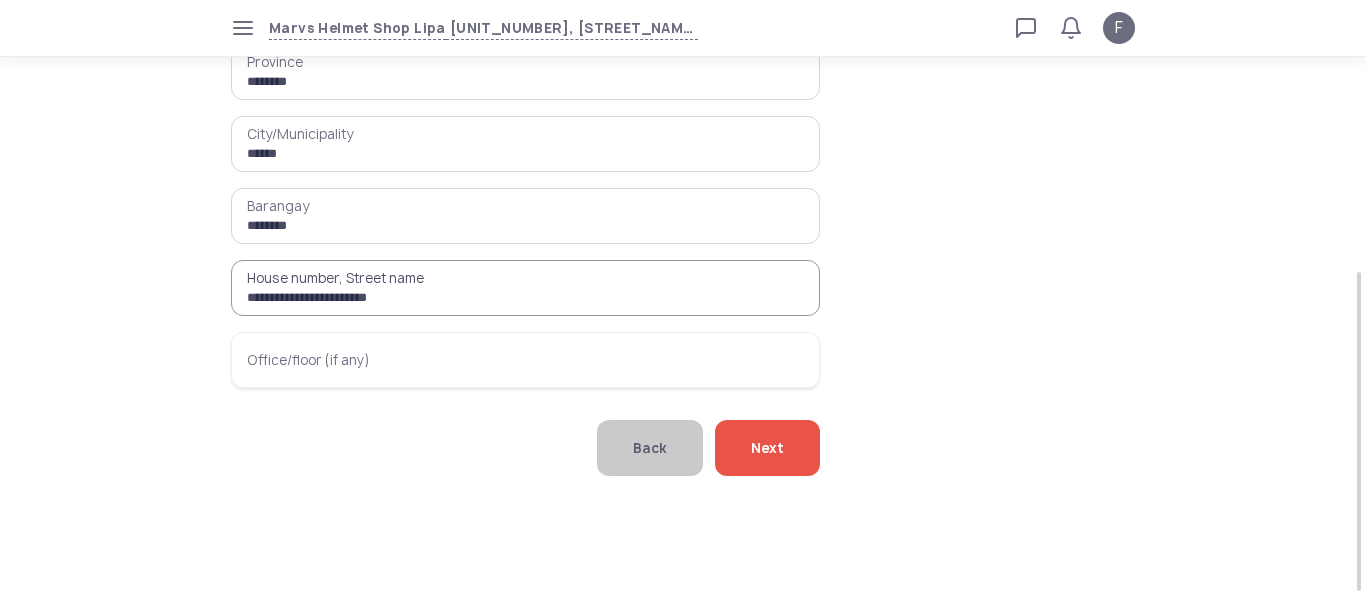 type on "**********" 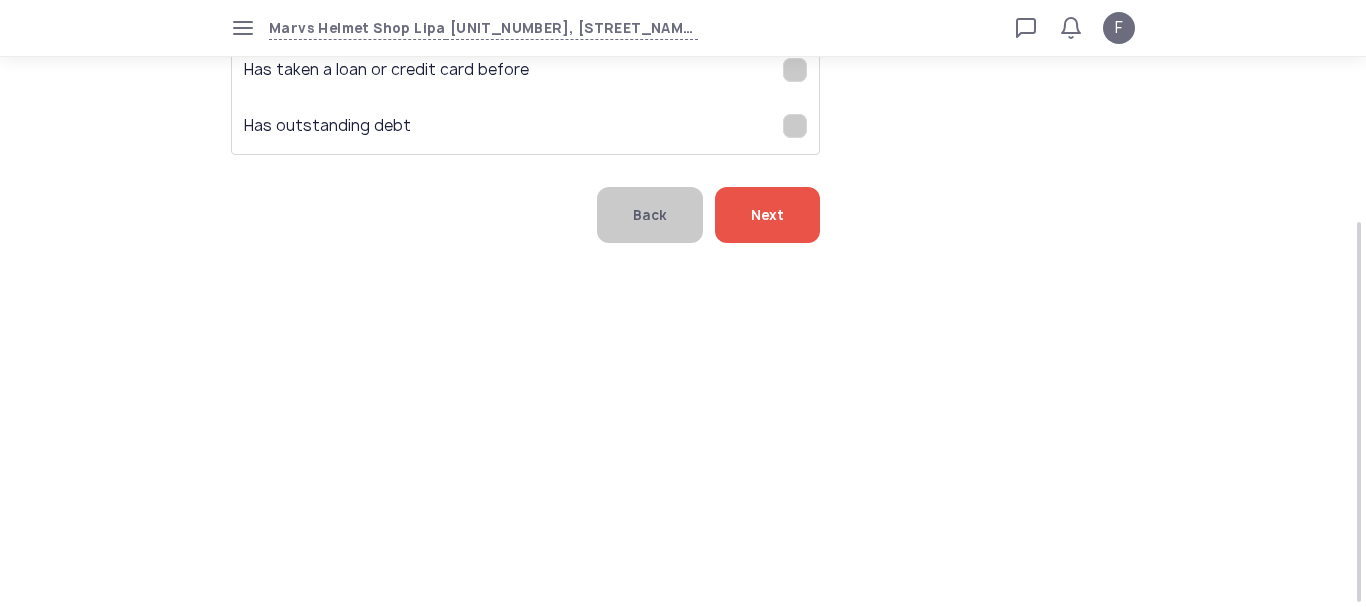 scroll, scrollTop: 55, scrollLeft: 0, axis: vertical 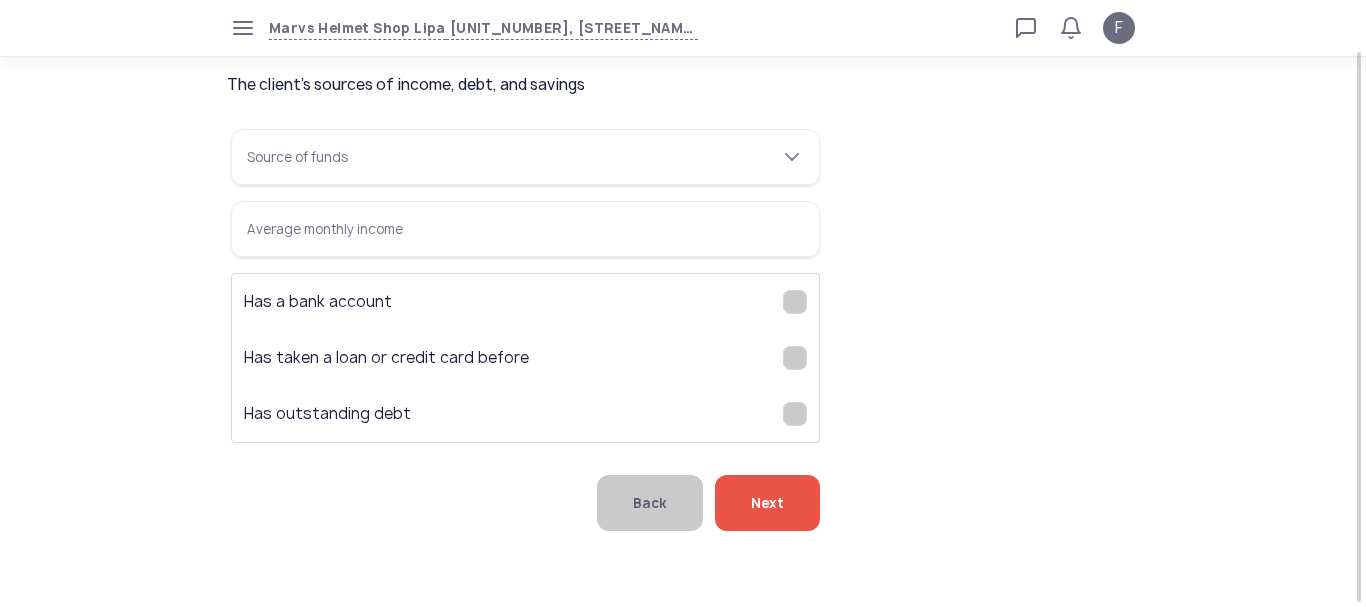 click on "Source of funds" 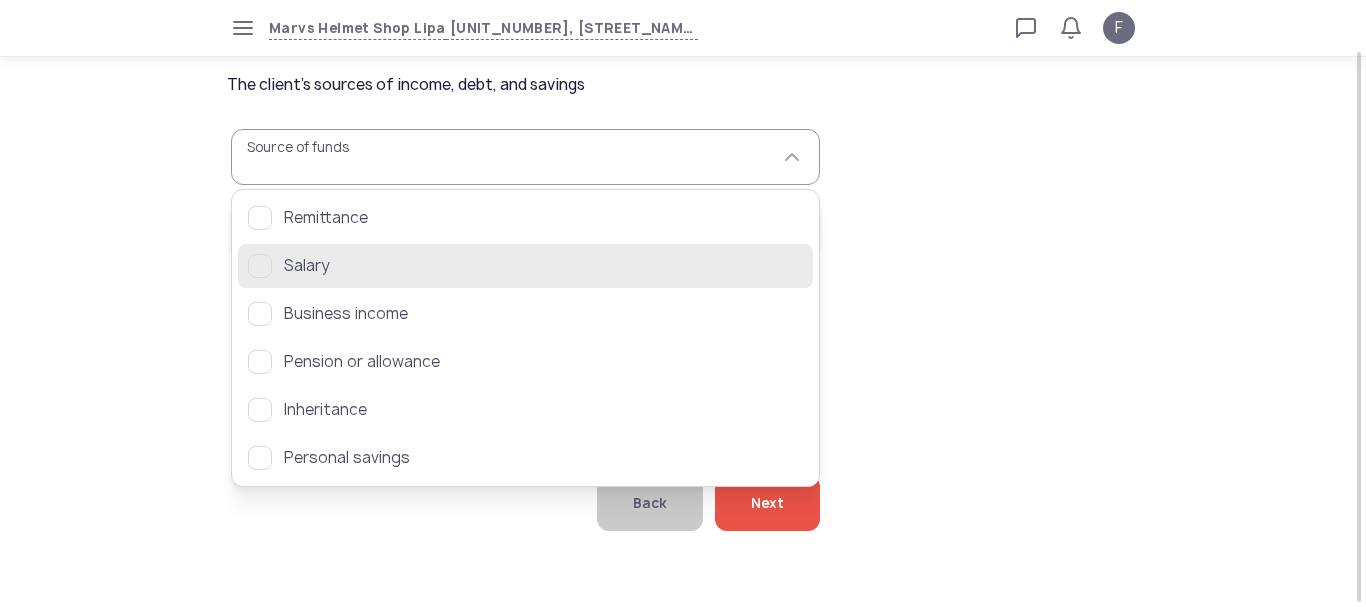 click on "Salary" 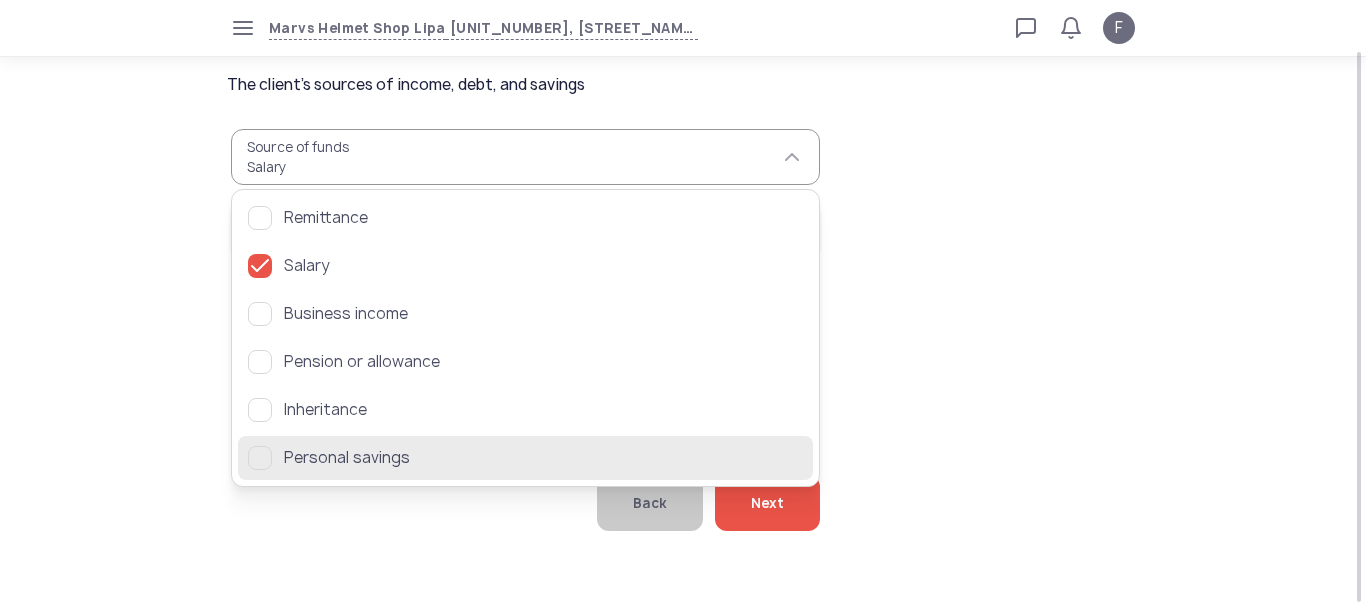 click on "Personal savings" 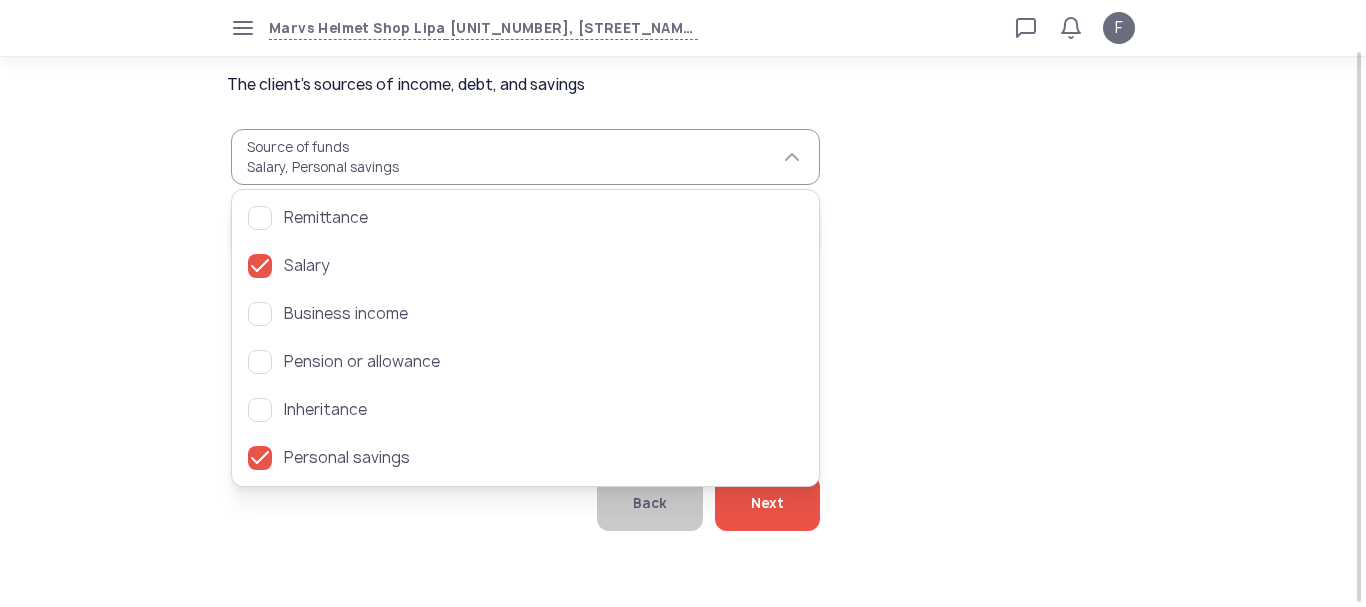click on "Income and finances   Save and exit   Cancel application  The client's sources of income, debt, and savings  Source of funds  Salary Personal savings  Average monthly income   Has a bank account   Has taken a loan or credit card before   Has outstanding debt   Back   Next" 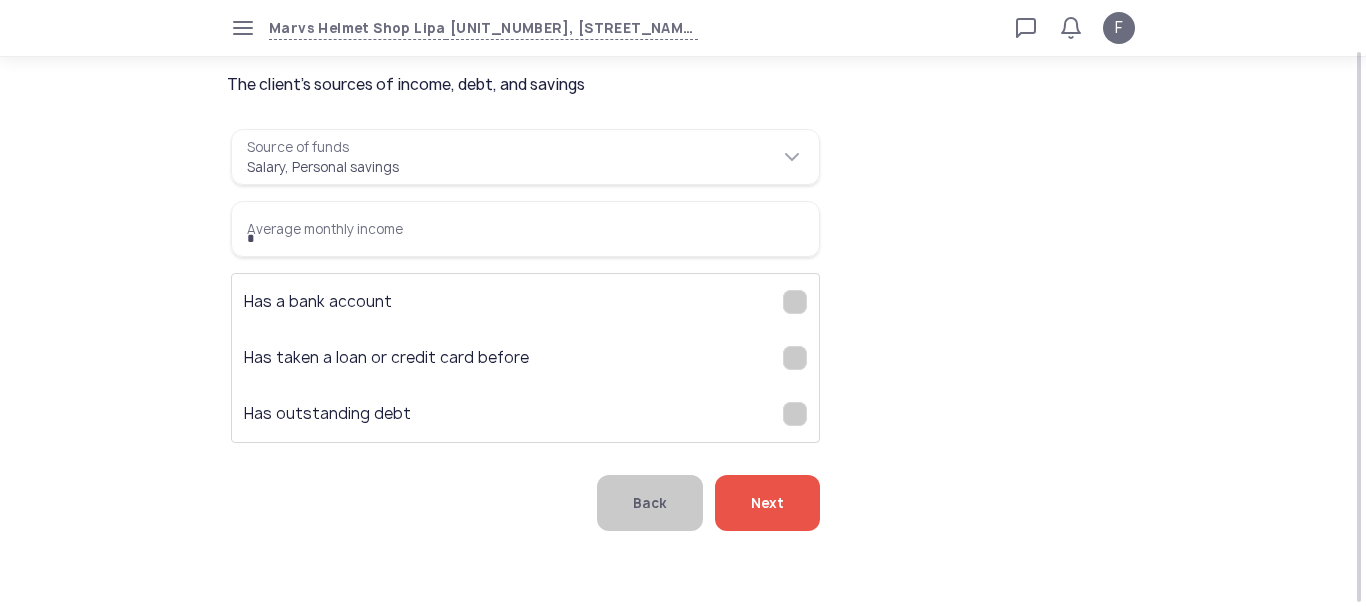 click on "*" at bounding box center [525, 229] 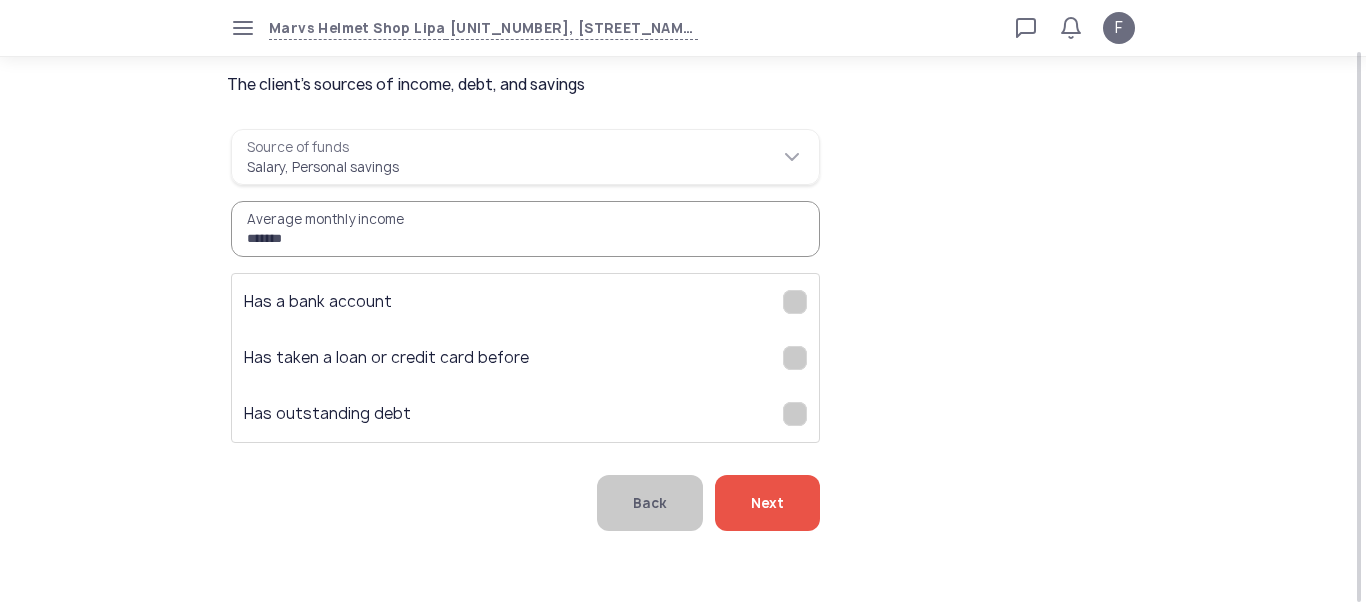 type on "*******" 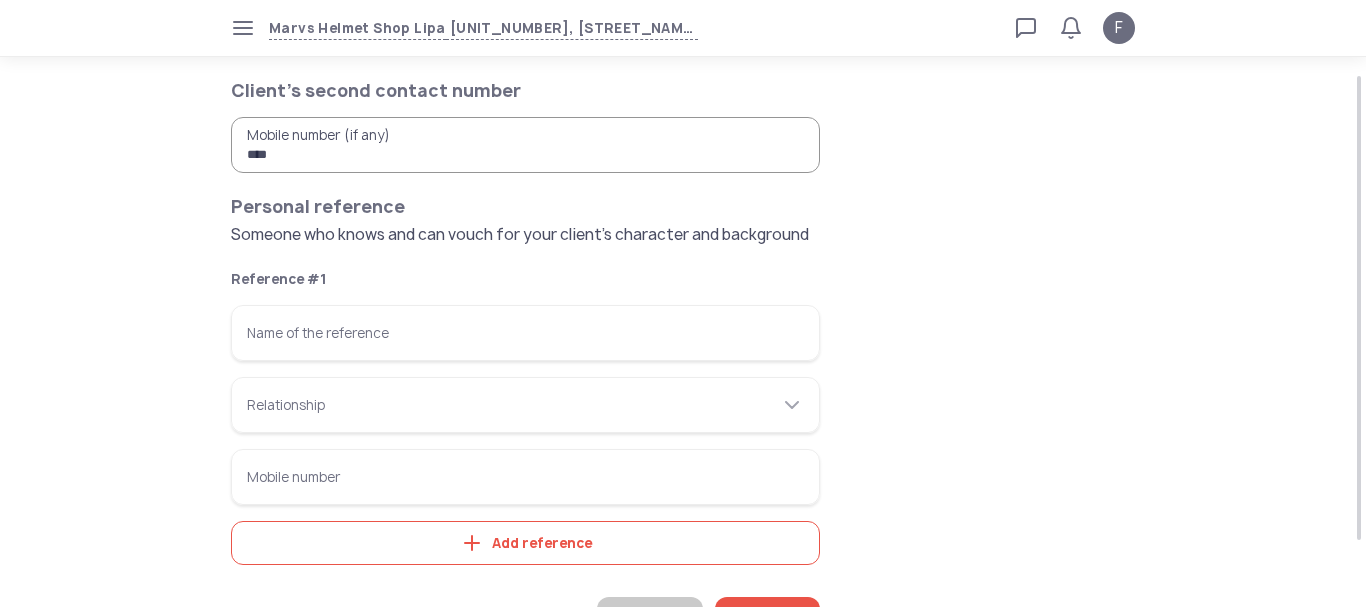 scroll, scrollTop: 95, scrollLeft: 0, axis: vertical 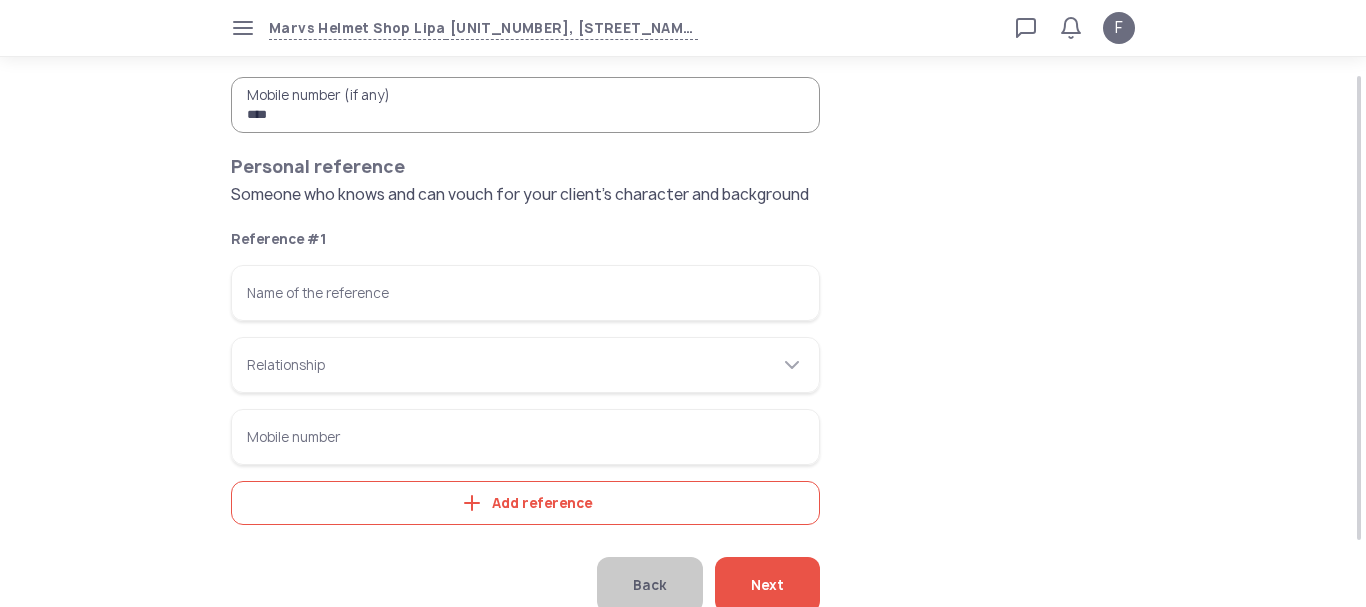 type 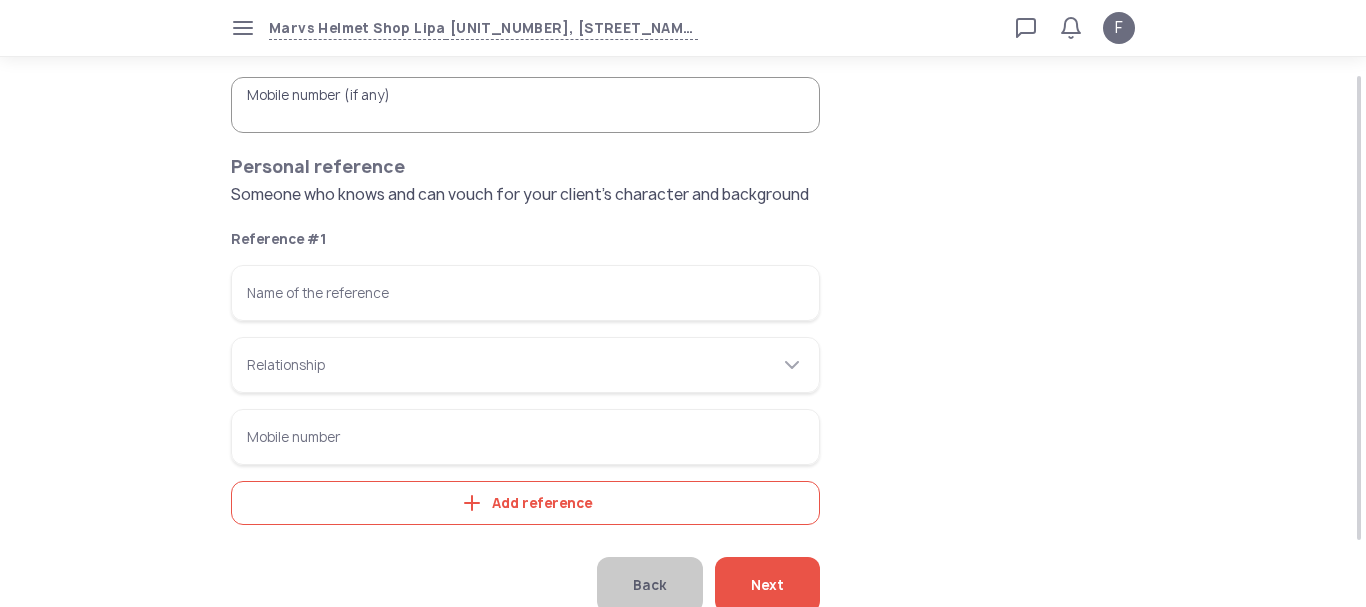 click on "Name of the reference" at bounding box center (525, 293) 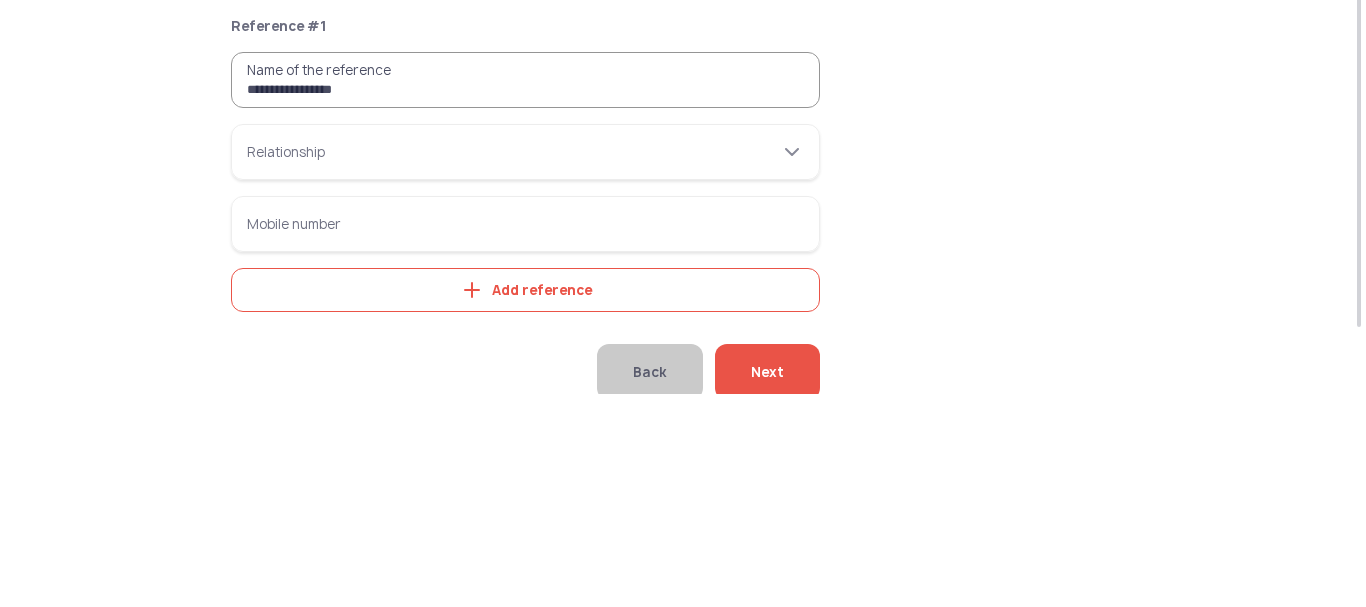 type on "**********" 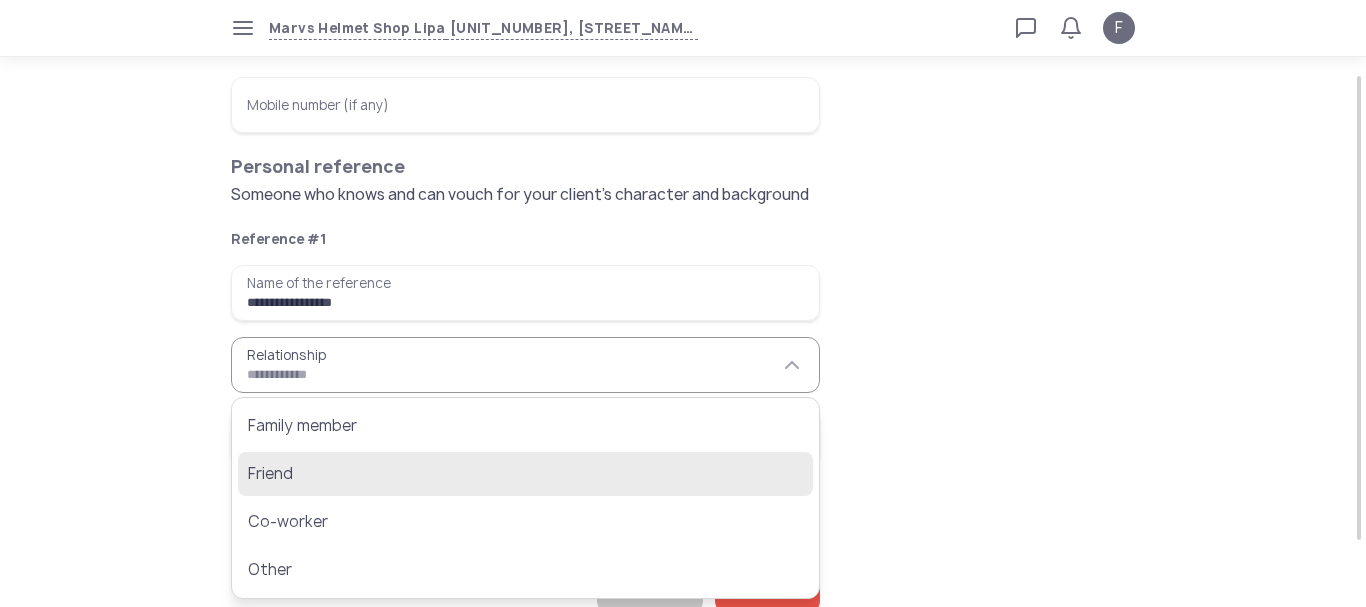 click on "Friend" 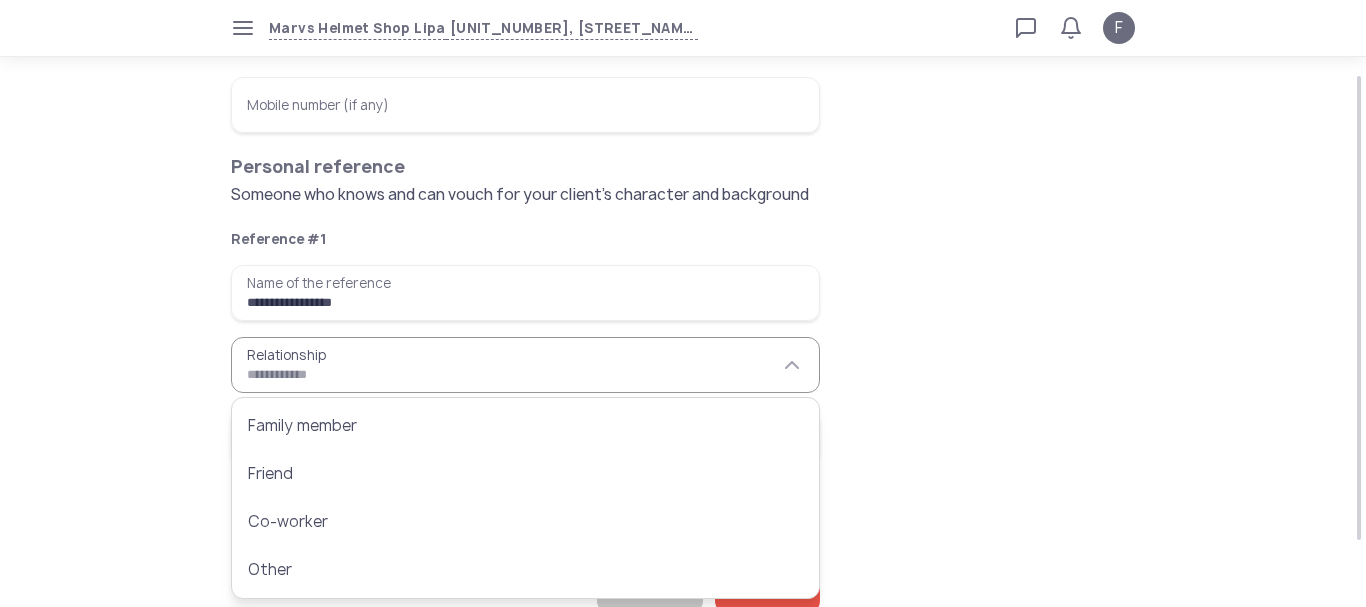 type on "******" 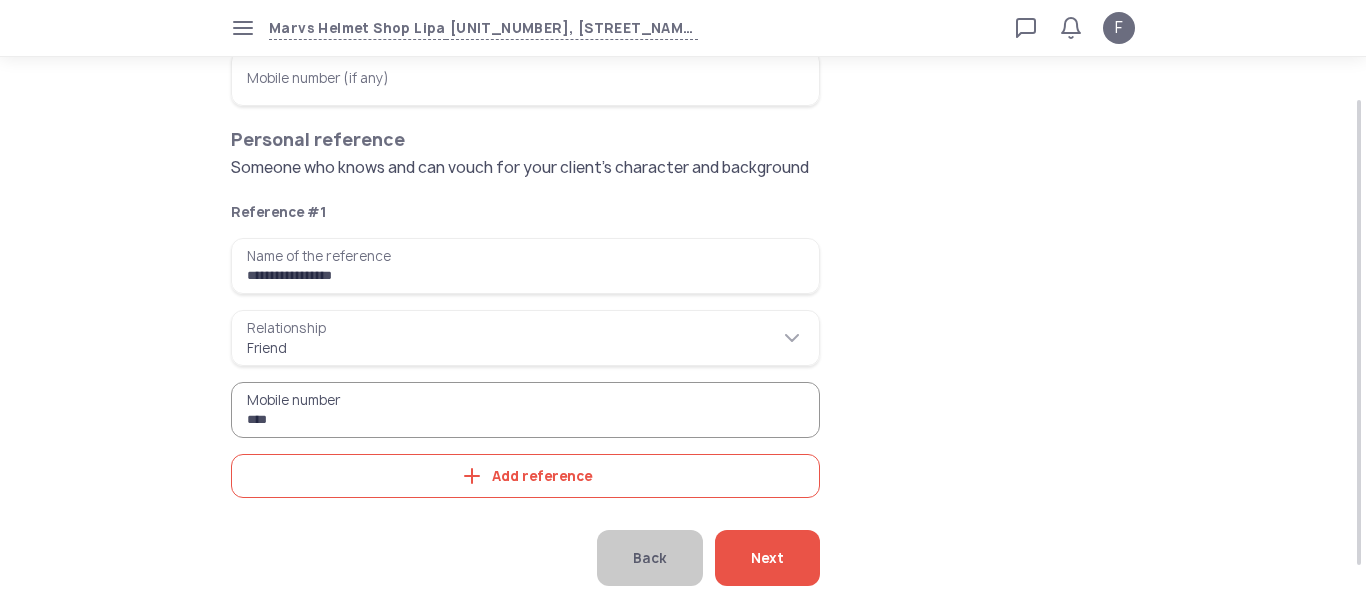 scroll, scrollTop: 132, scrollLeft: 0, axis: vertical 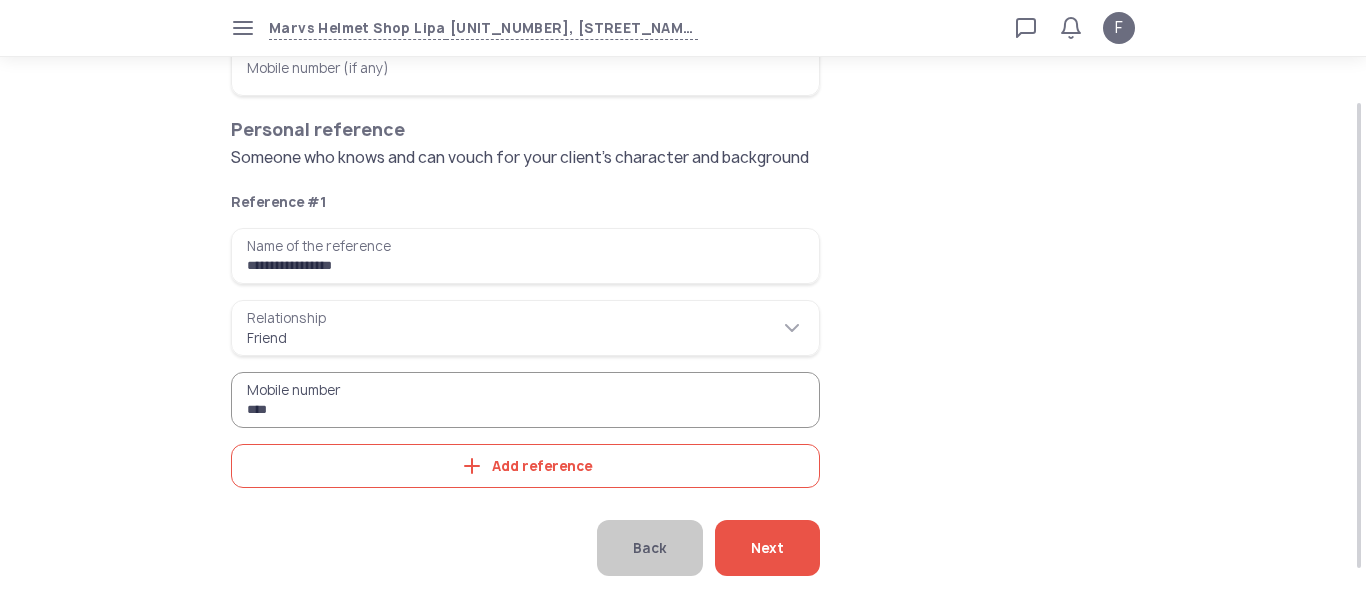 click on "[MASKED]" at bounding box center [525, 400] 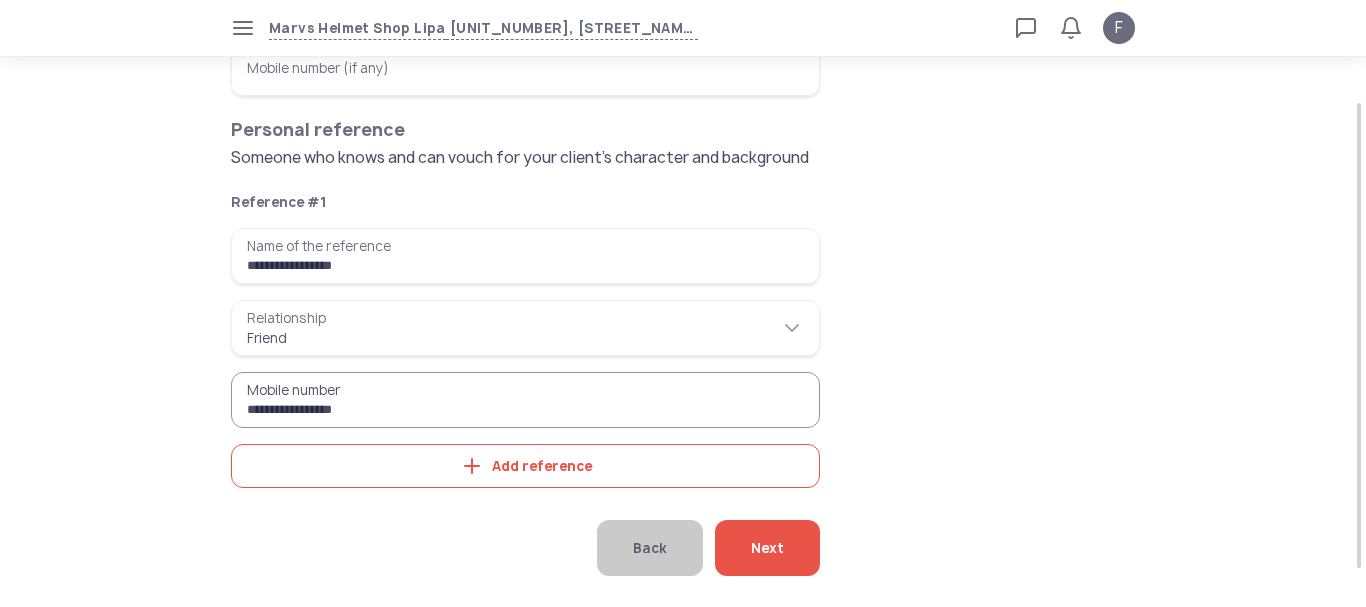type on "**********" 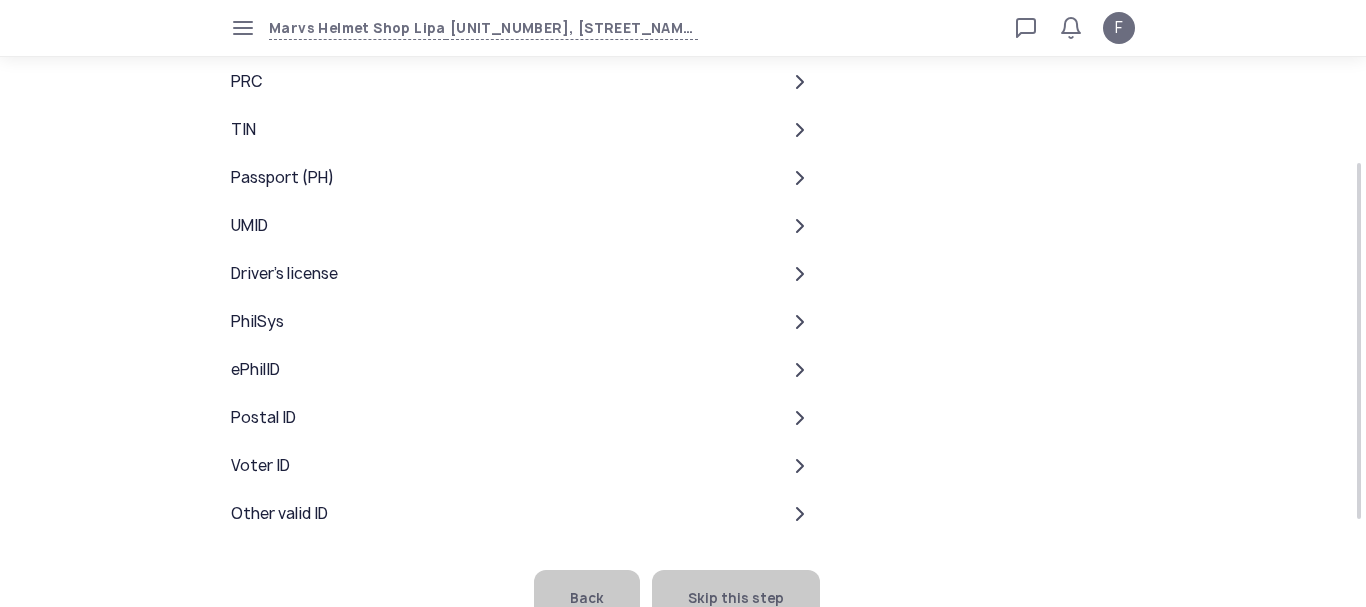 scroll, scrollTop: 421, scrollLeft: 0, axis: vertical 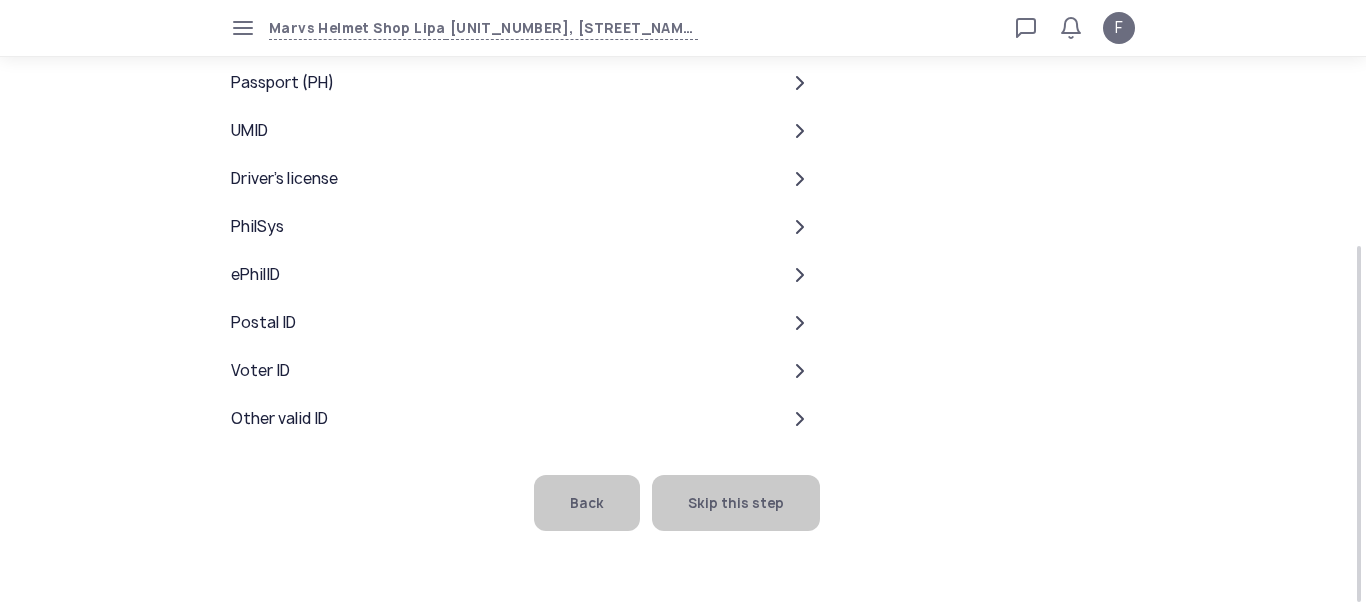 click on "Skip this step" 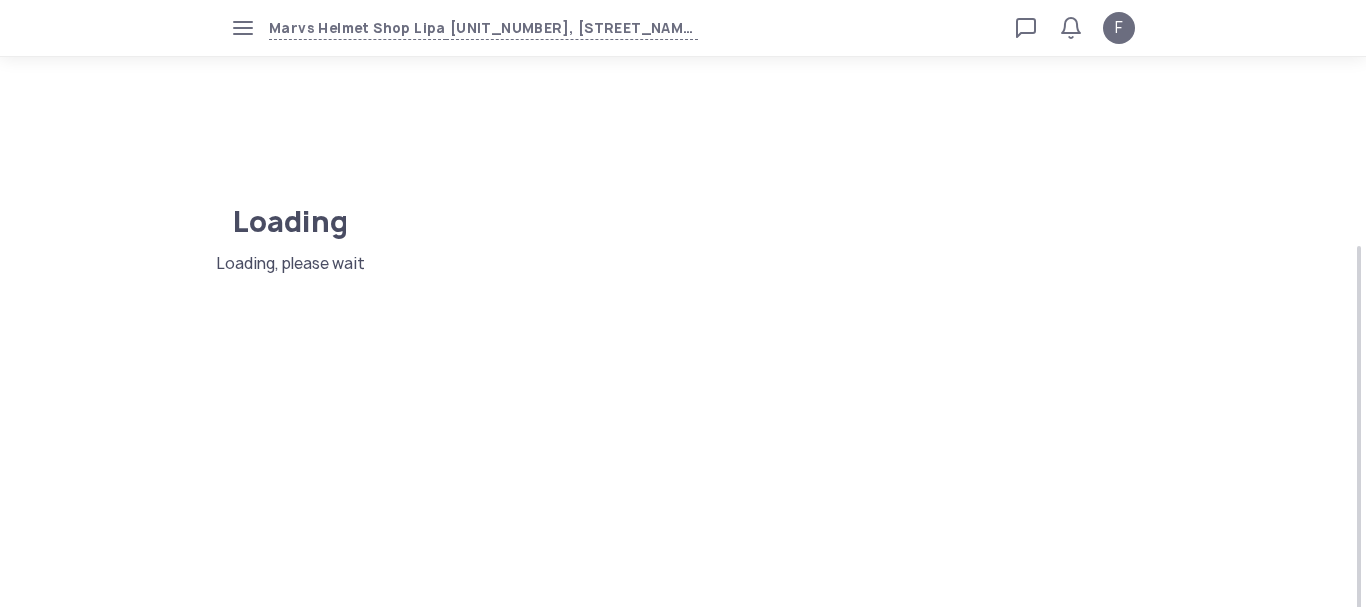 scroll, scrollTop: 0, scrollLeft: 0, axis: both 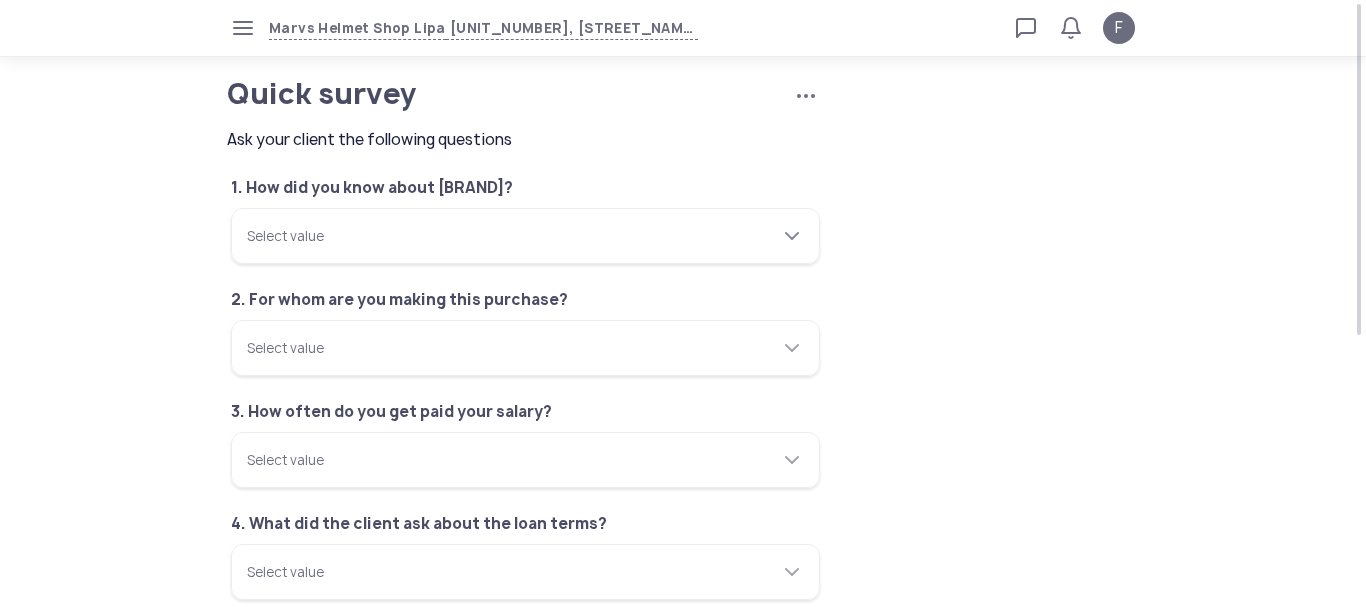 click on "Select value" at bounding box center [525, 236] 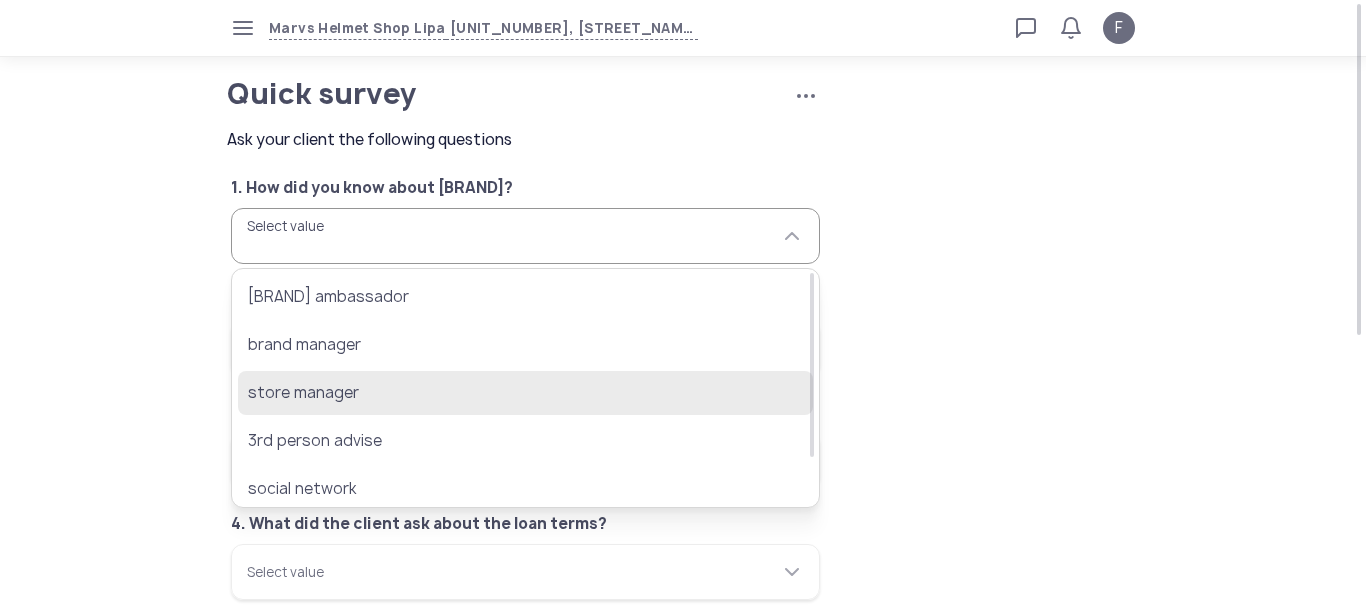 click on "store manager" 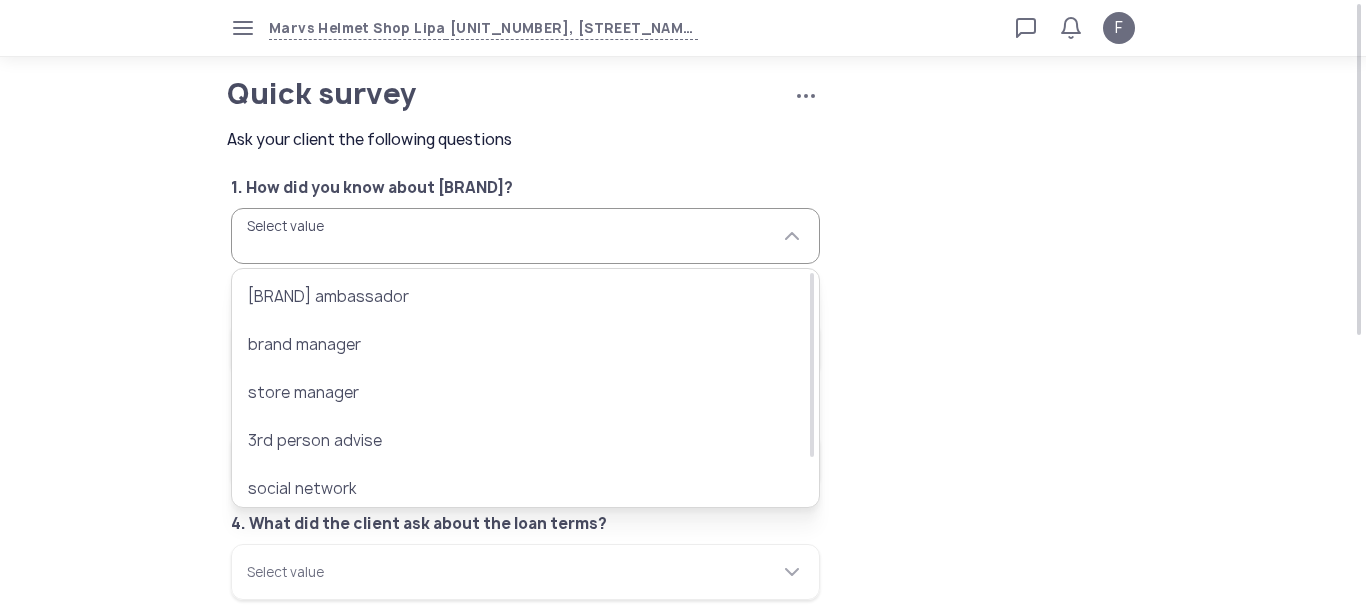 type on "[MASKED]" 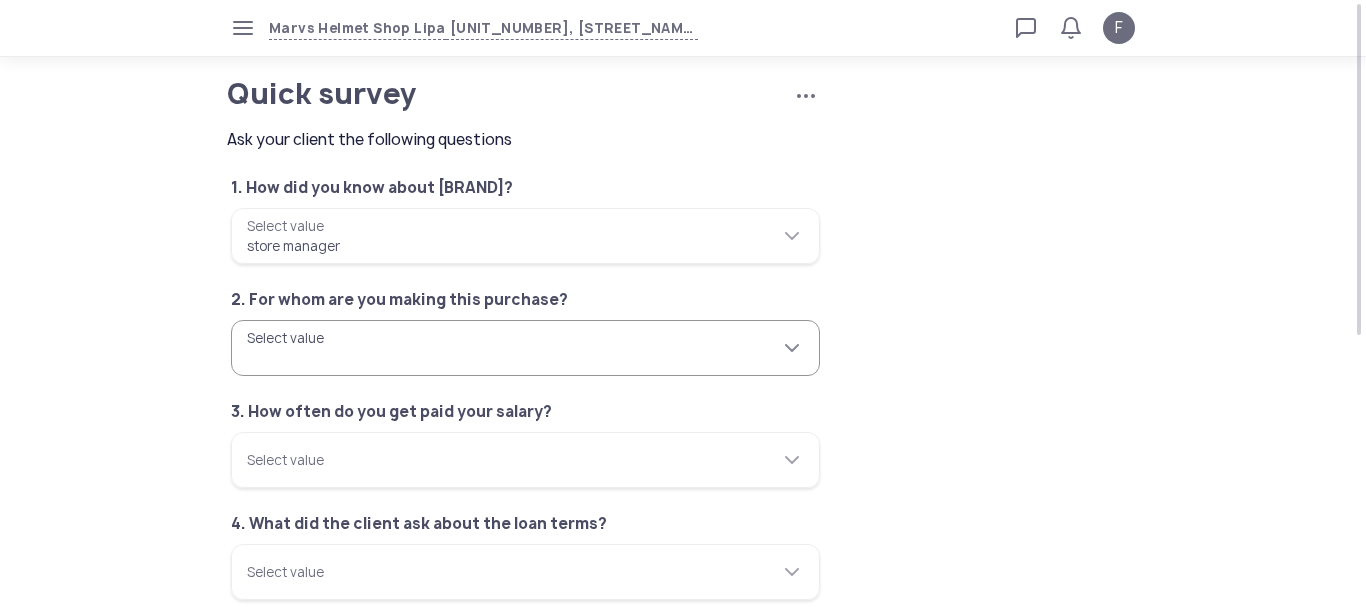 click on "Select value" at bounding box center [525, 348] 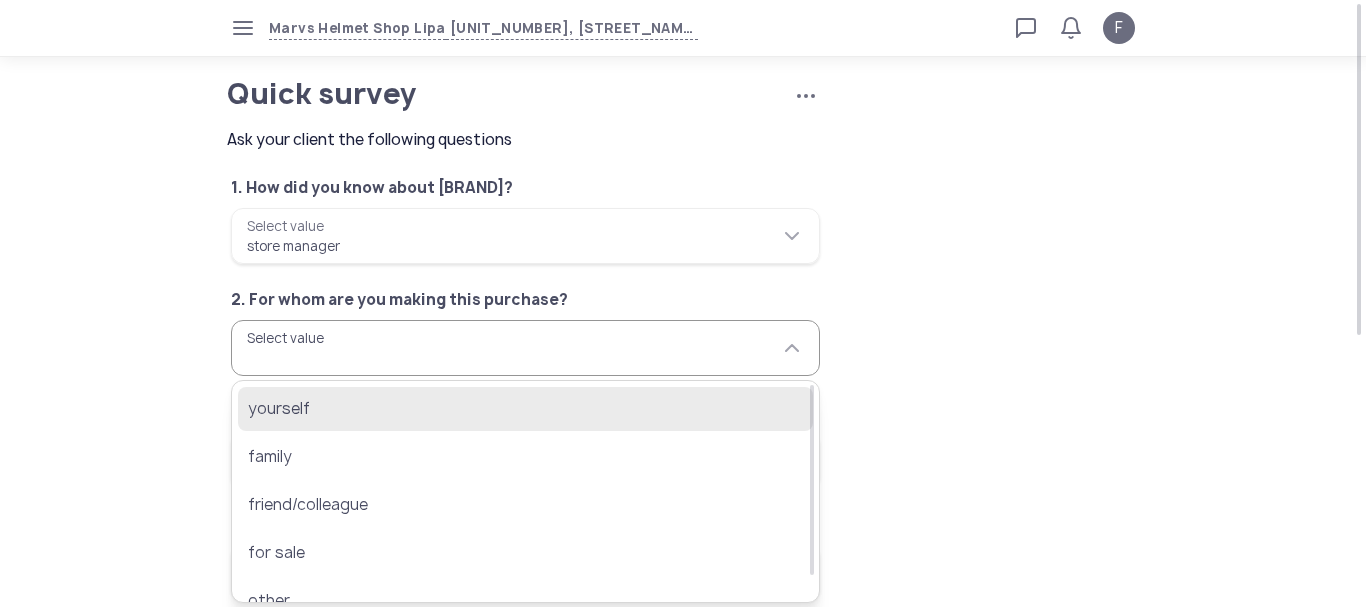 click on "yourself" 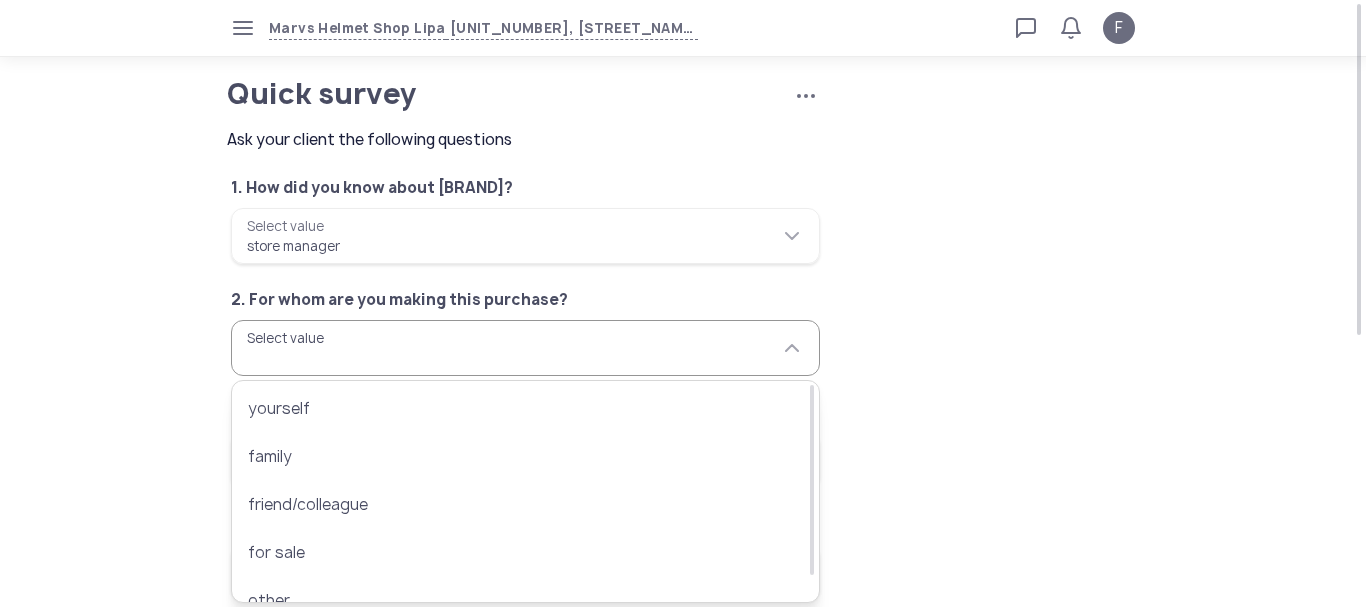type on "********" 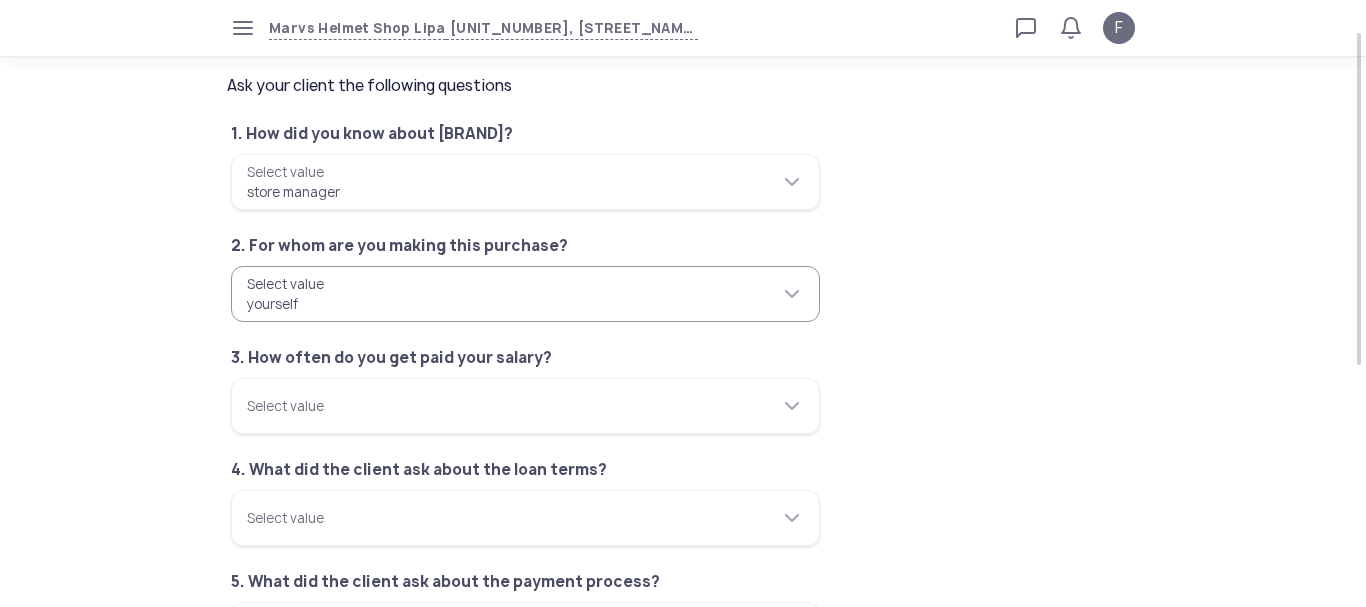 scroll, scrollTop: 100, scrollLeft: 0, axis: vertical 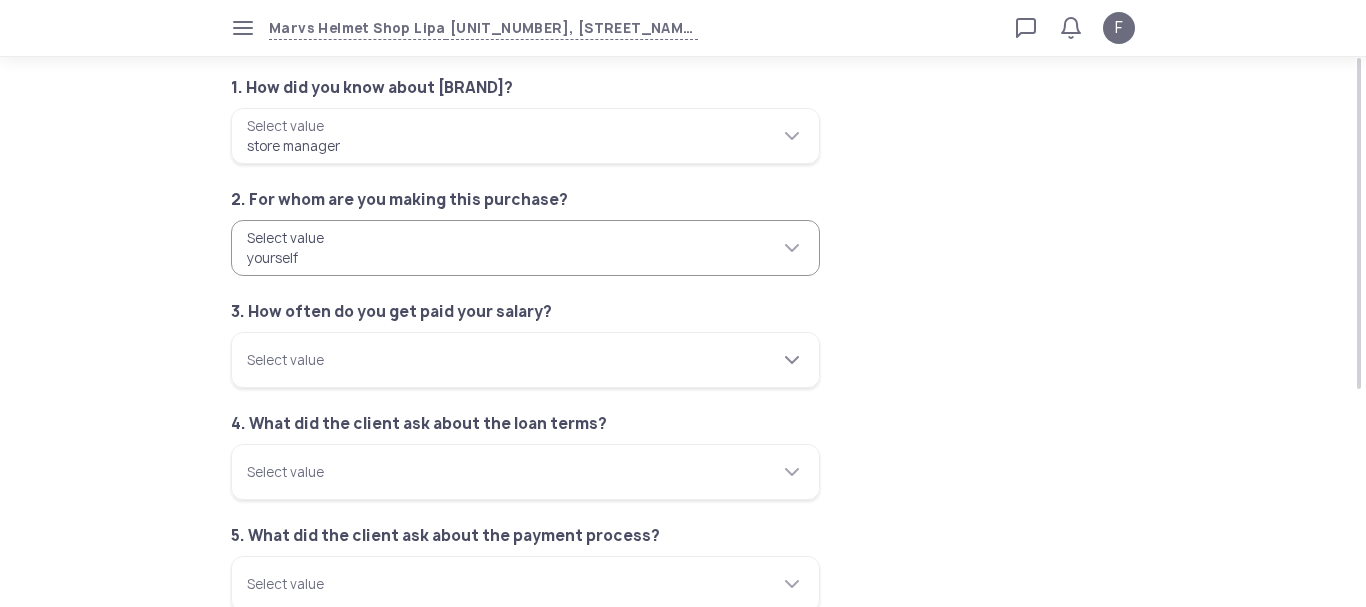click on "Select value" at bounding box center [525, 360] 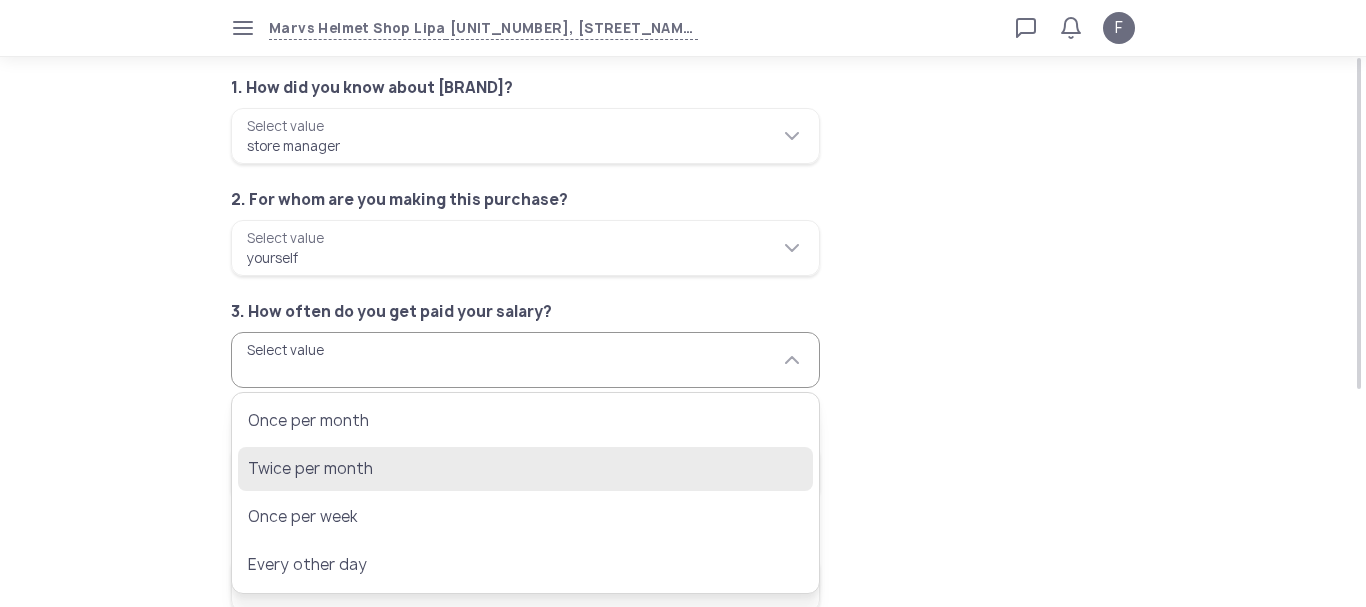 click on "Twice per month" 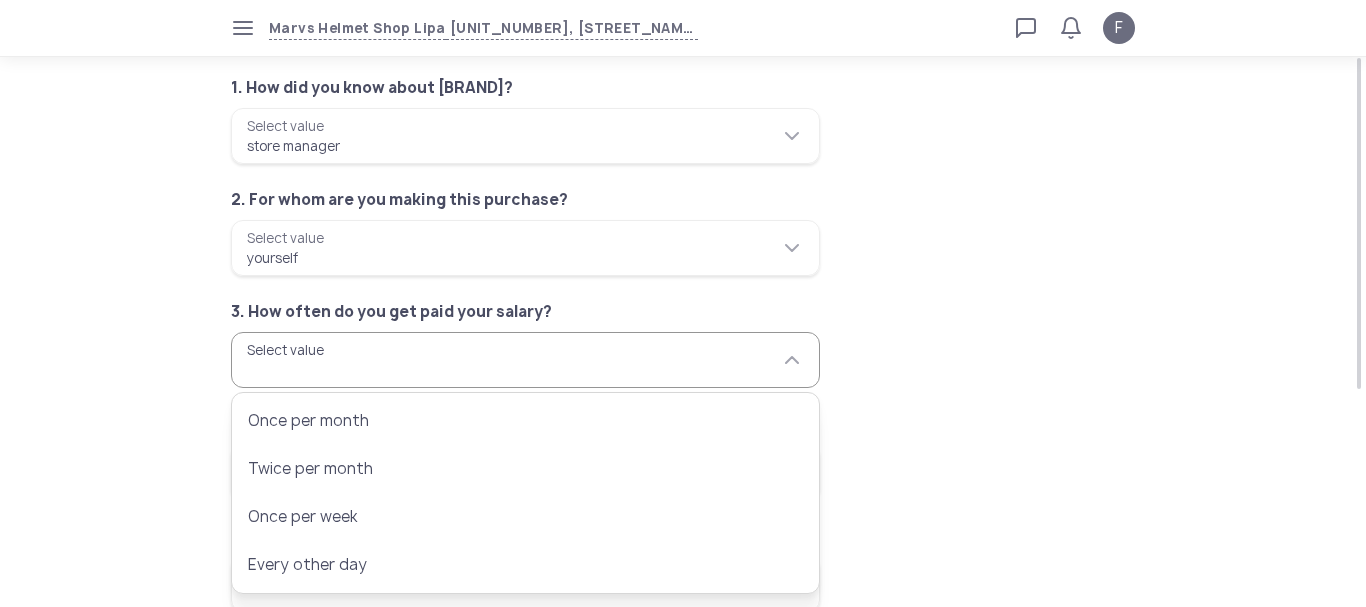 type on "**********" 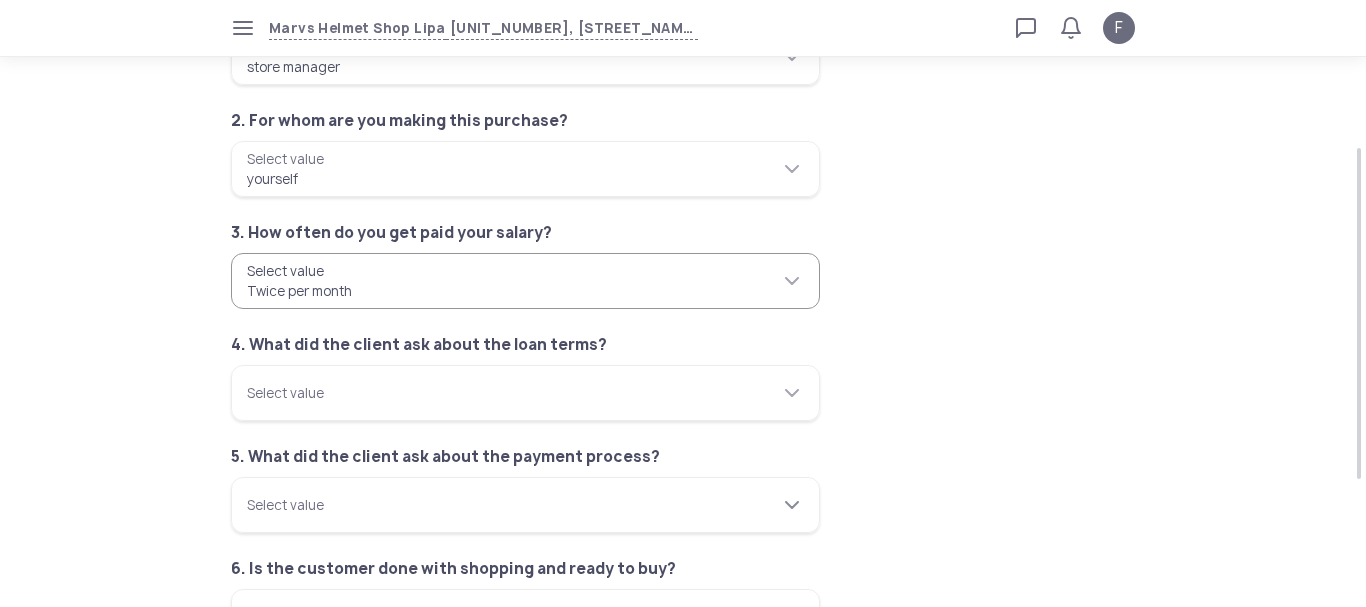 scroll, scrollTop: 300, scrollLeft: 0, axis: vertical 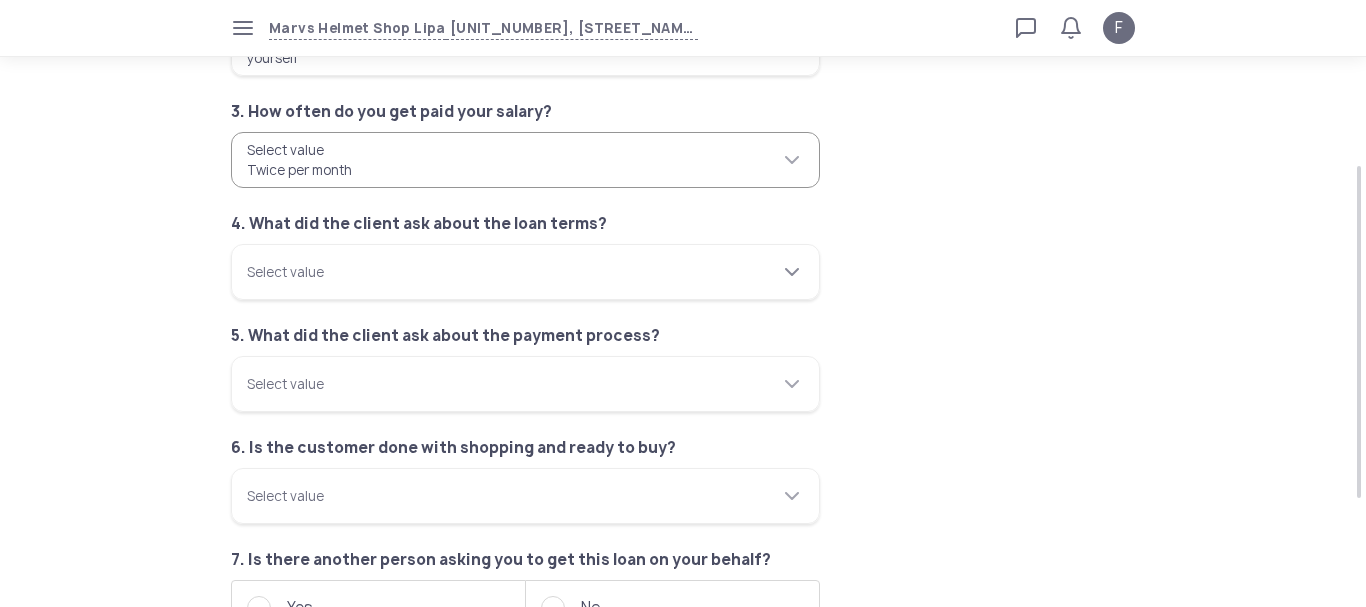 click 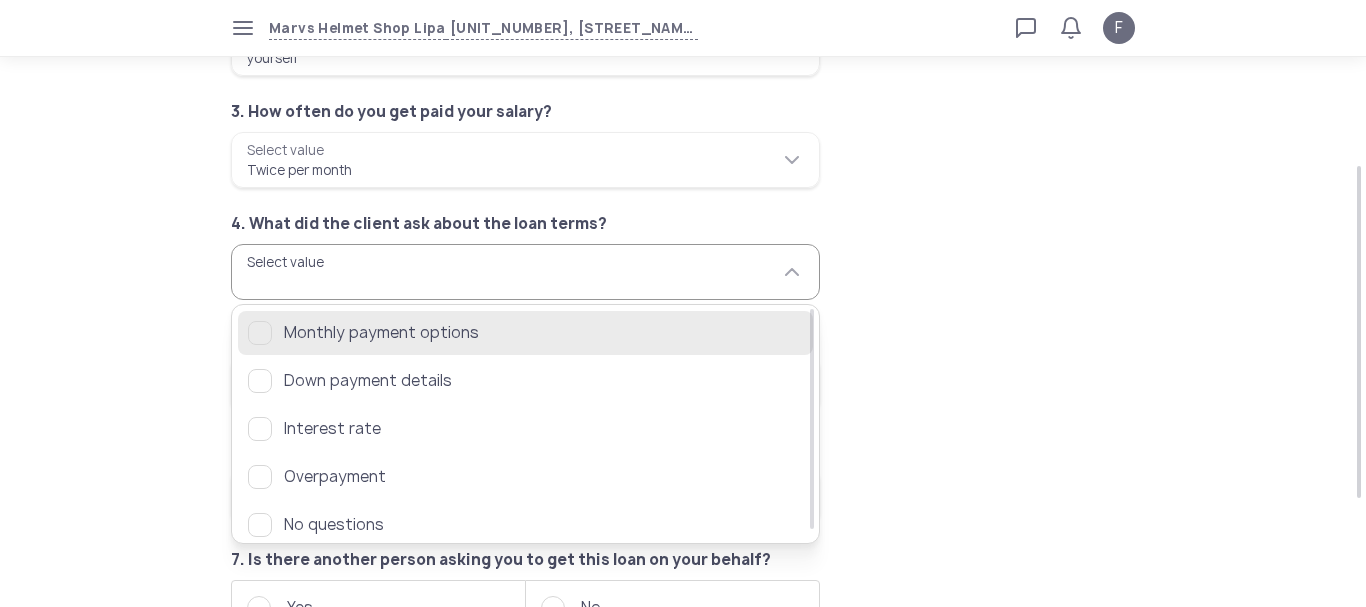 drag, startPoint x: 383, startPoint y: 328, endPoint x: 398, endPoint y: 401, distance: 74.52516 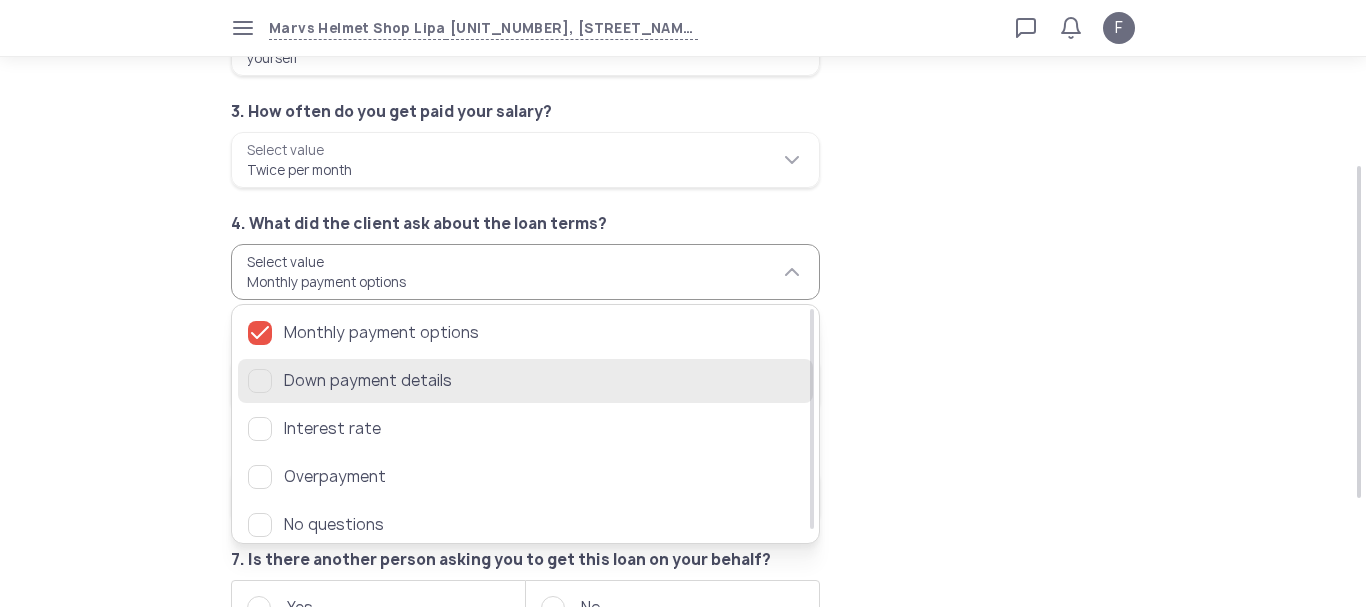 click on "Down payment details" 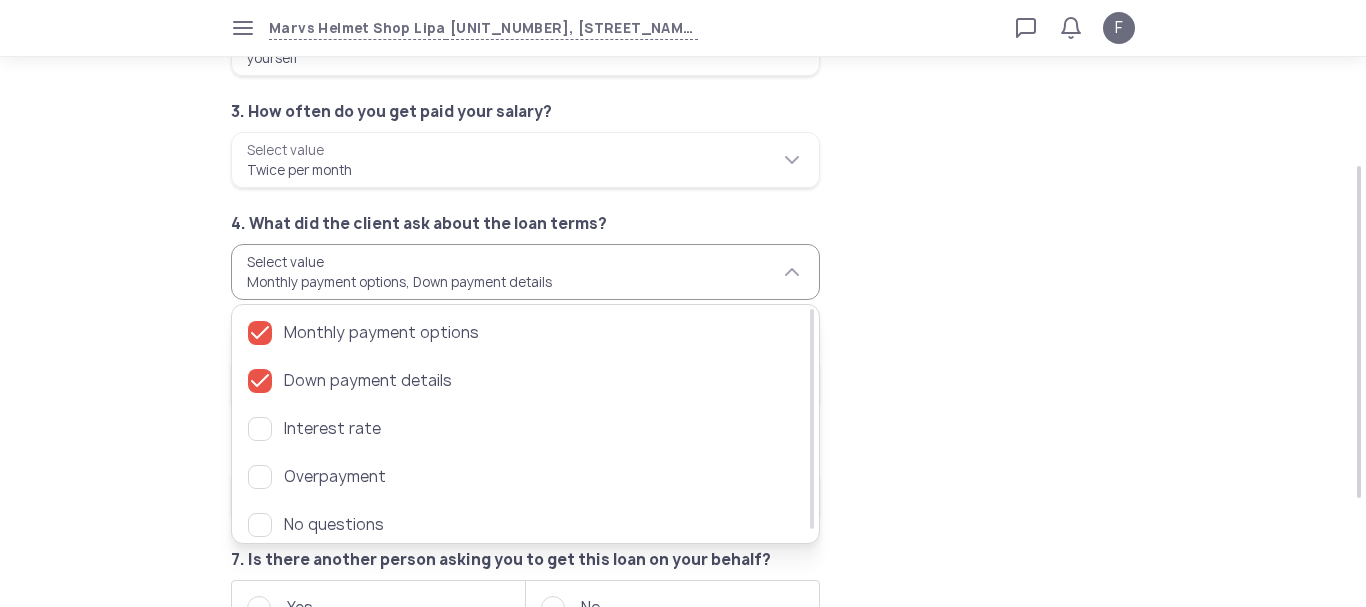 click on "1. How did you know about salmon? [LAST_NAME] [LAST_NAME] store manager Select value store manager 2. For whom are you making this purchase? [LAST_NAME] [LAST_NAME] yourself Select value yourself 3. How often do you get paid your salary? [LAST_NAME] [LAST_NAME] Twice per month Select value Twice per month 4. What did the client ask about the loan terms? Select value Monthly payment options Down payment details 5. What did the client ask about the payment process? Select value 6. Is the customer done with shopping and ready to buy? Select value 7. Is there another person asking you to get this loan on your behalf? Yes No" 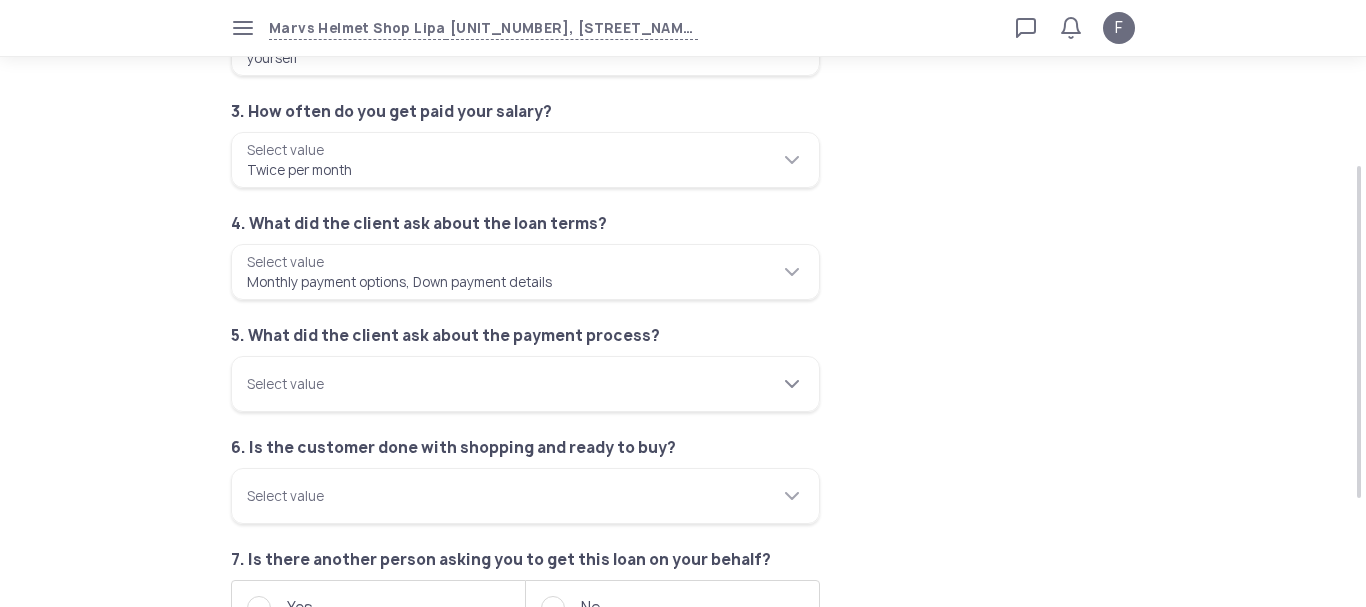 click on "Select value" 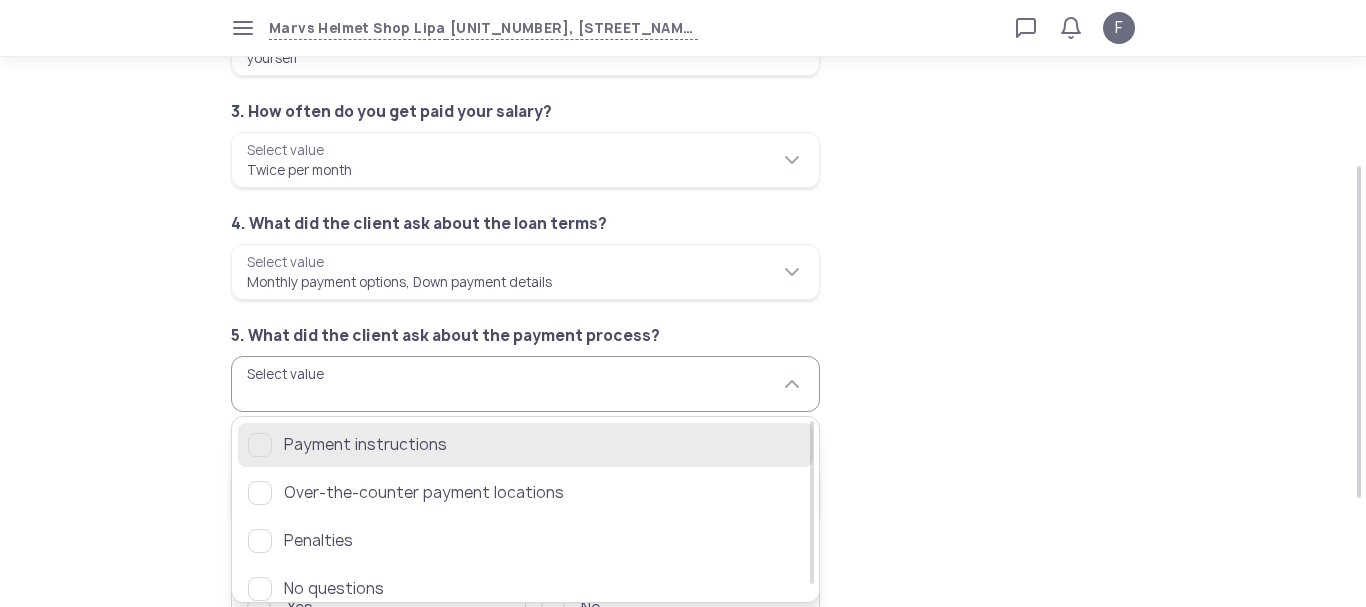 click on "Payment instructions" 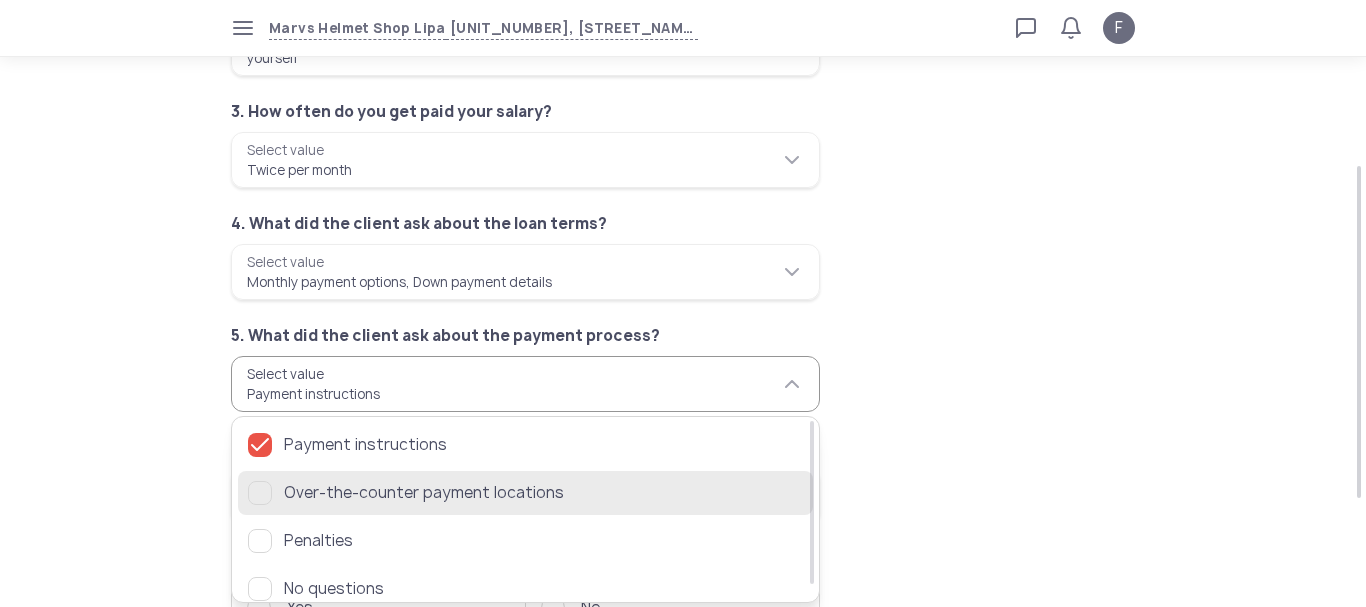 click on "Over-the-counter payment locations" 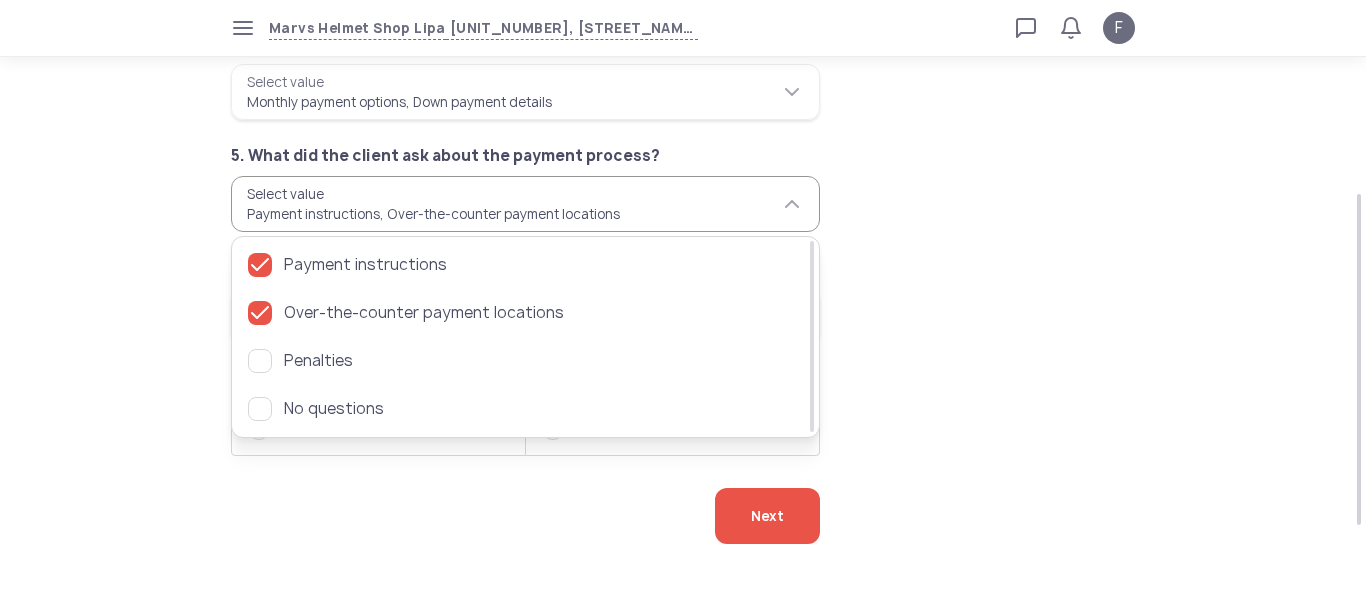 scroll, scrollTop: 493, scrollLeft: 0, axis: vertical 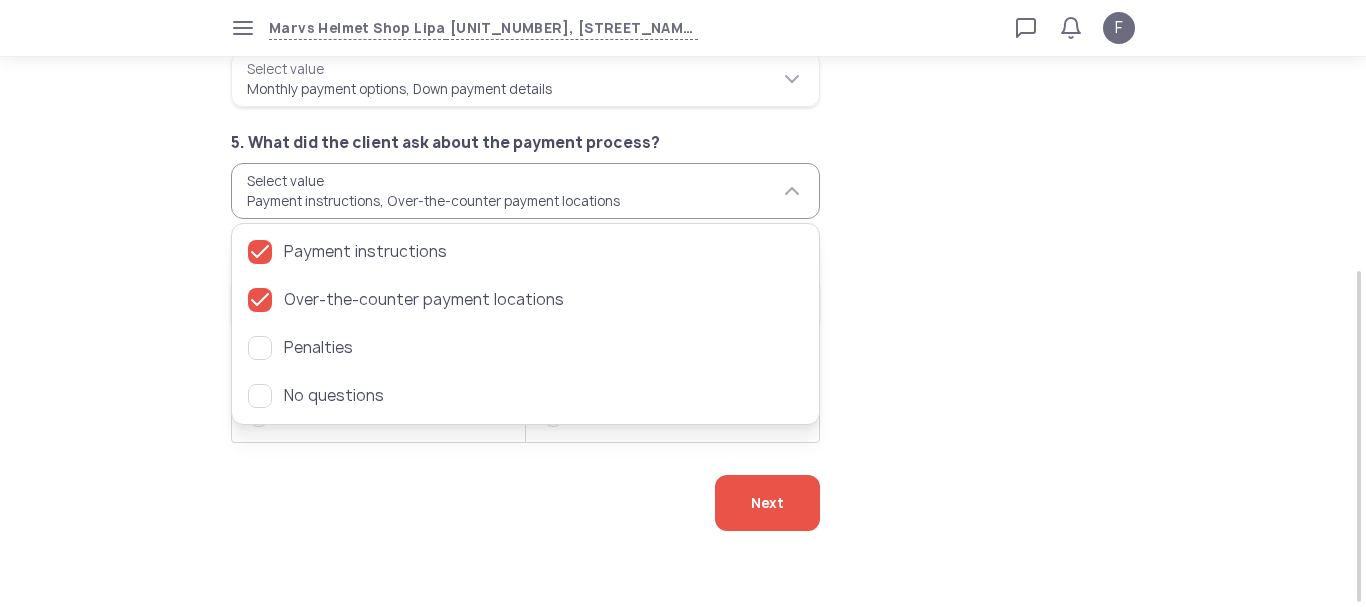 click on "**********" 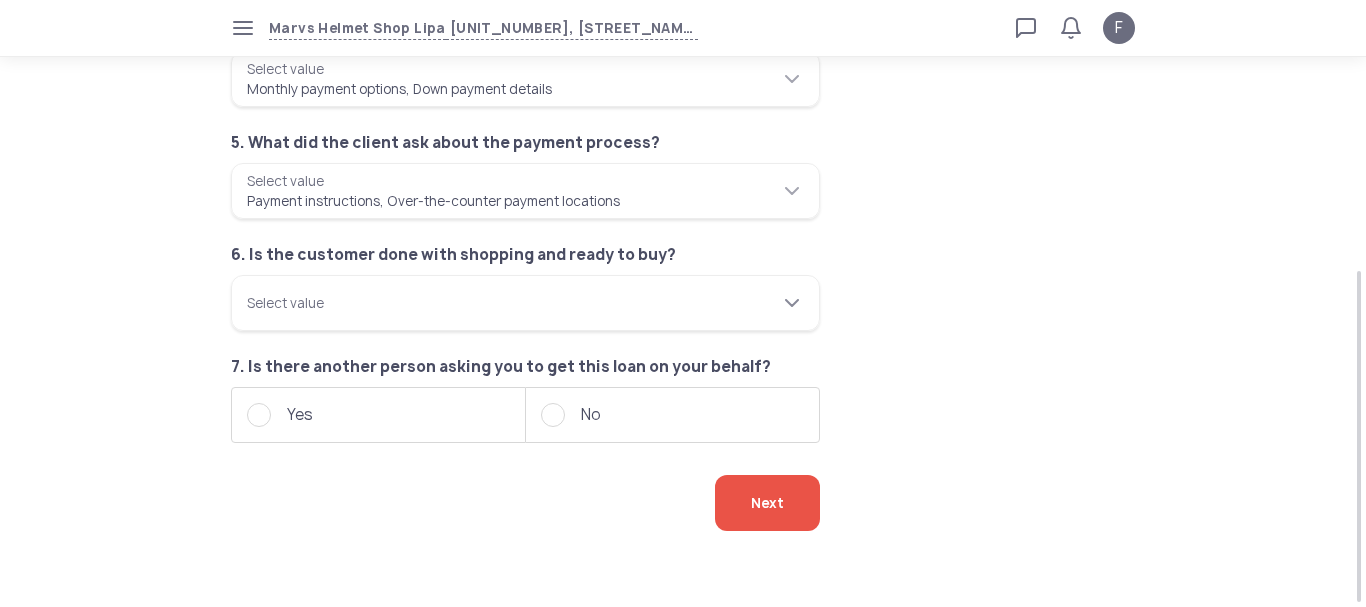 click on "Select value" at bounding box center [525, 303] 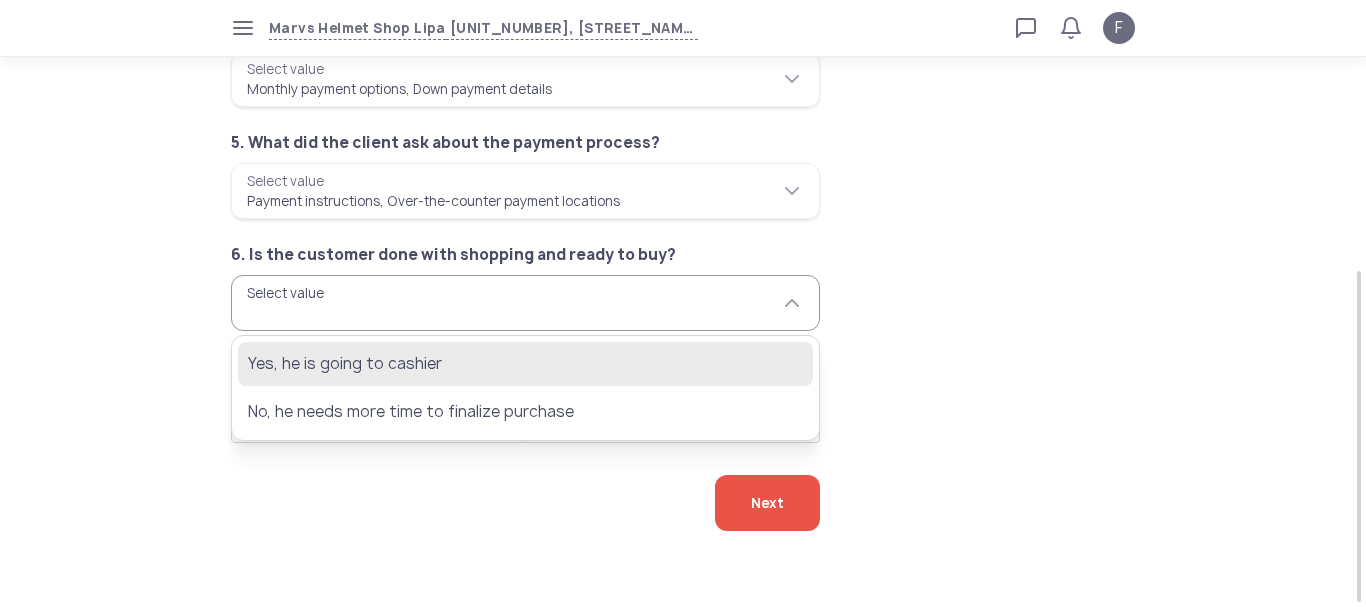 click on "Yes, he is going to cashier" 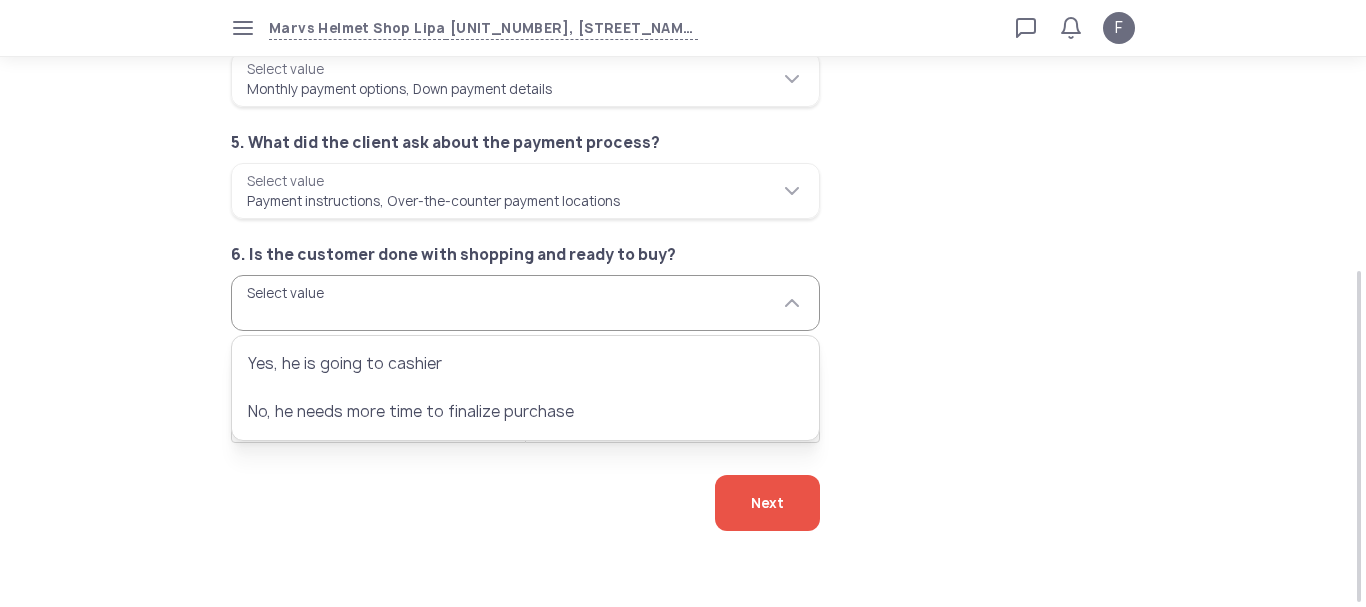 type on "**********" 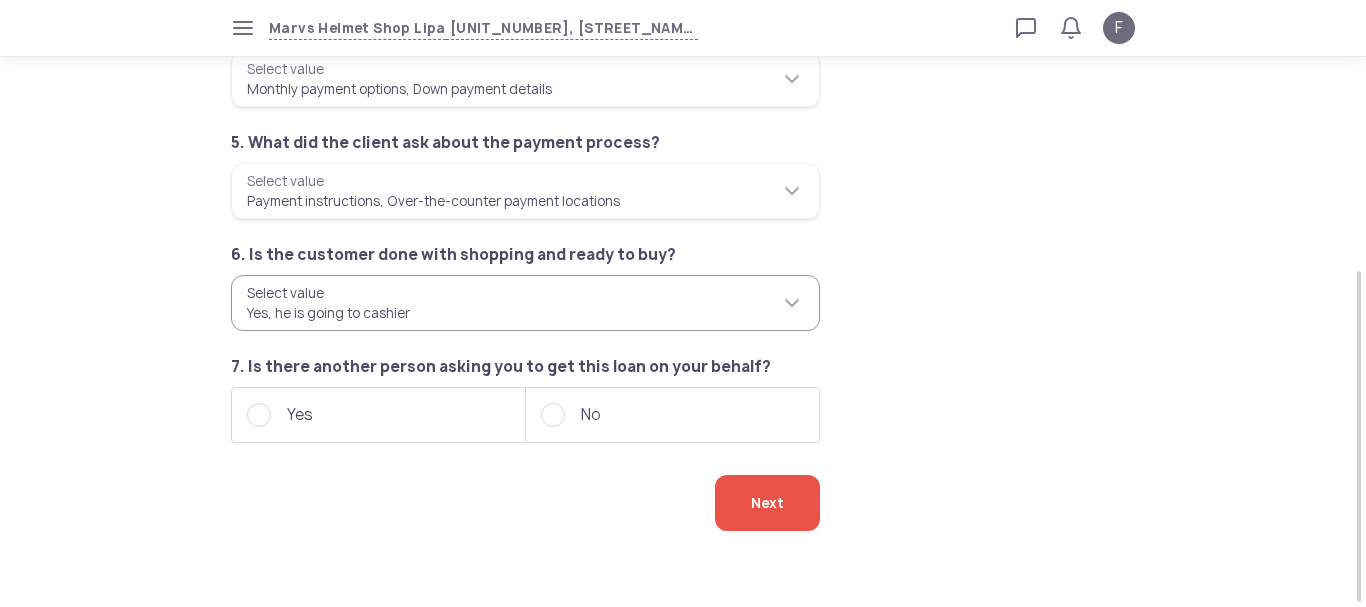 click on "No" 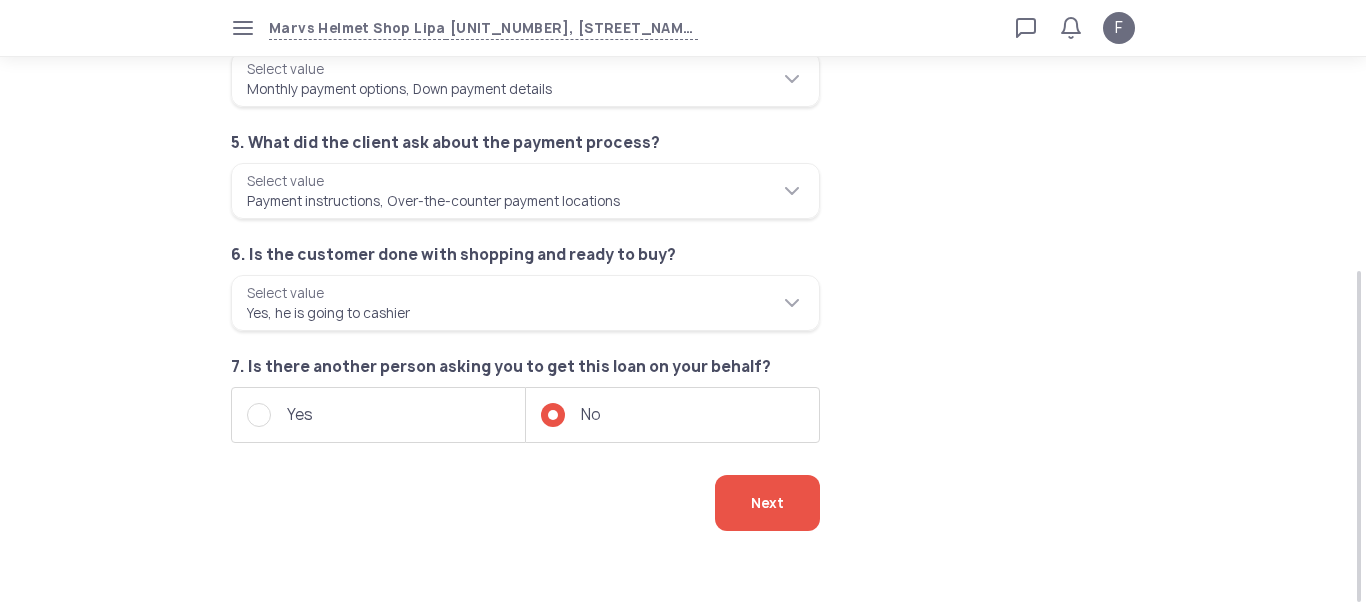 click on "Next" 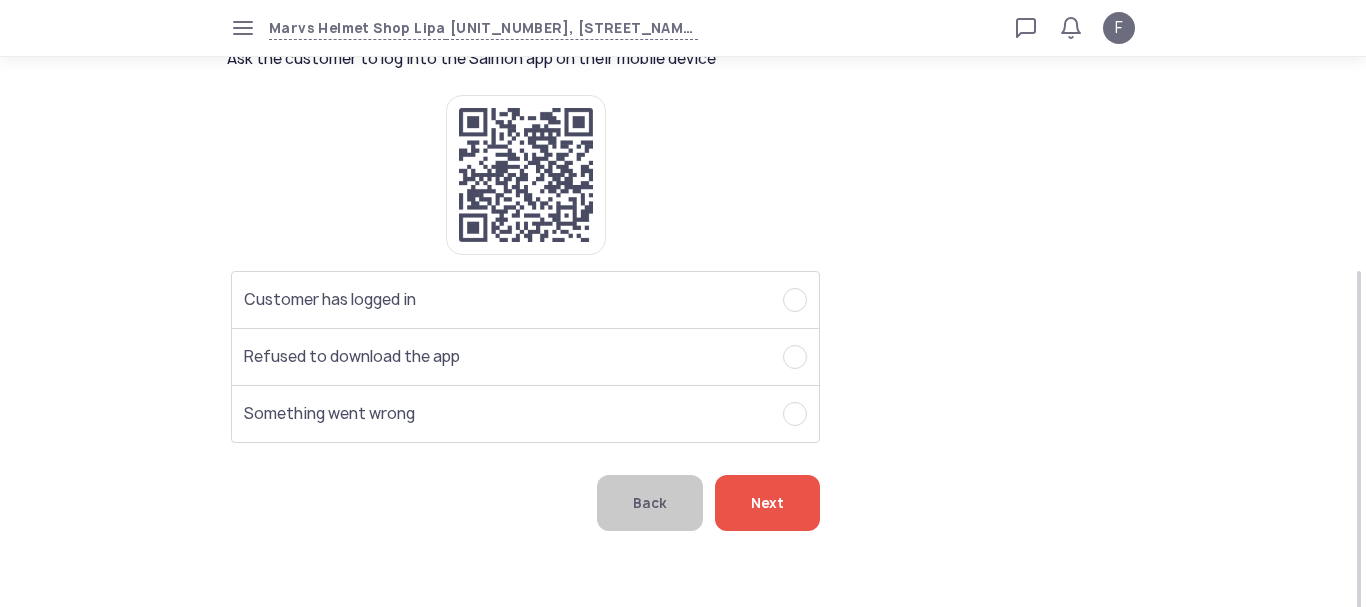 scroll, scrollTop: 0, scrollLeft: 0, axis: both 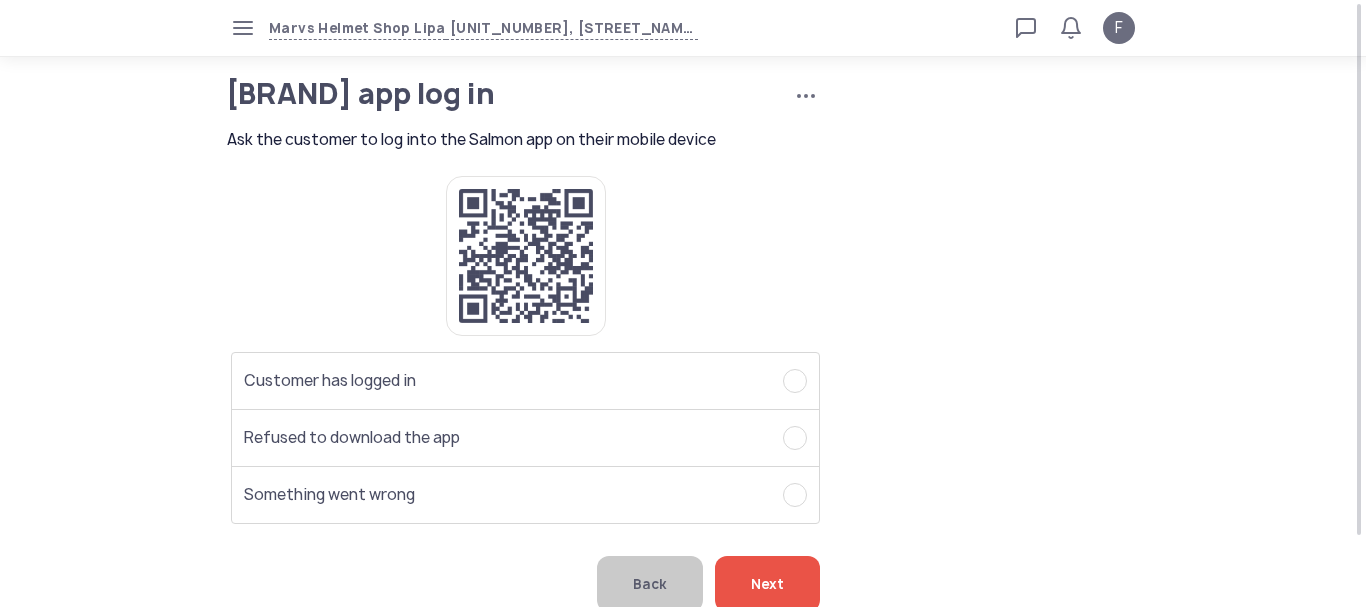 click on "Customer has logged in" 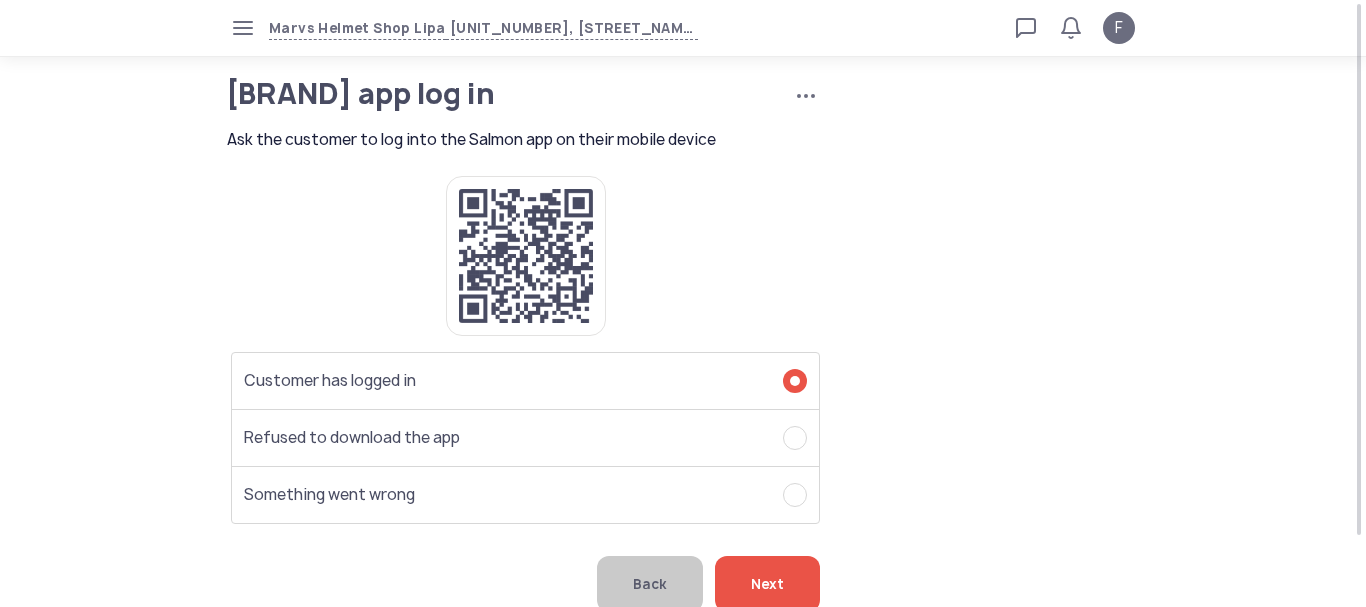 click on "Next" 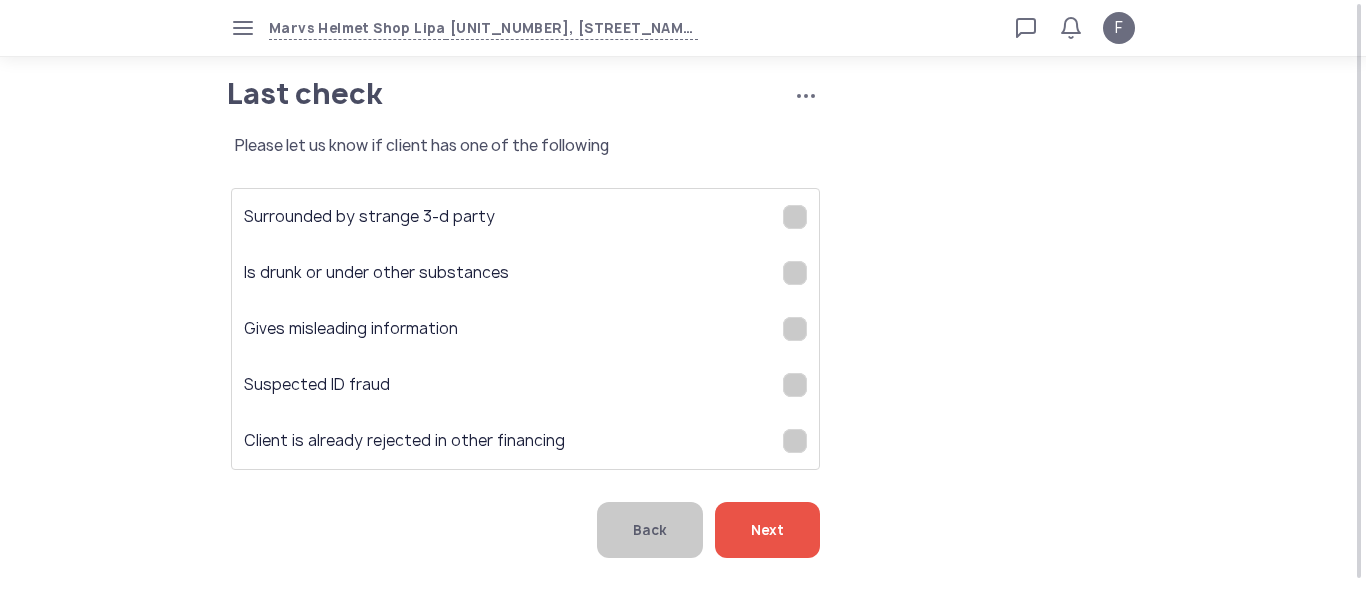 click on "Next" 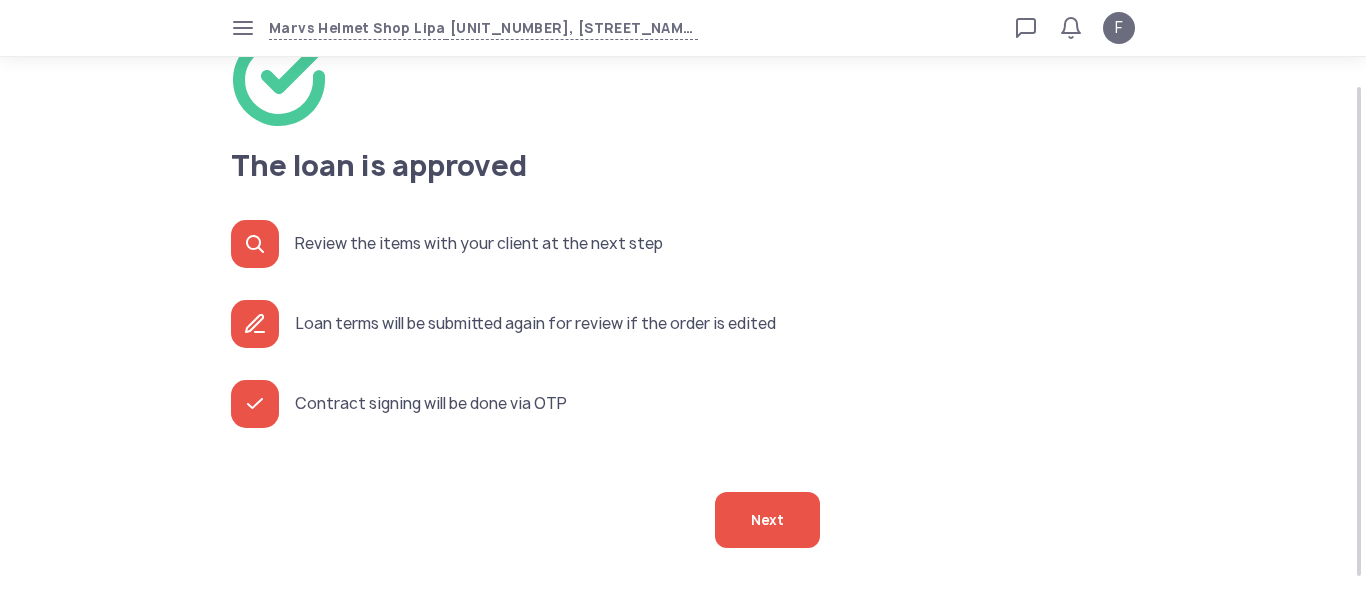 scroll, scrollTop: 141, scrollLeft: 0, axis: vertical 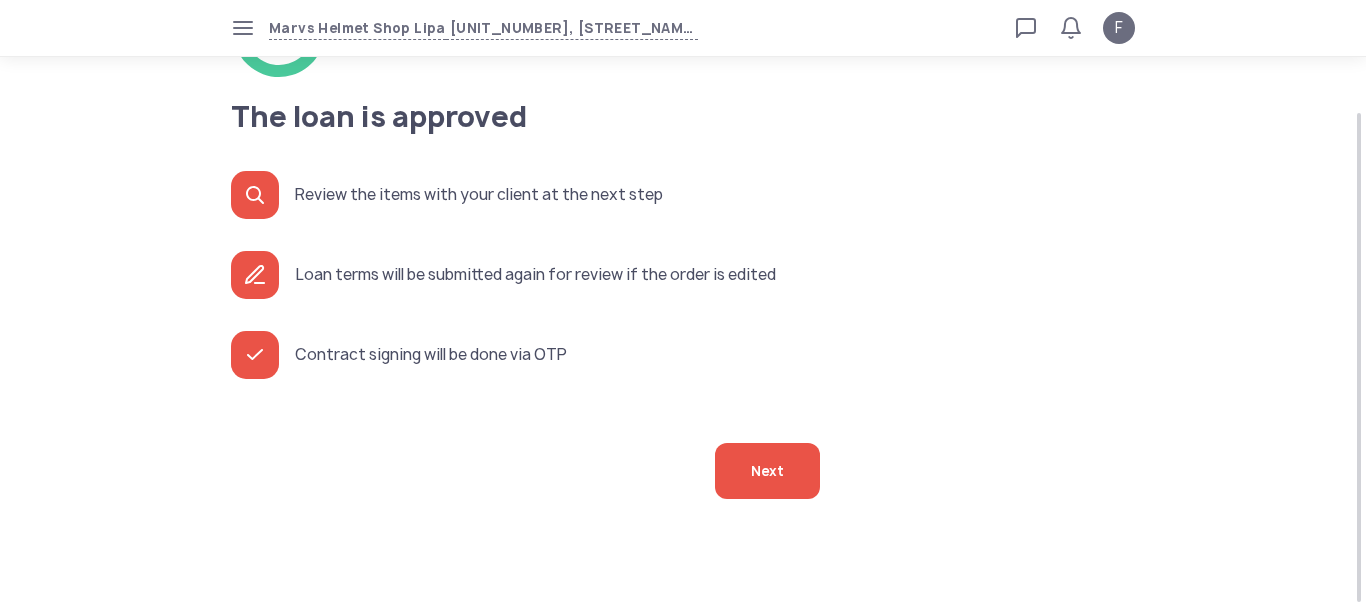 click on "Next" 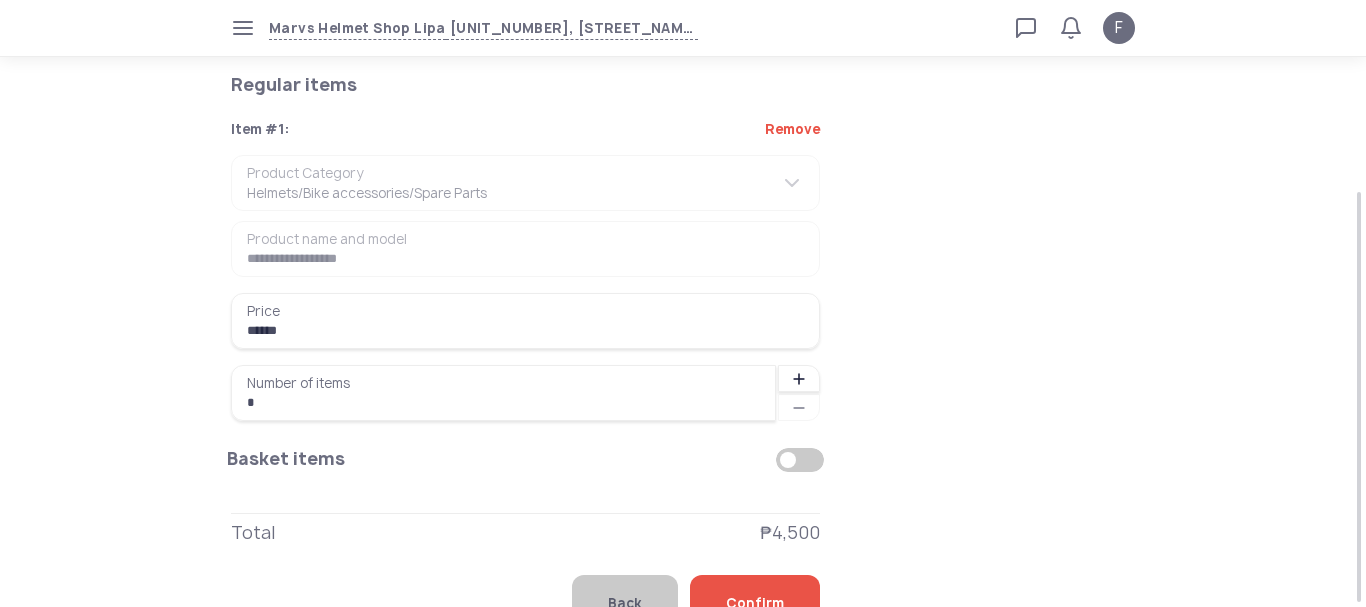 scroll, scrollTop: 273, scrollLeft: 0, axis: vertical 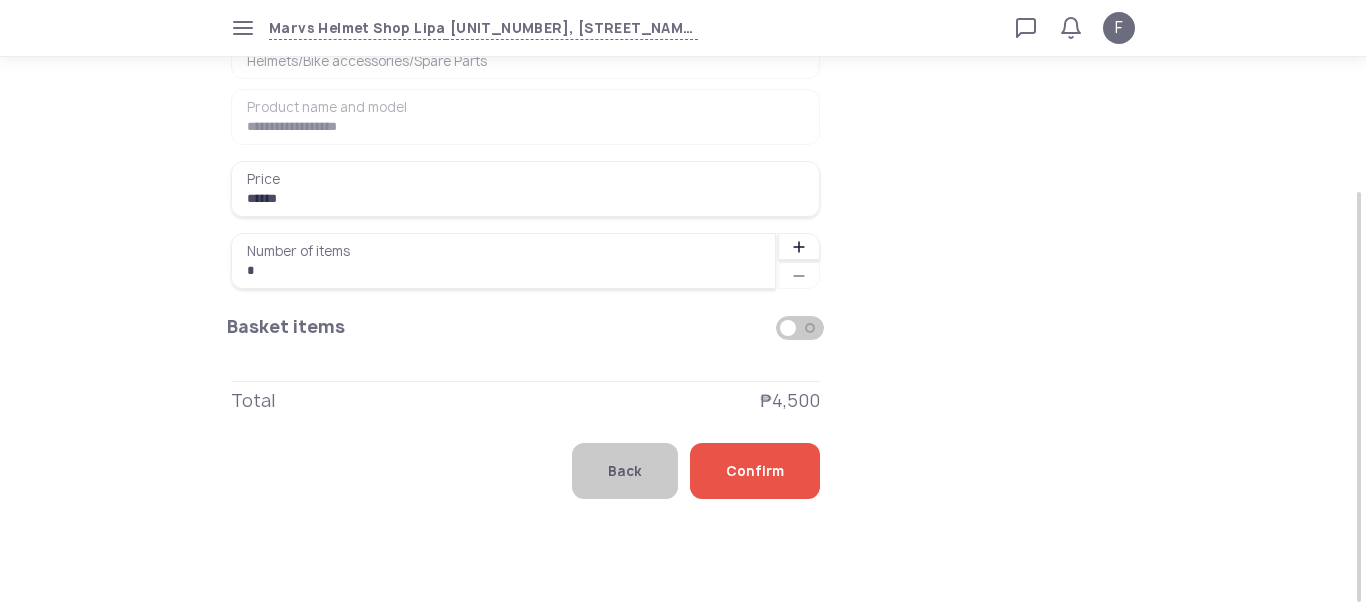 click on "Confirm" 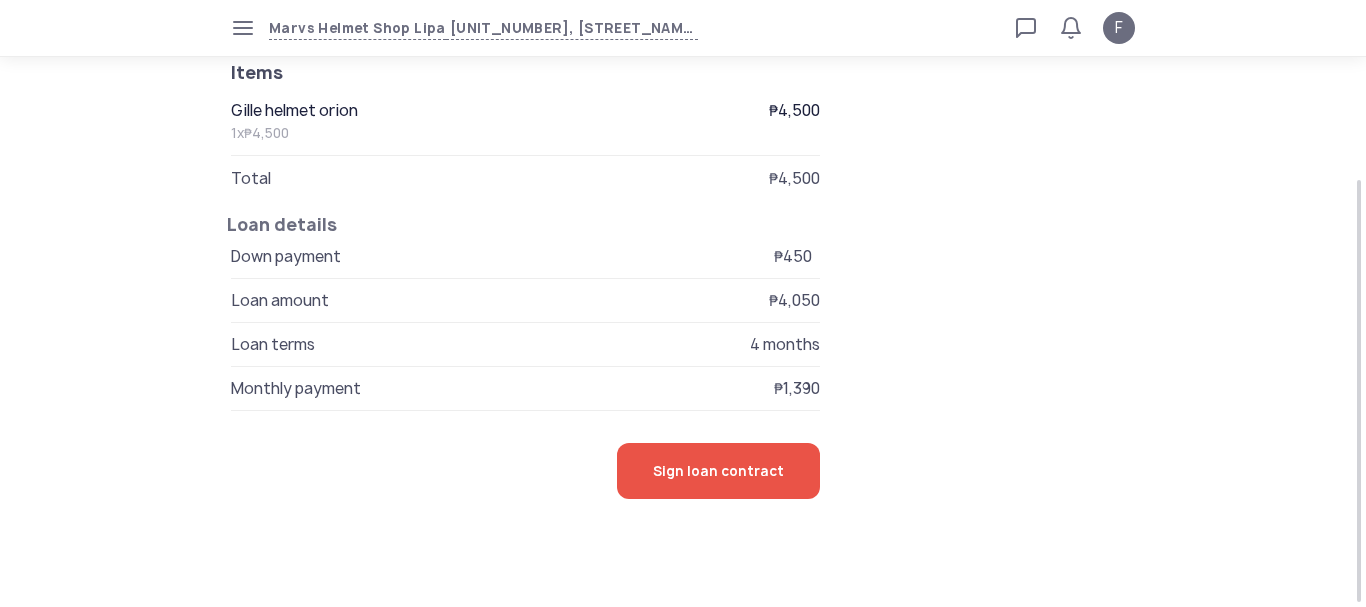 scroll, scrollTop: 255, scrollLeft: 0, axis: vertical 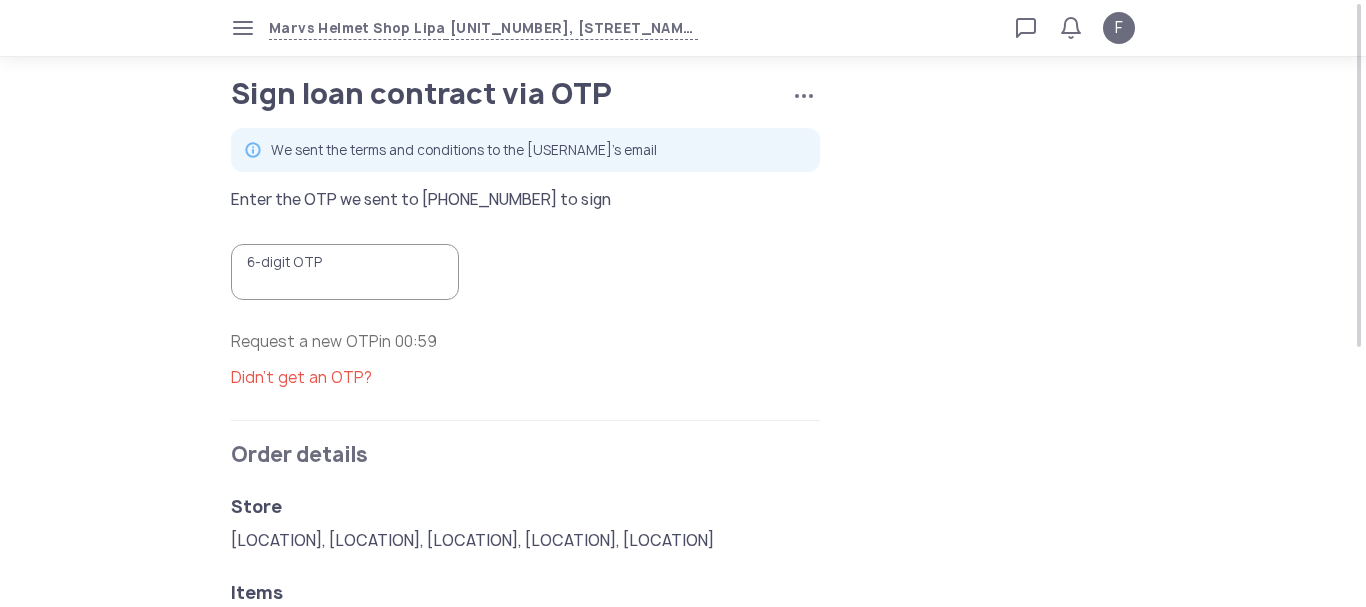 drag, startPoint x: 277, startPoint y: 270, endPoint x: 284, endPoint y: 290, distance: 21.189621 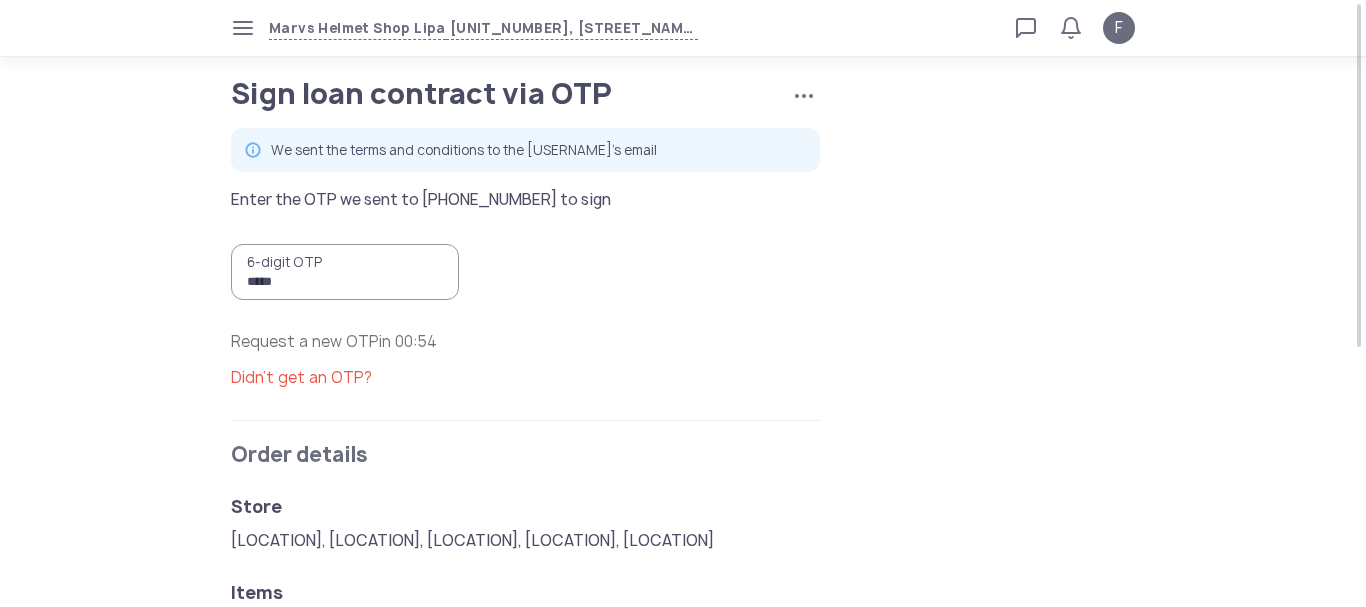 type on "******" 